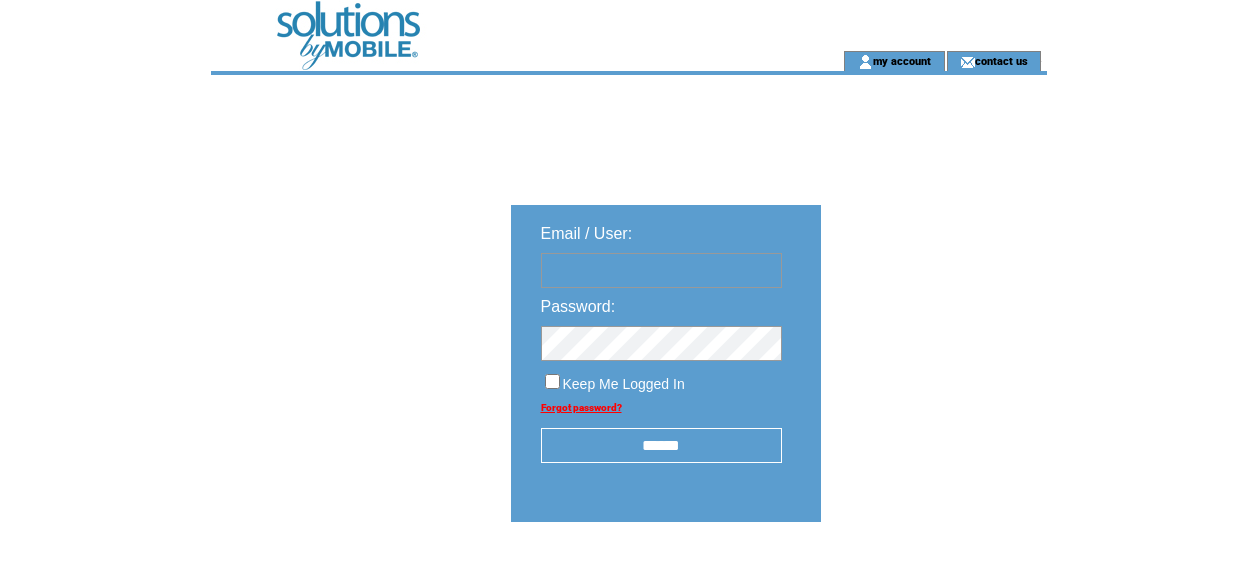 scroll, scrollTop: 0, scrollLeft: 0, axis: both 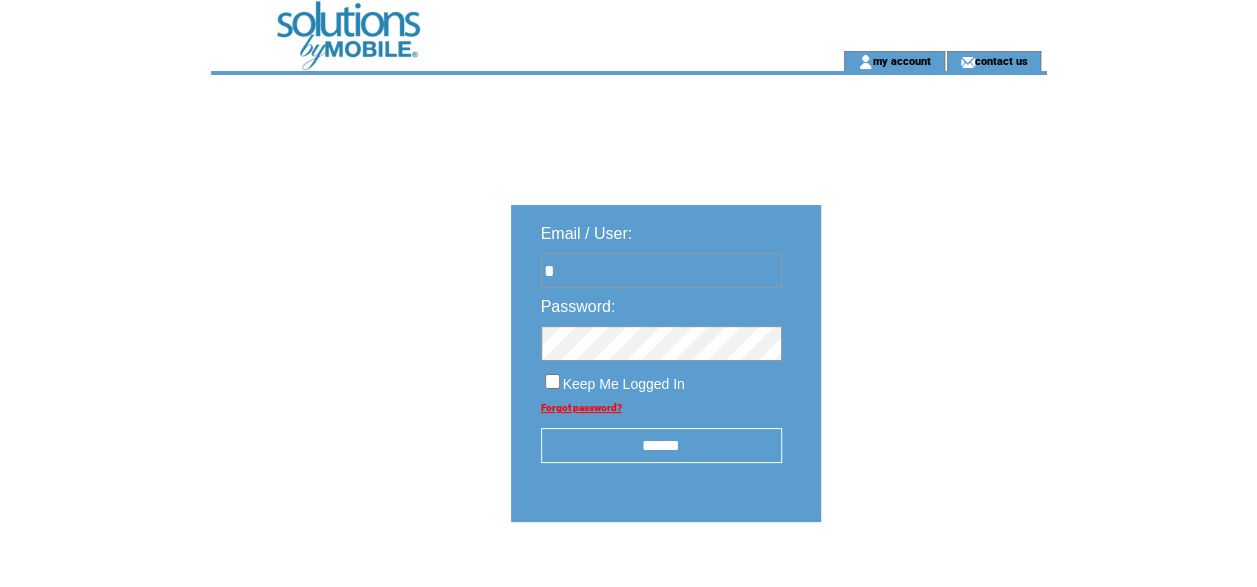 type on "**********" 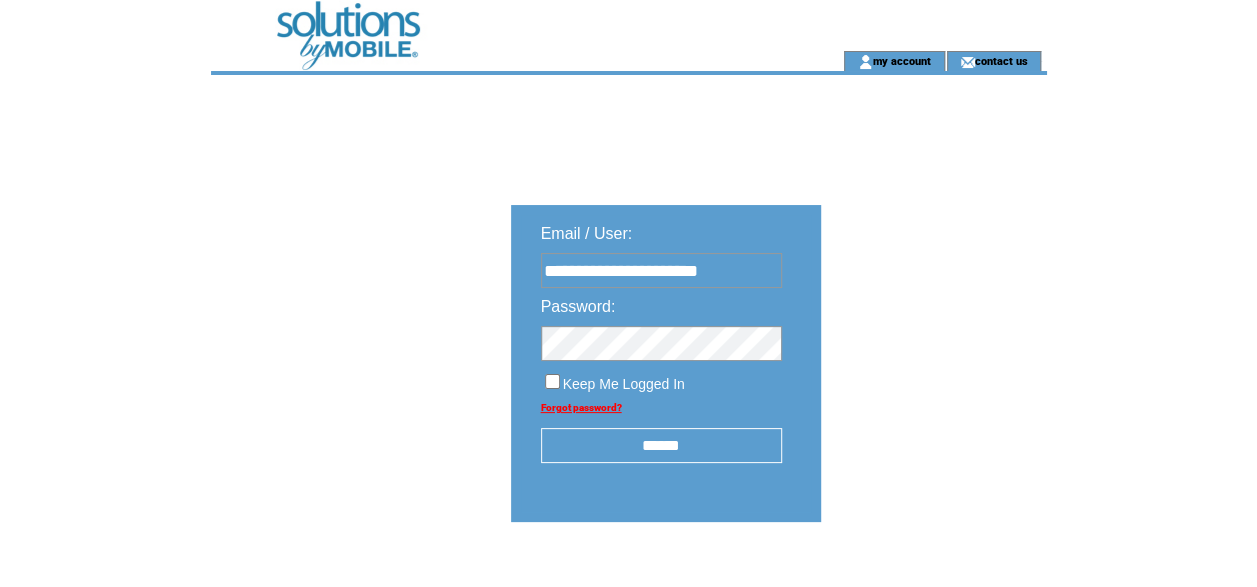 click on "******" at bounding box center (661, 445) 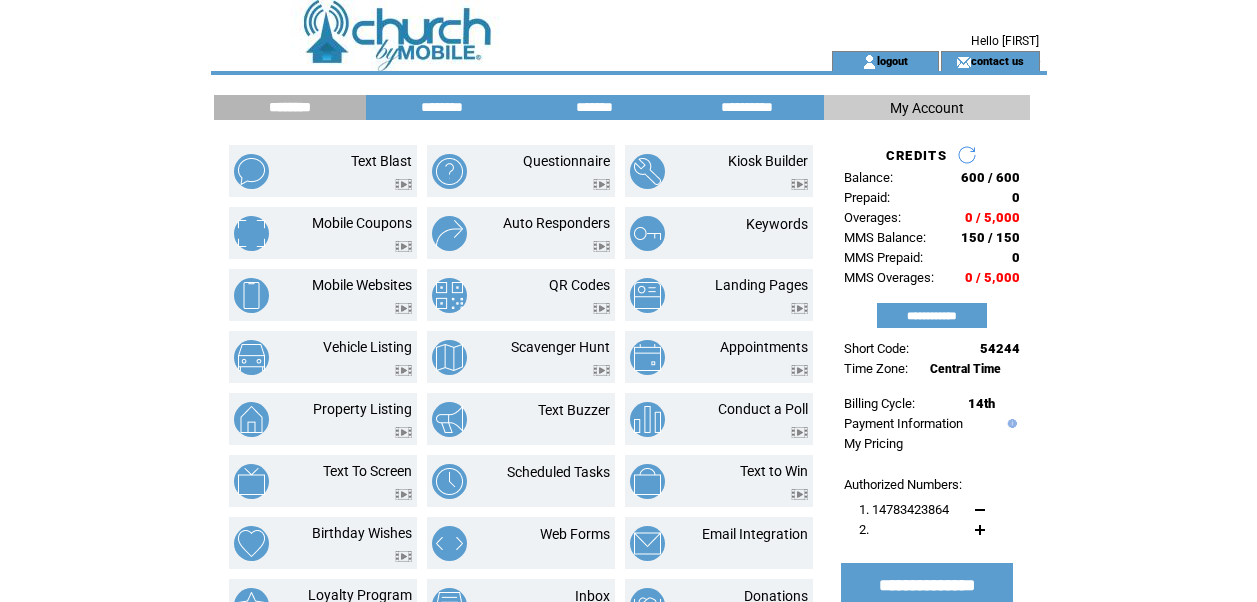 scroll, scrollTop: 0, scrollLeft: 0, axis: both 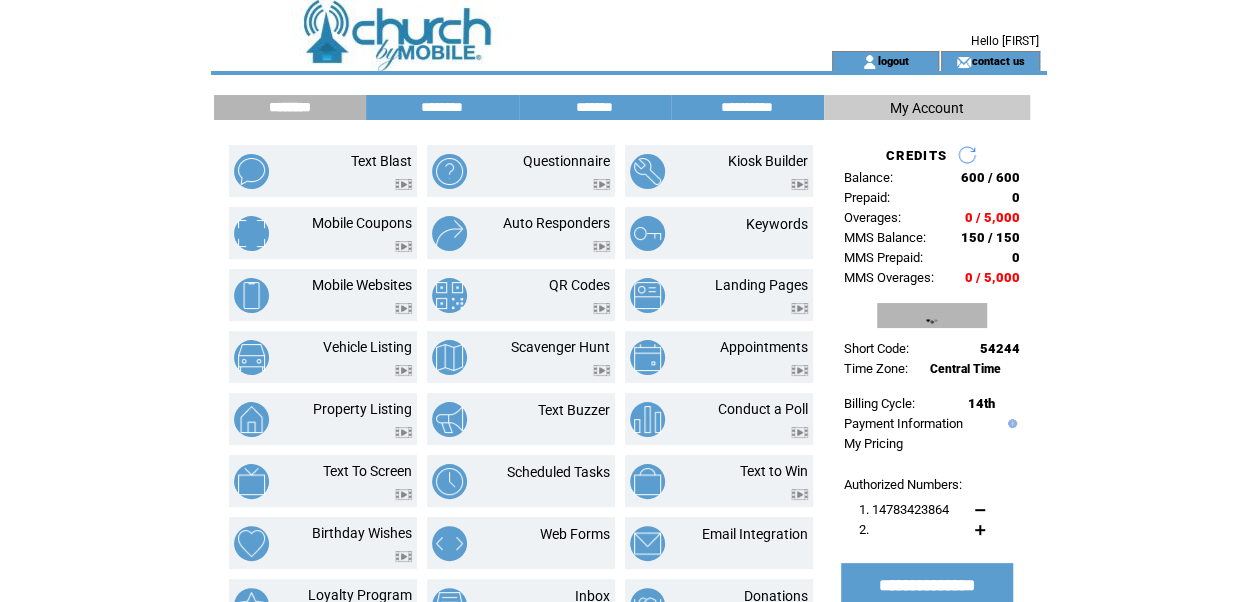 click on "**********" at bounding box center [932, 315] 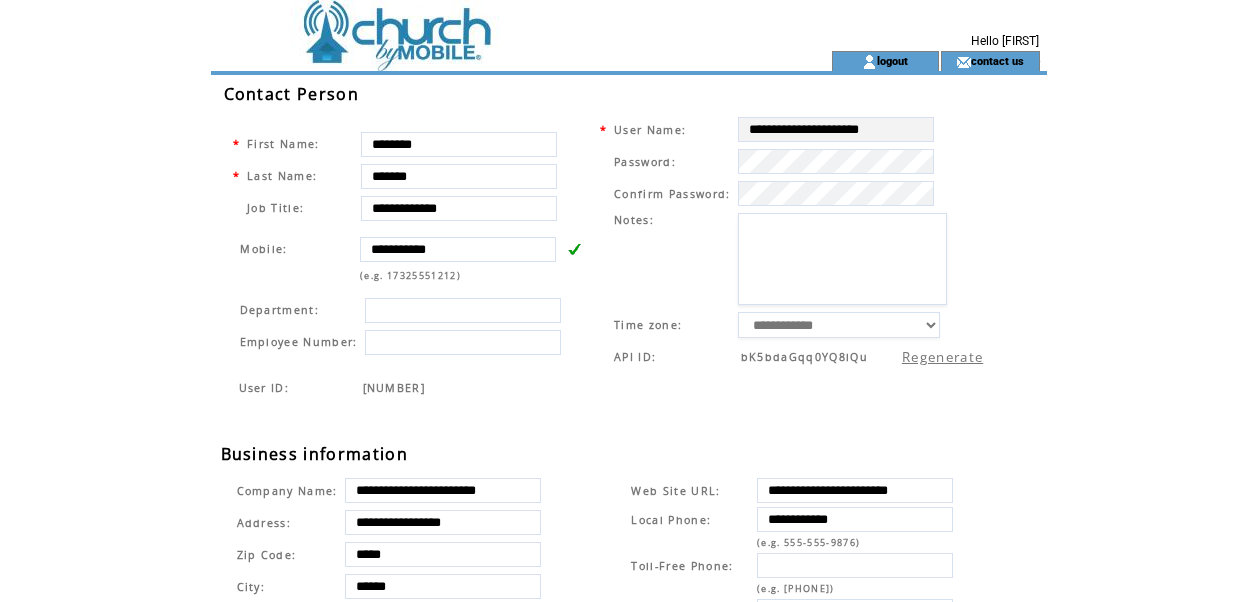 scroll, scrollTop: 0, scrollLeft: 0, axis: both 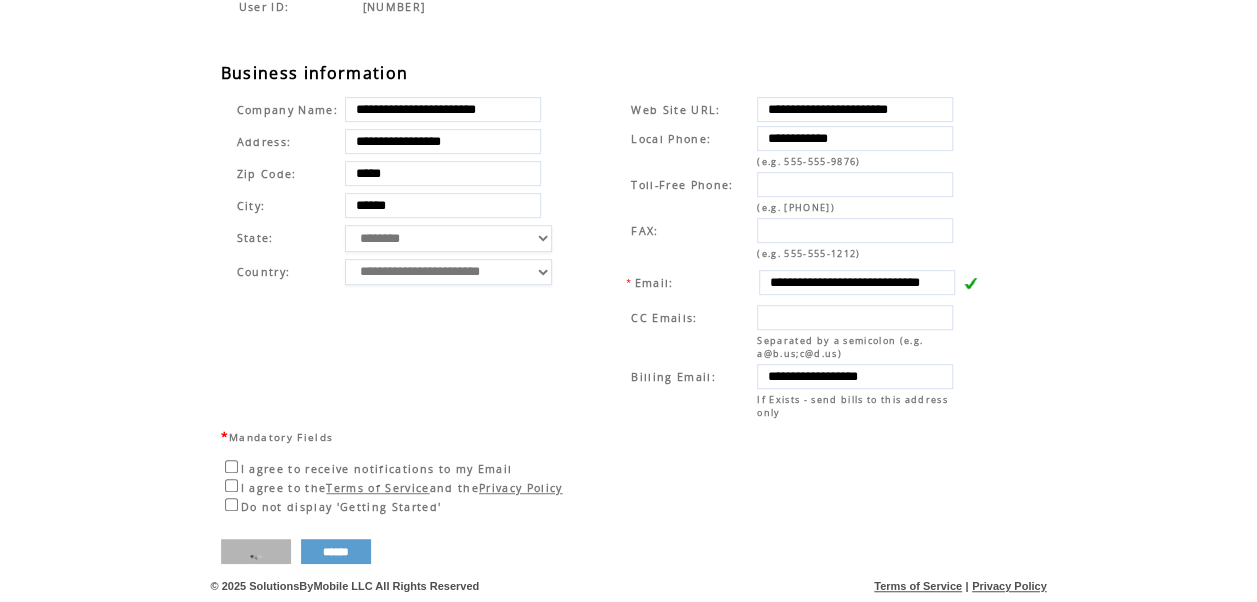 click on "****" at bounding box center (256, 551) 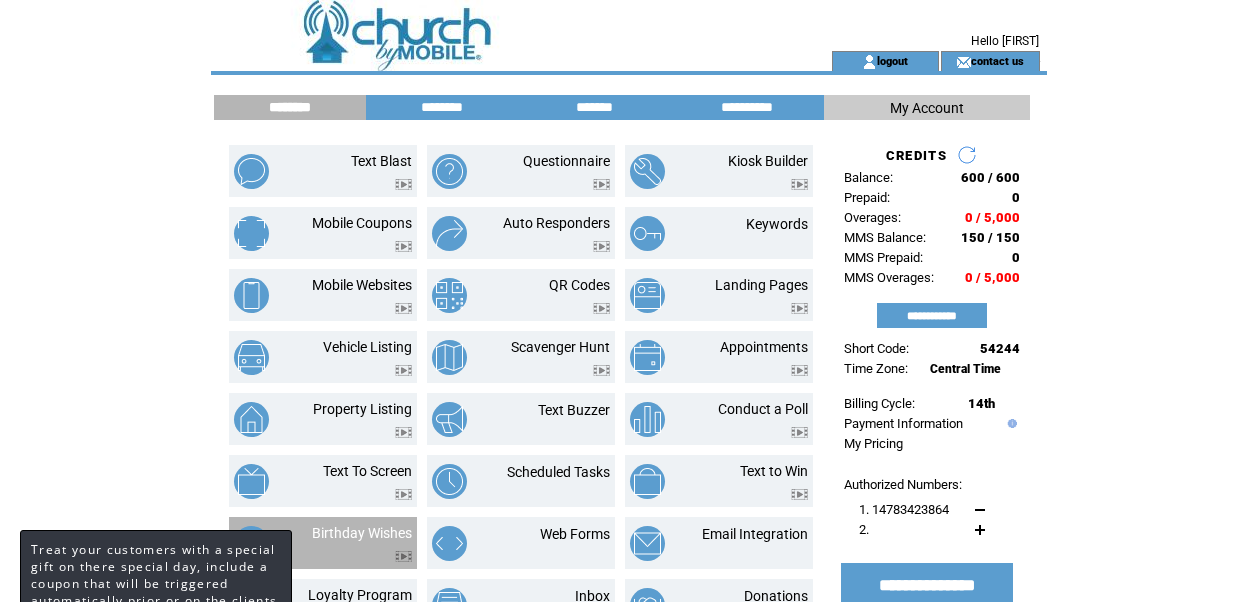 scroll, scrollTop: 0, scrollLeft: 0, axis: both 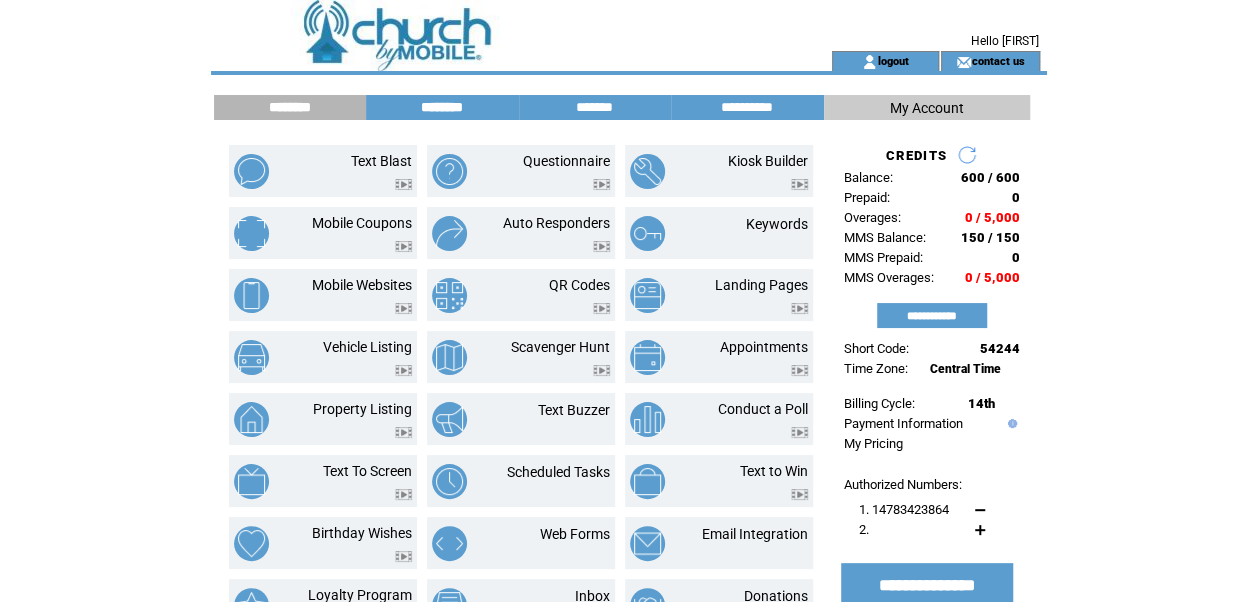 click on "********" at bounding box center (442, 107) 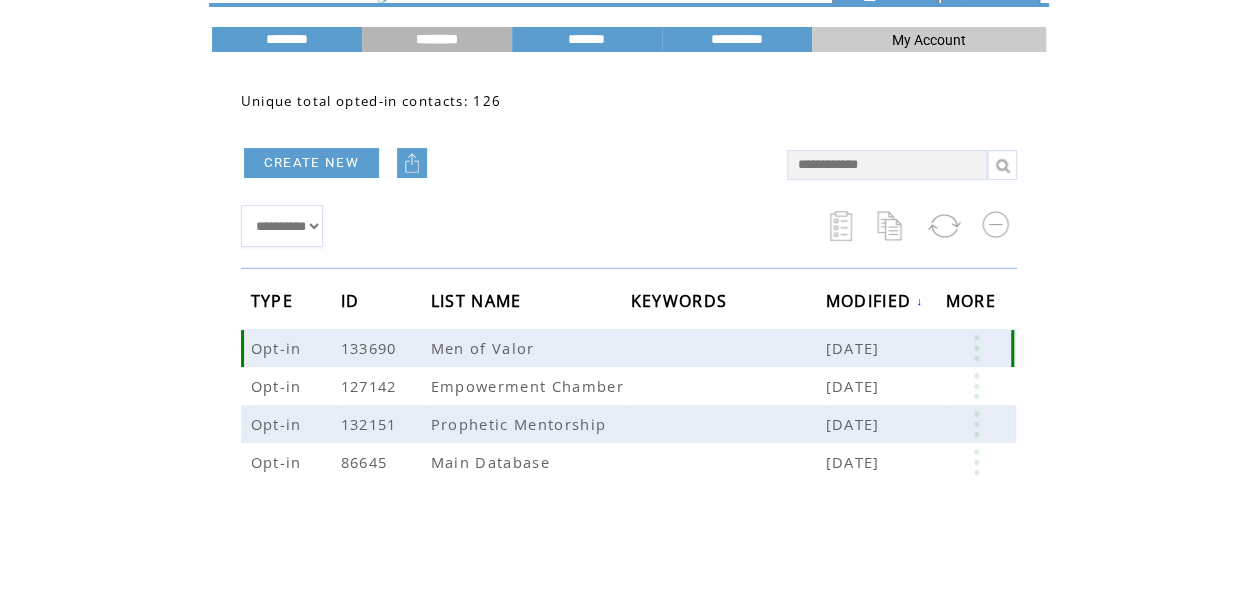 scroll, scrollTop: 100, scrollLeft: 0, axis: vertical 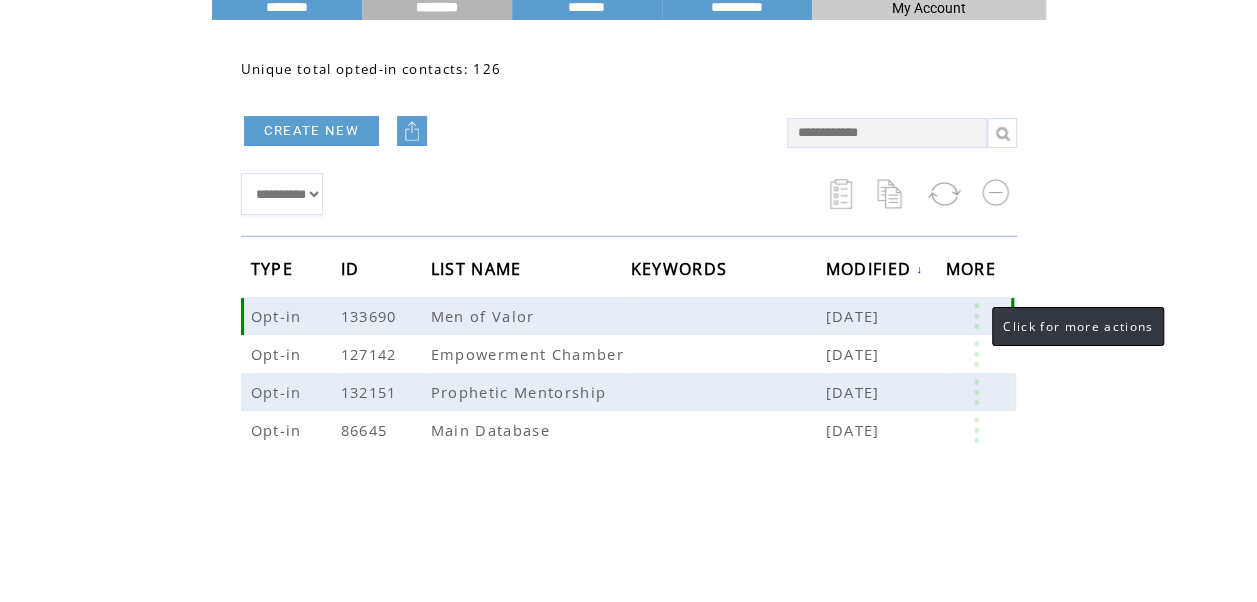 click at bounding box center (976, 316) 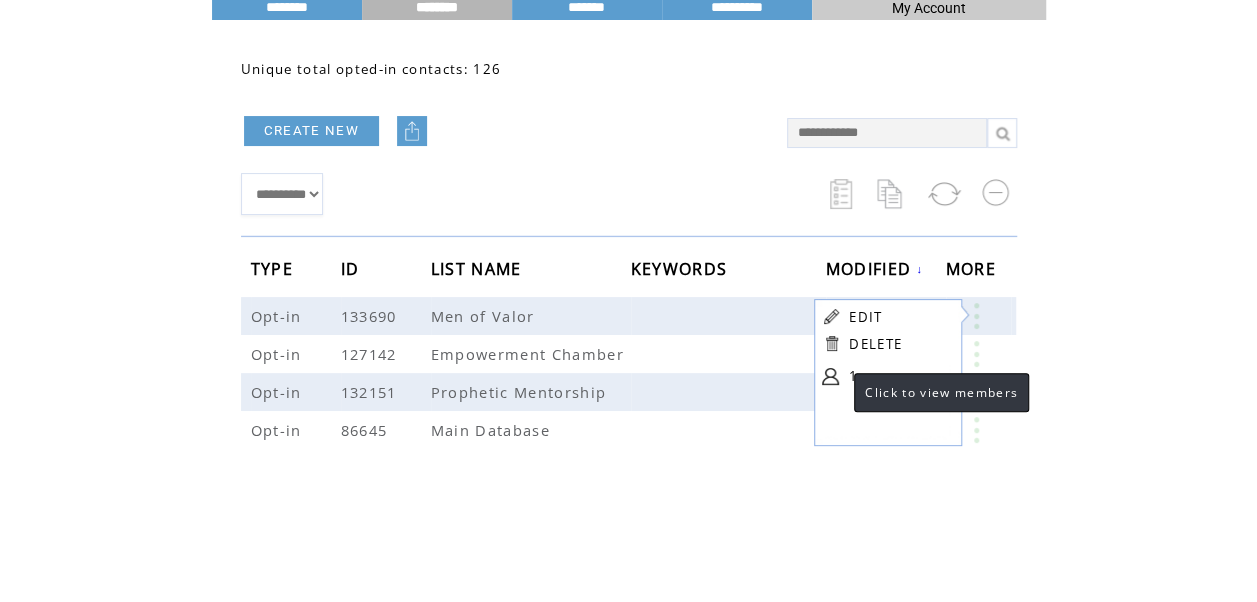 click at bounding box center [830, 376] 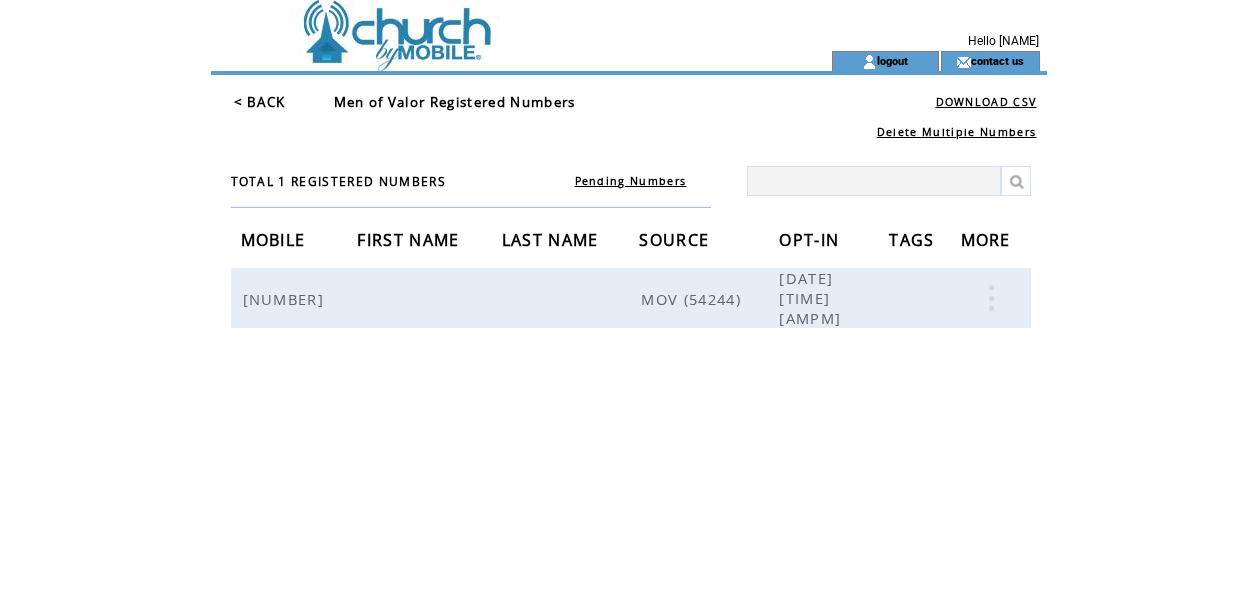 scroll, scrollTop: 0, scrollLeft: 0, axis: both 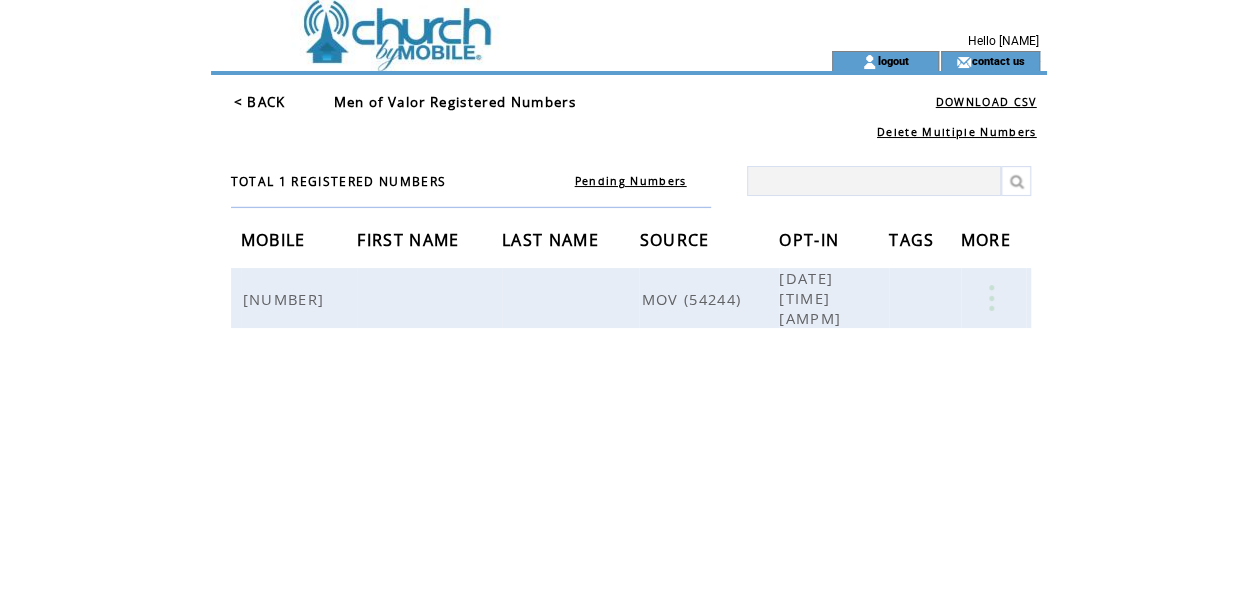 click on "< BACK" at bounding box center (260, 102) 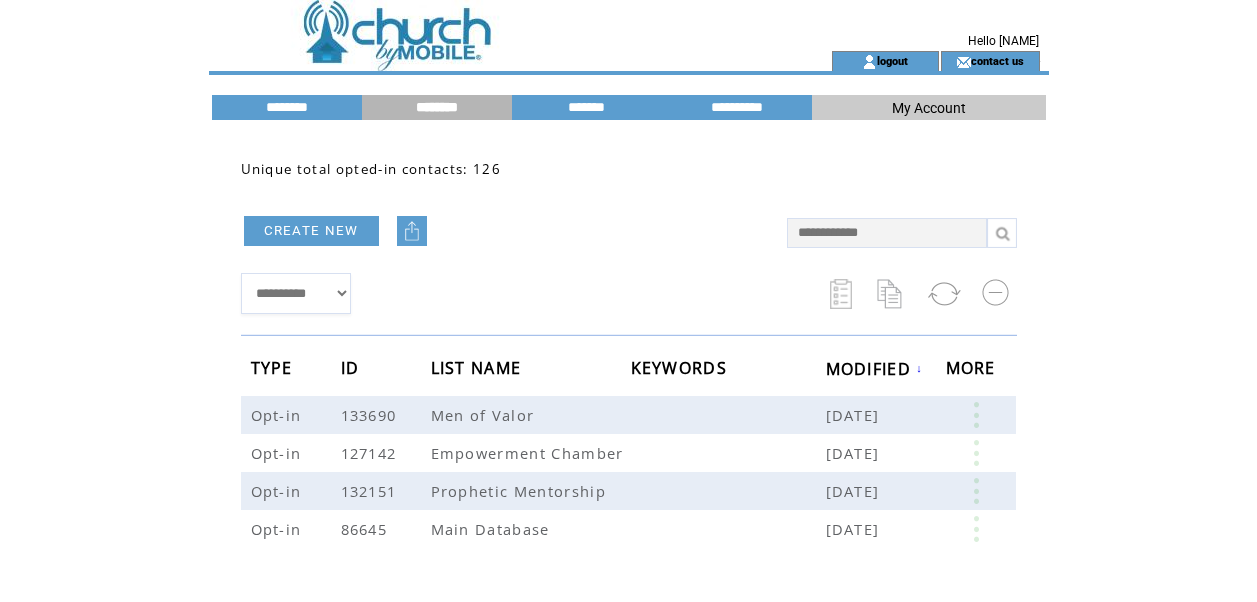 scroll, scrollTop: 0, scrollLeft: 0, axis: both 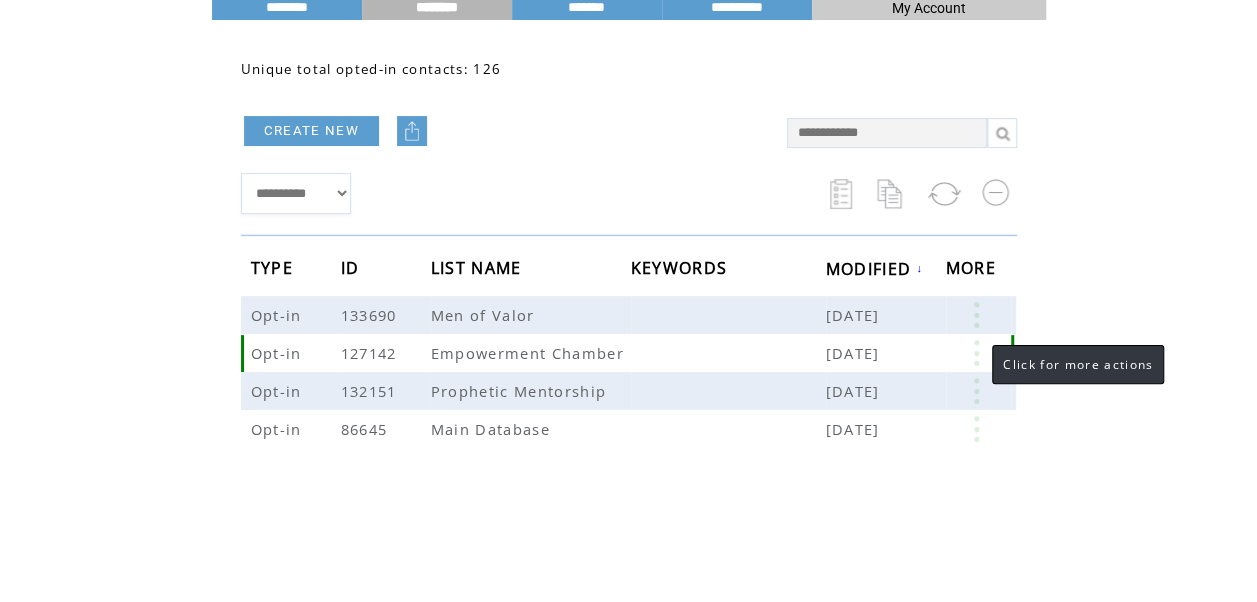 click at bounding box center (976, 353) 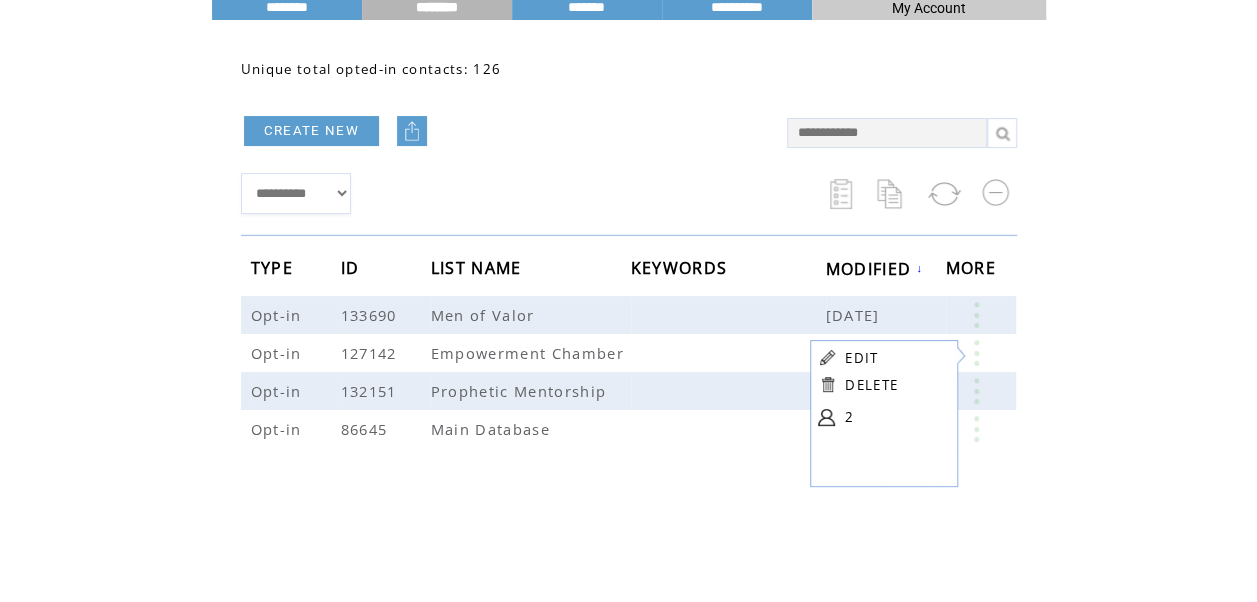 drag, startPoint x: 1019, startPoint y: 497, endPoint x: 1006, endPoint y: 485, distance: 17.691807 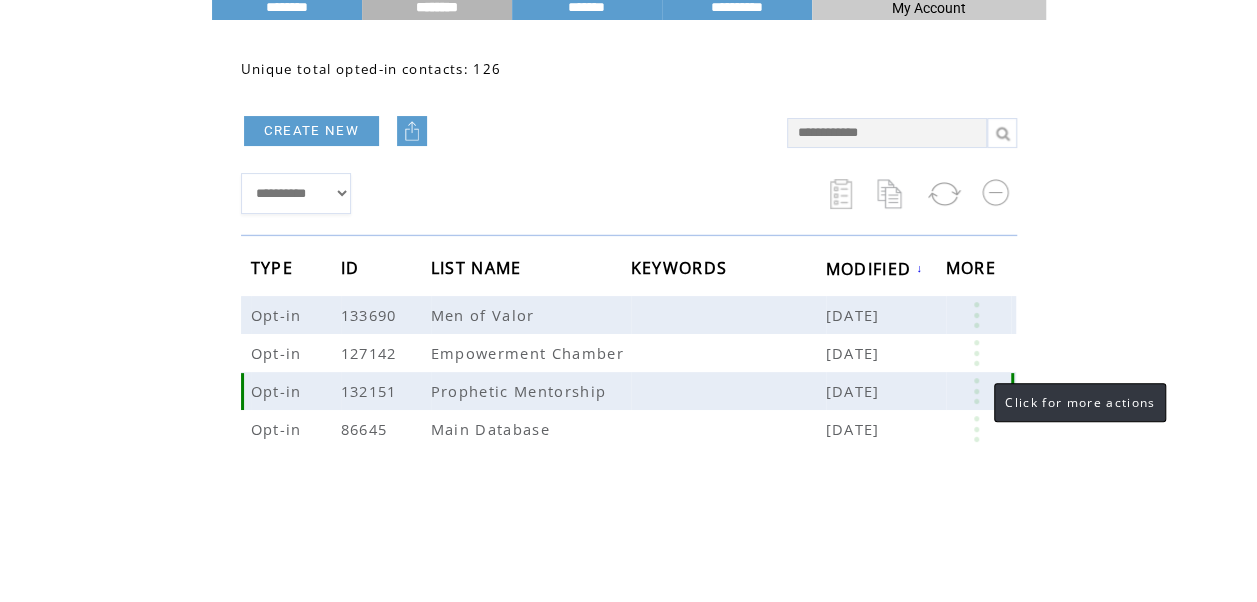 click at bounding box center (976, 391) 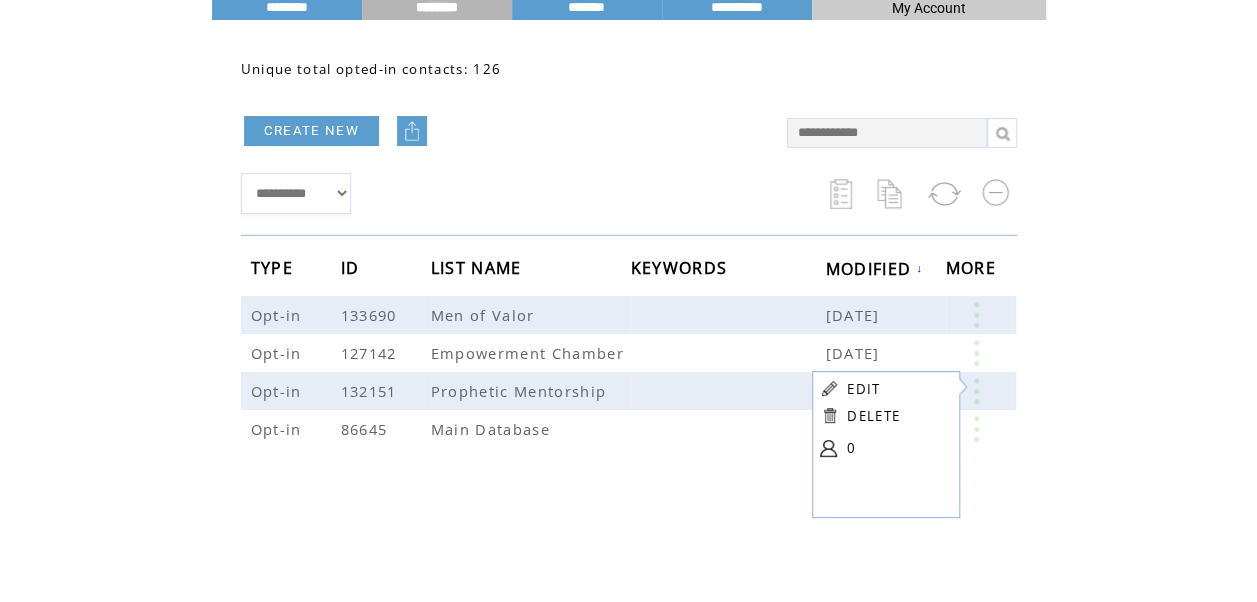click on "**********" at bounding box center [629, 325] 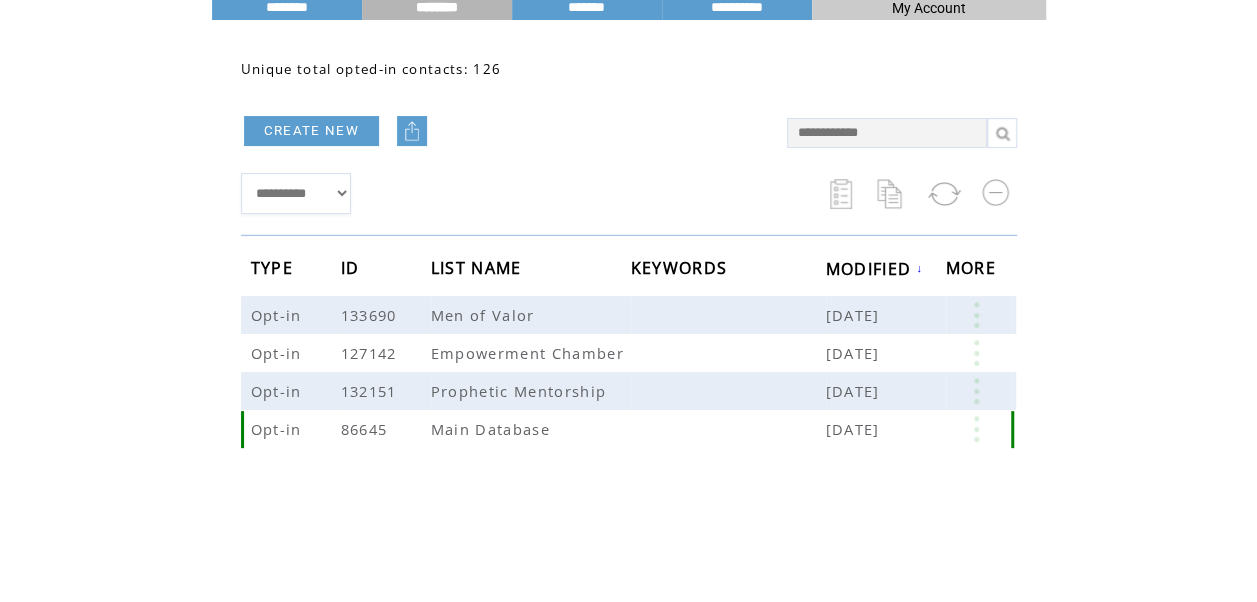 click at bounding box center (976, 429) 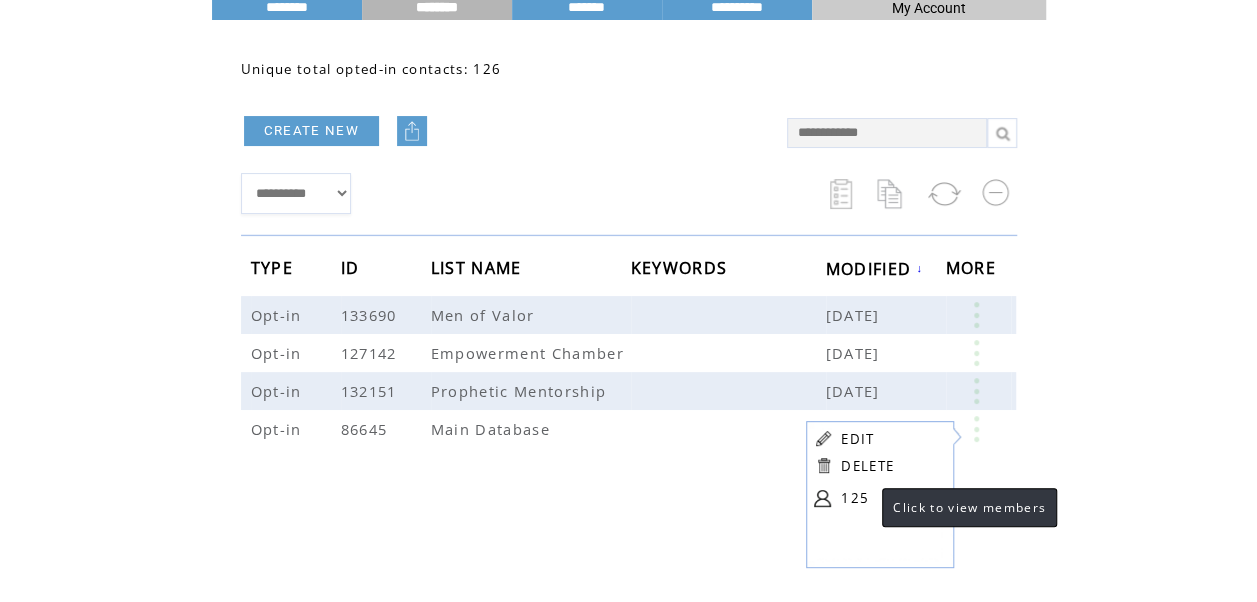 click on "125" at bounding box center (891, 498) 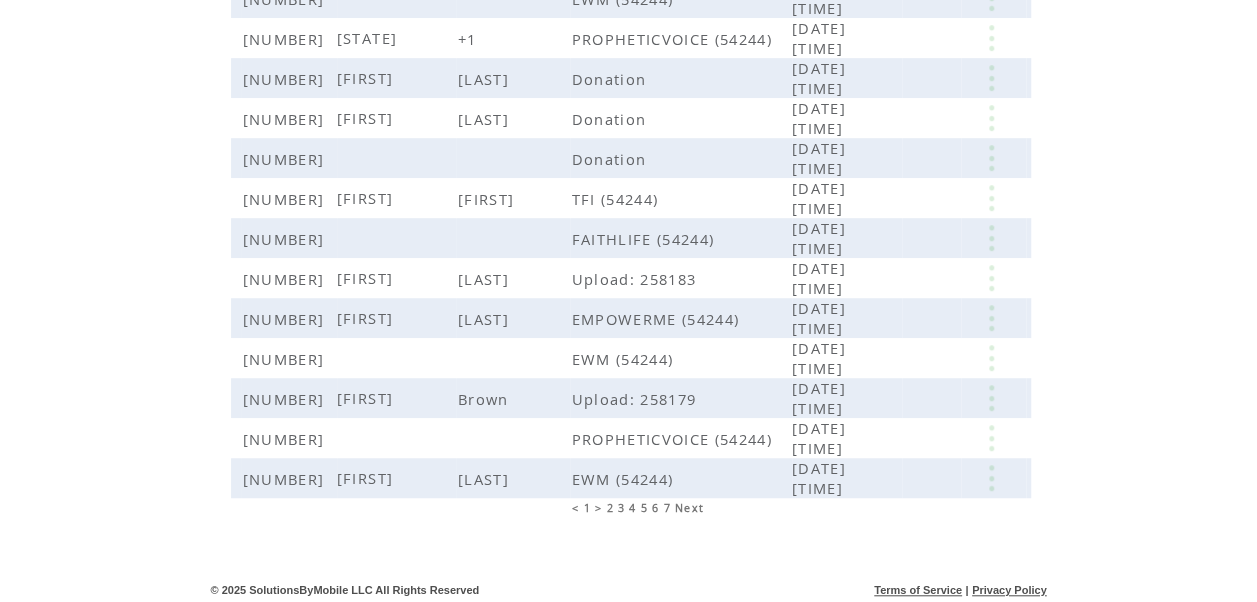 scroll, scrollTop: 534, scrollLeft: 0, axis: vertical 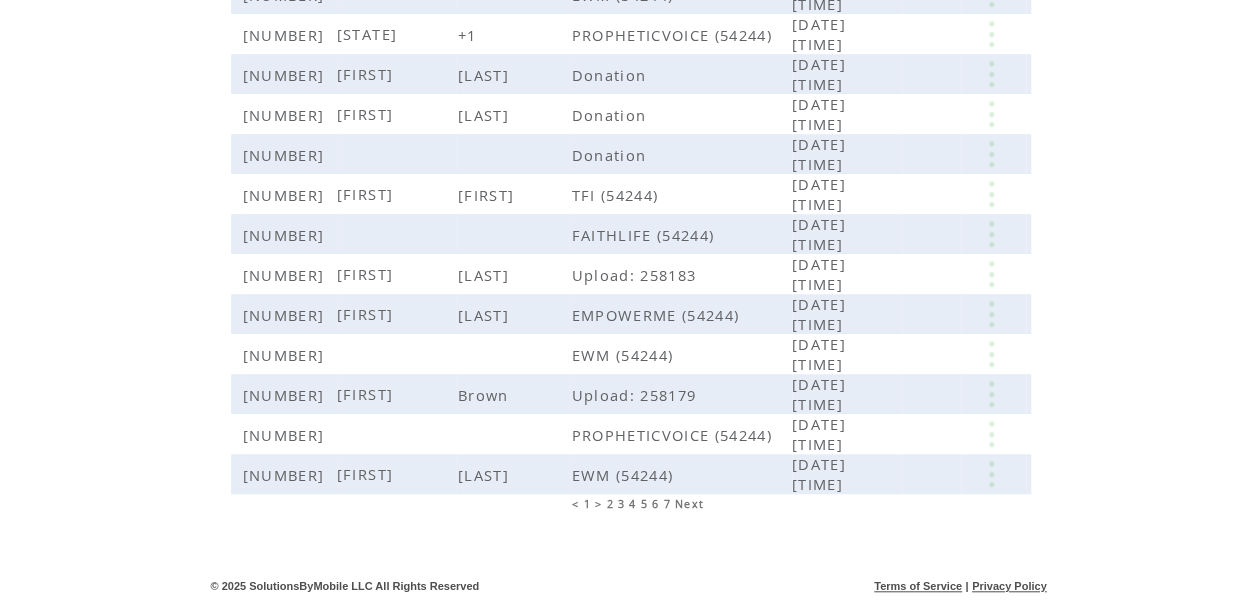 click on "Next" at bounding box center (689, 504) 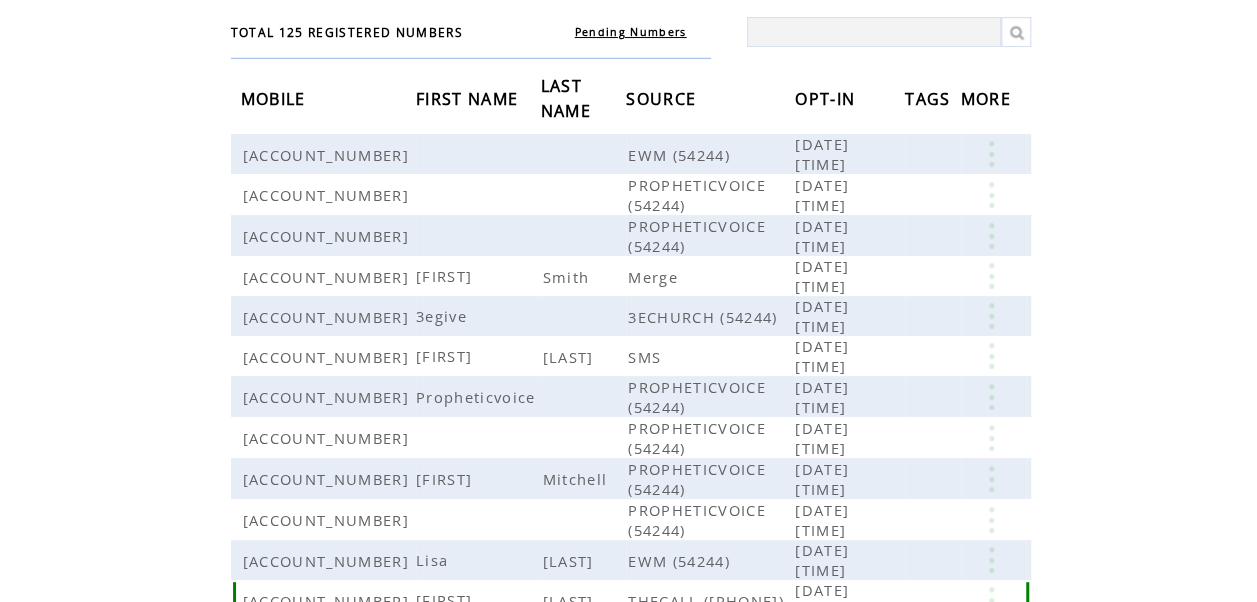 scroll, scrollTop: 0, scrollLeft: 0, axis: both 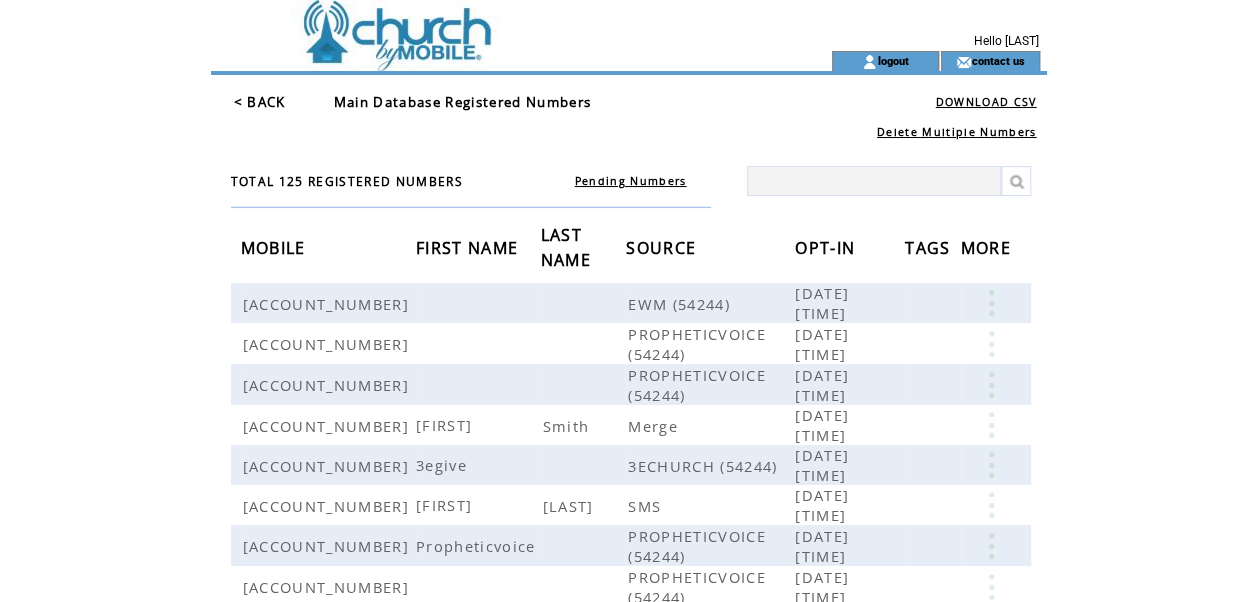 click on "< BACK" at bounding box center (260, 102) 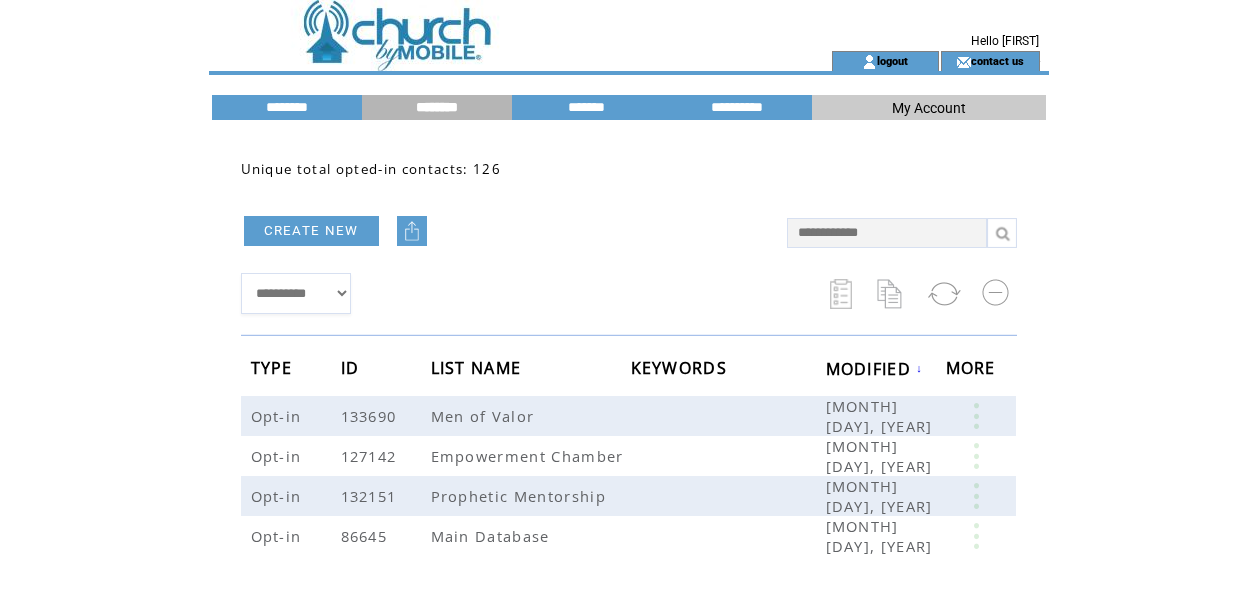 scroll, scrollTop: 0, scrollLeft: 0, axis: both 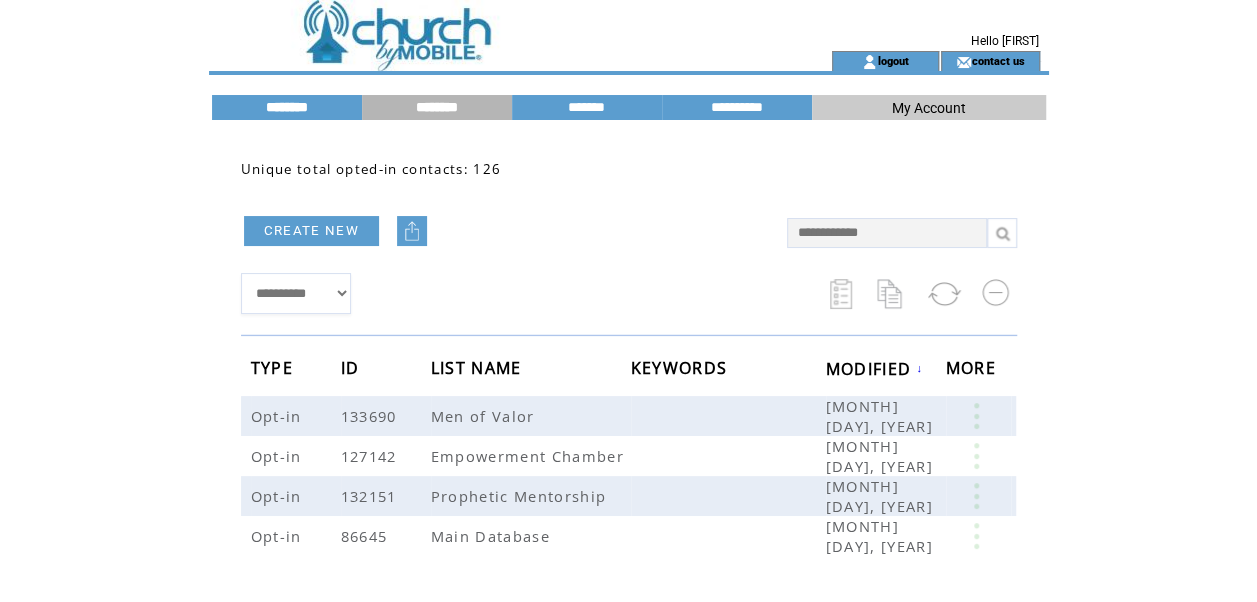 click on "********" at bounding box center (287, 107) 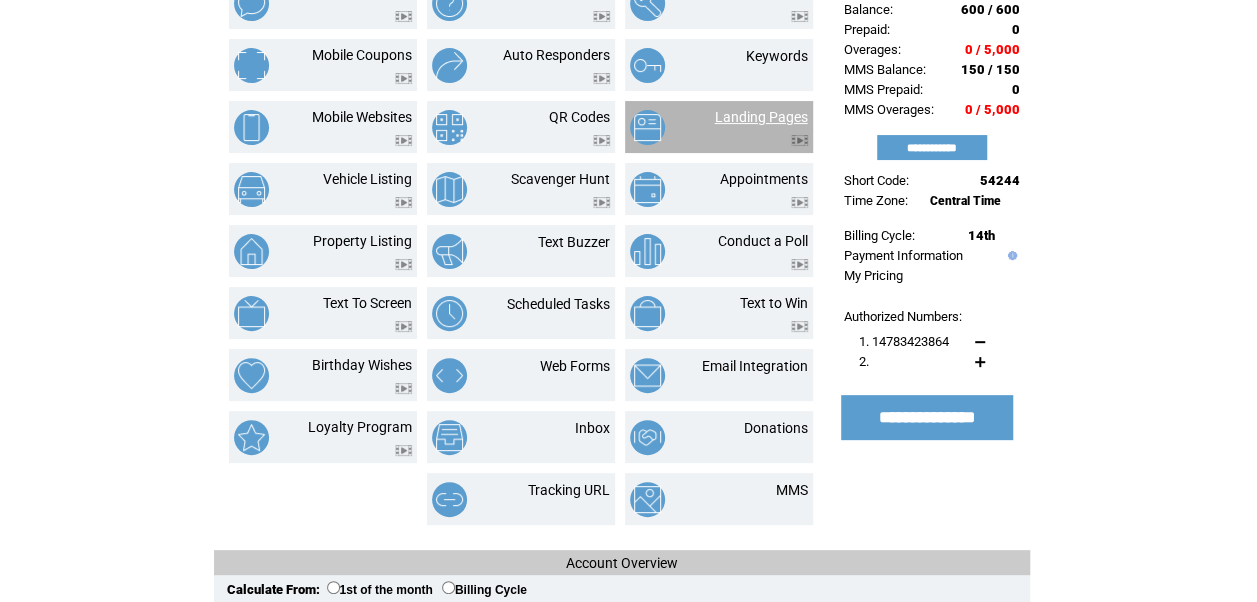 scroll, scrollTop: 200, scrollLeft: 0, axis: vertical 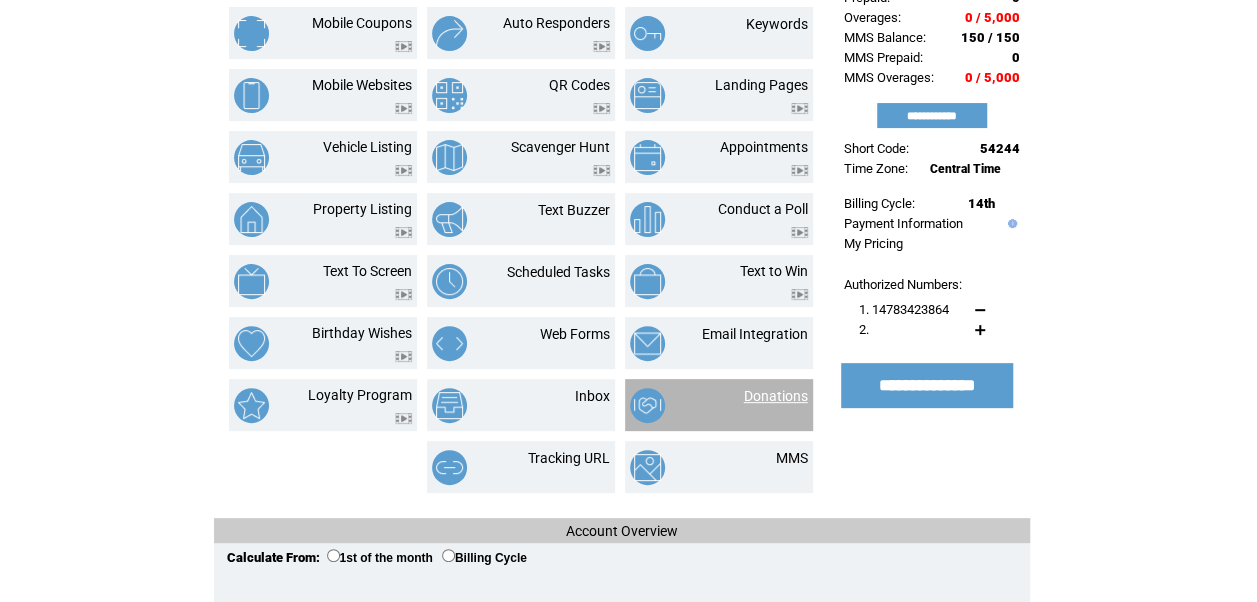 click on "Donations" at bounding box center [776, 396] 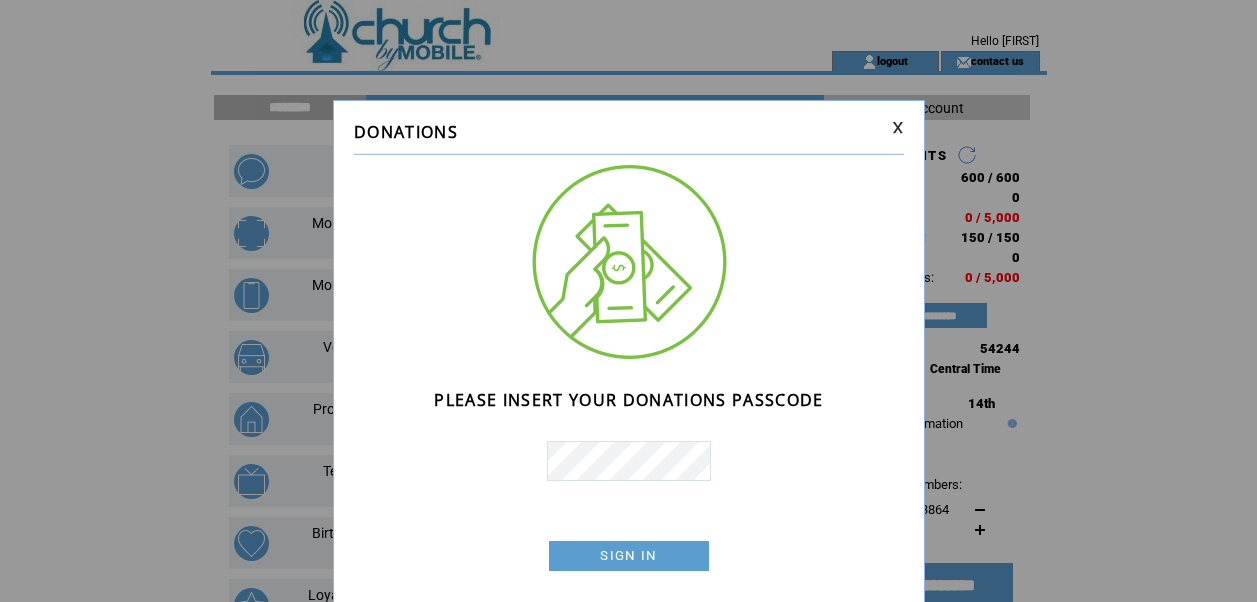 scroll, scrollTop: 0, scrollLeft: 0, axis: both 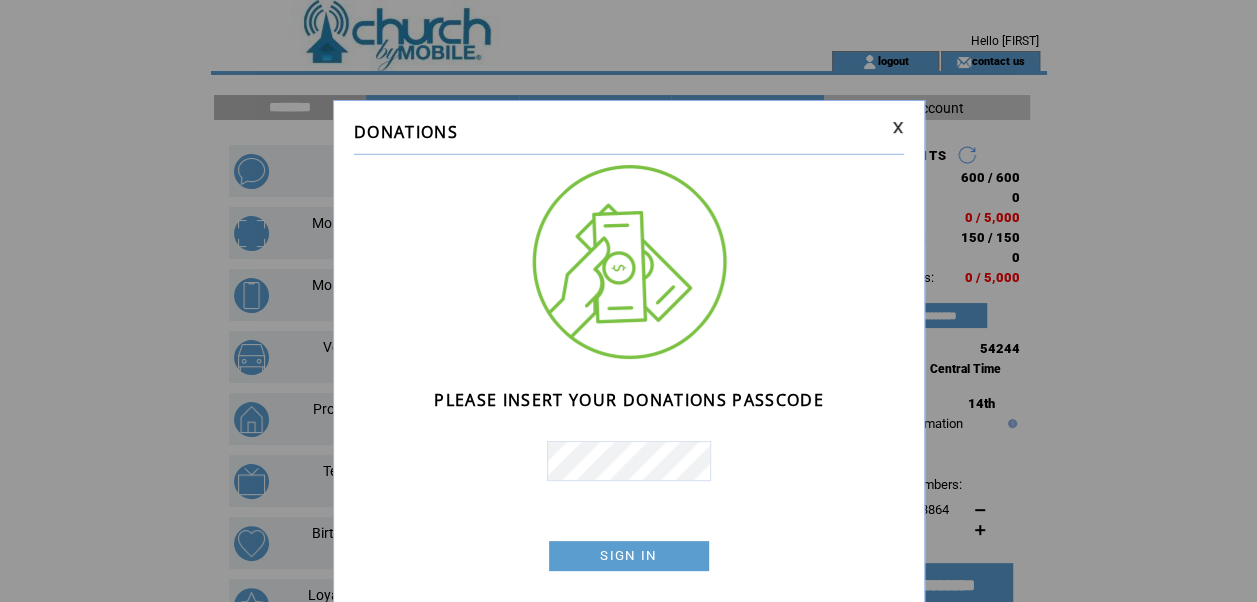 click on "SIGN IN" at bounding box center (629, 556) 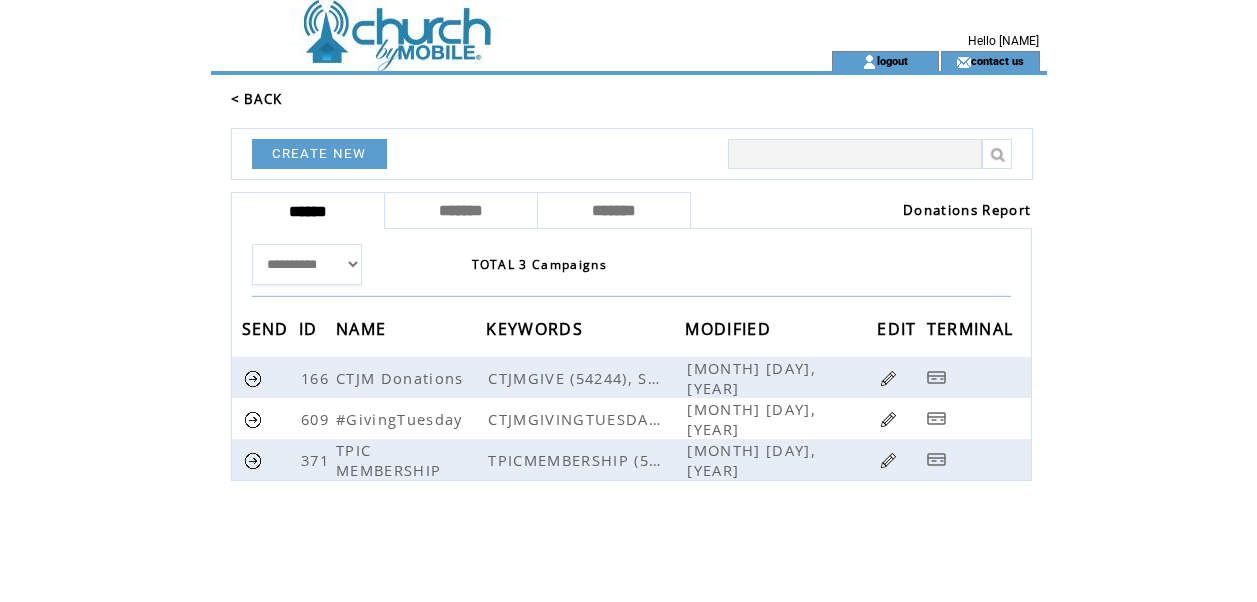 scroll, scrollTop: 0, scrollLeft: 0, axis: both 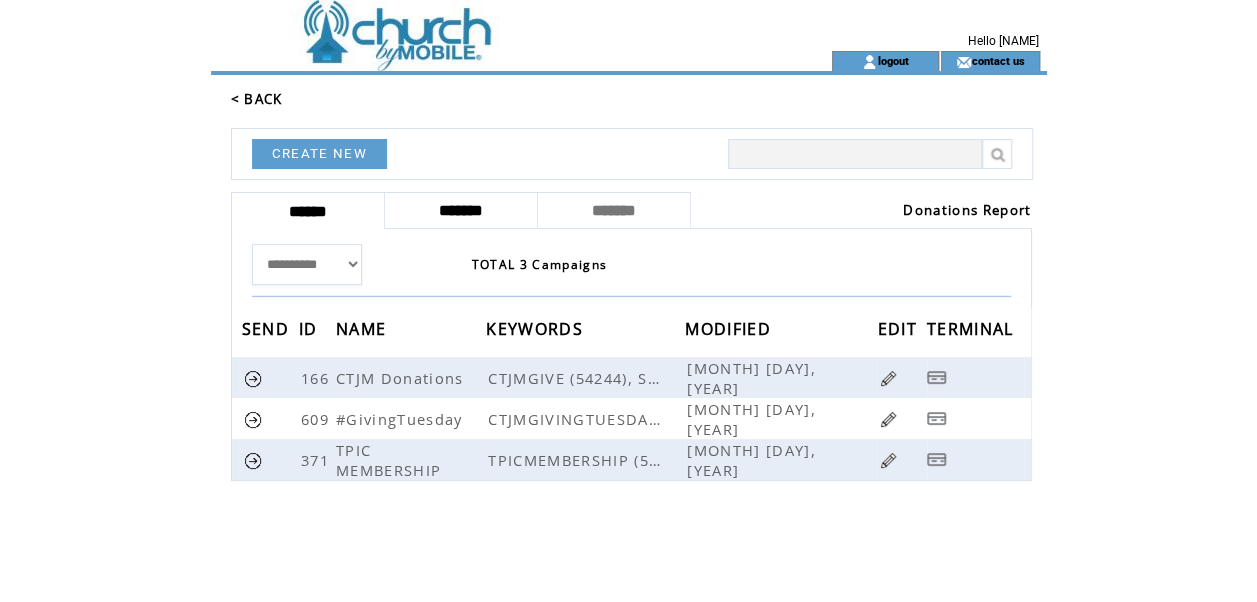 click on "*******" at bounding box center [461, 210] 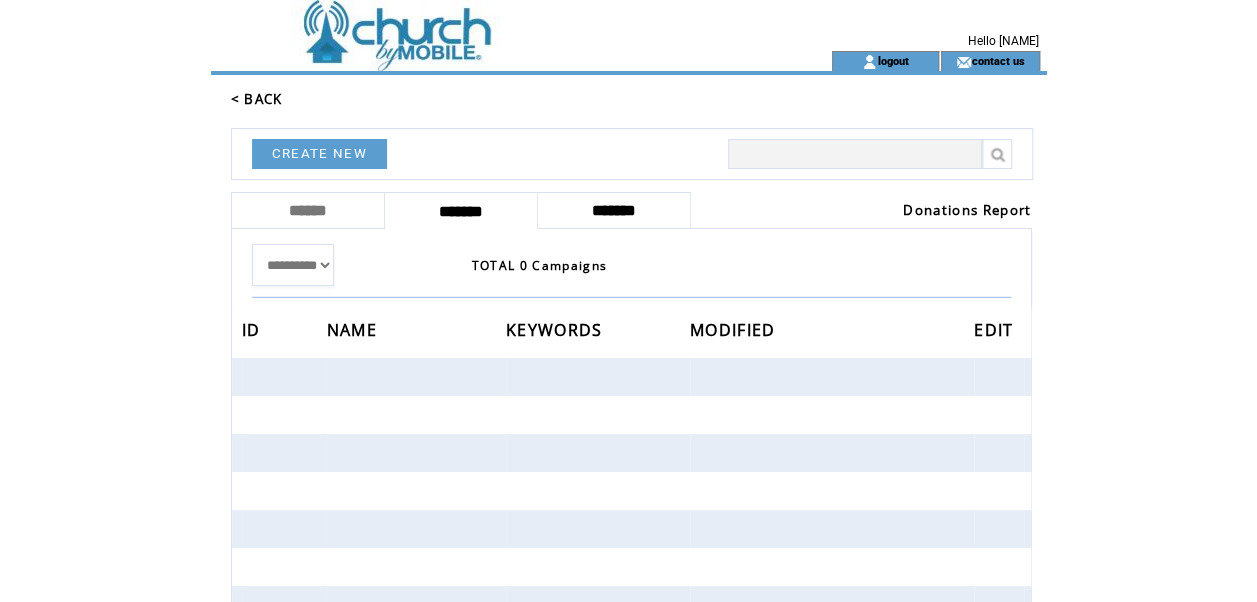 click on "*******" at bounding box center (614, 210) 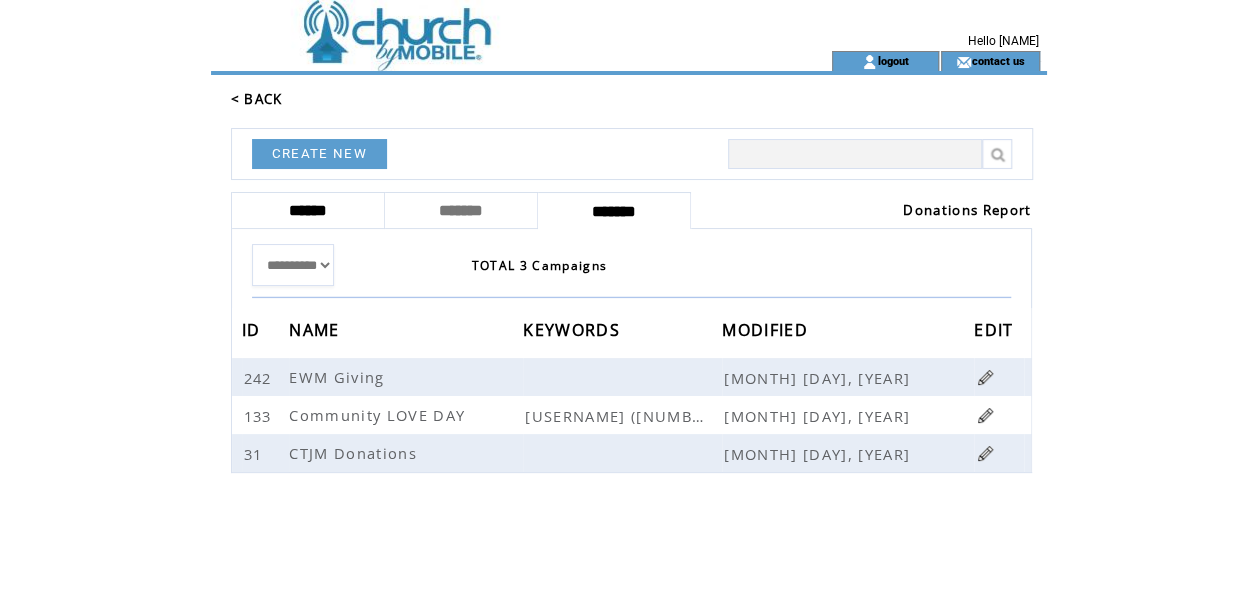 click on "******" at bounding box center (308, 210) 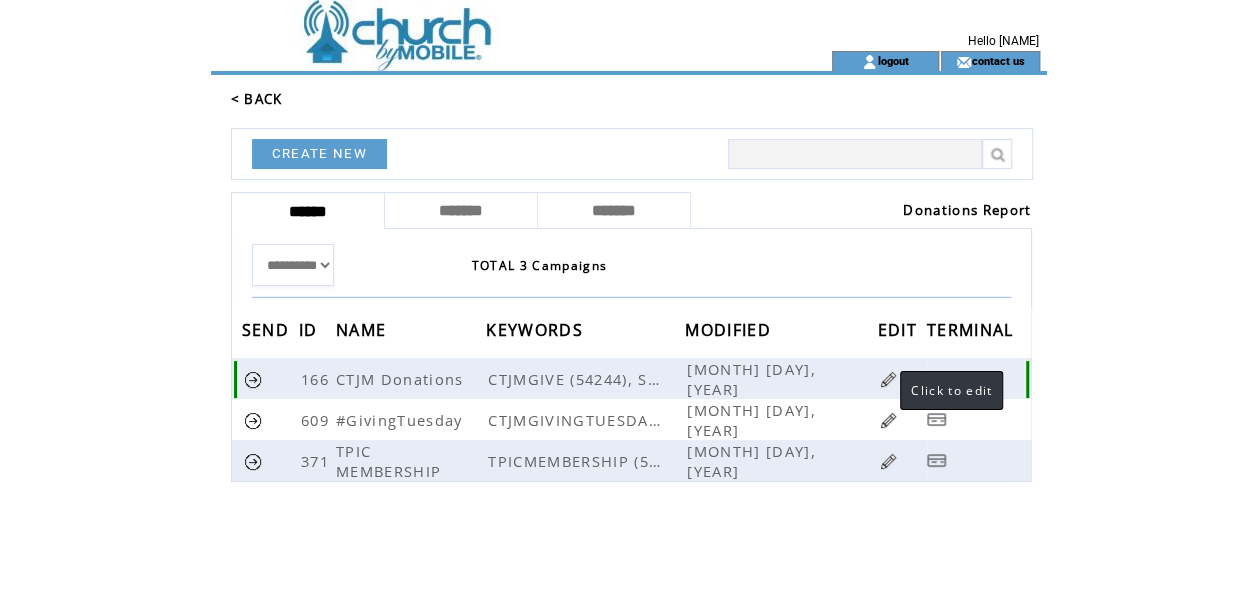 click at bounding box center [888, 379] 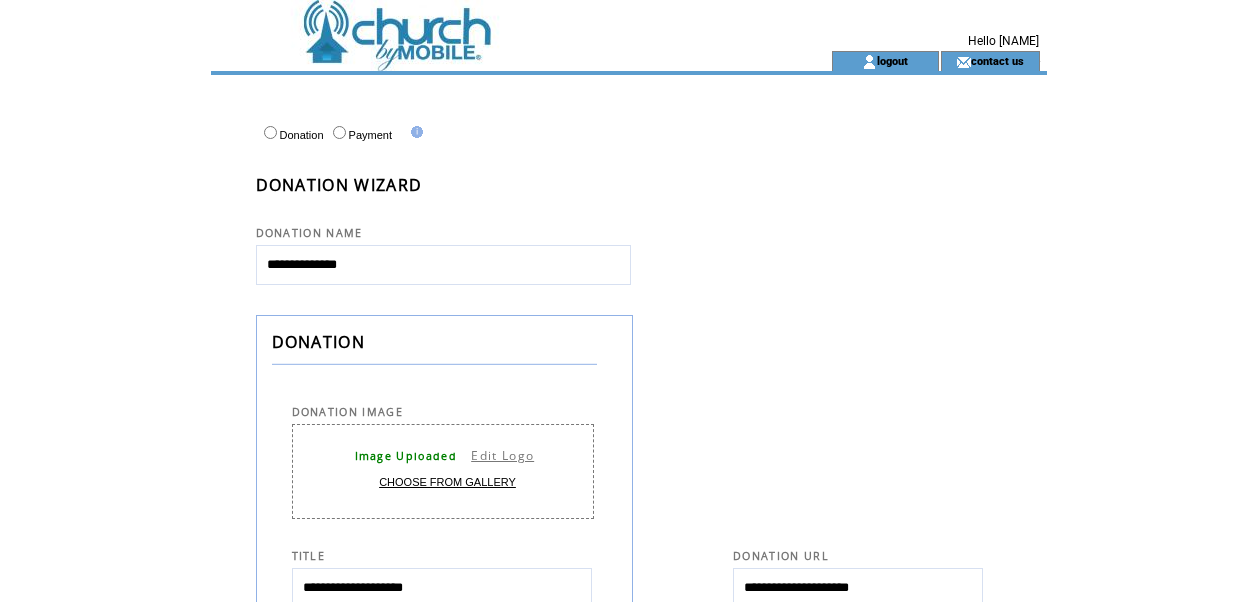 select 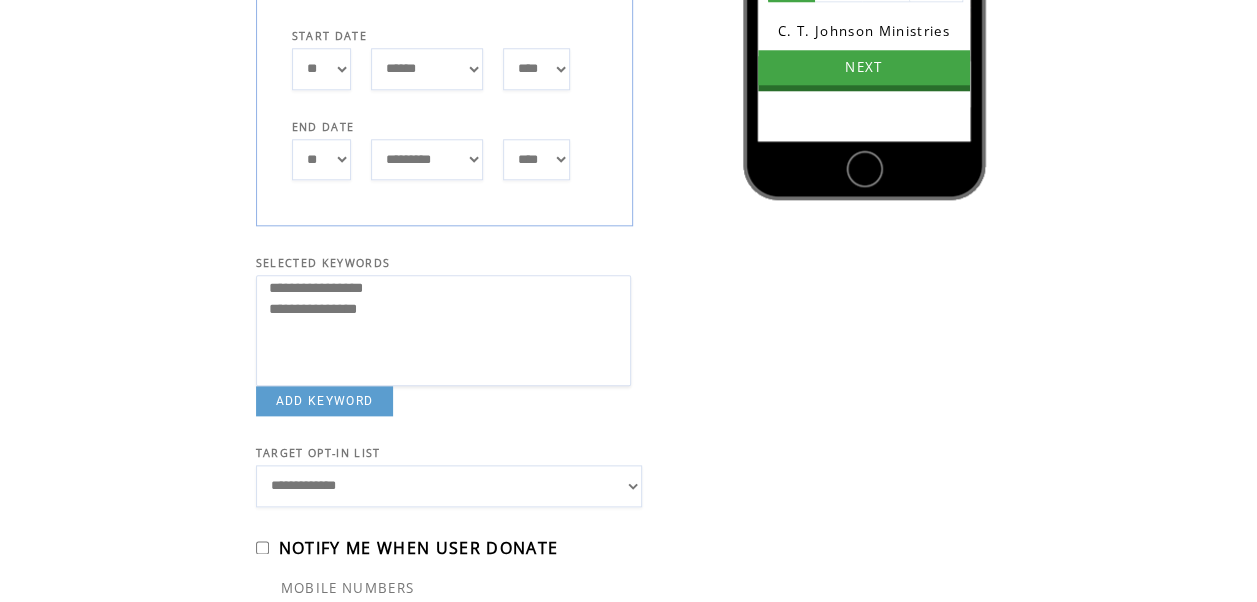 scroll, scrollTop: 1000, scrollLeft: 0, axis: vertical 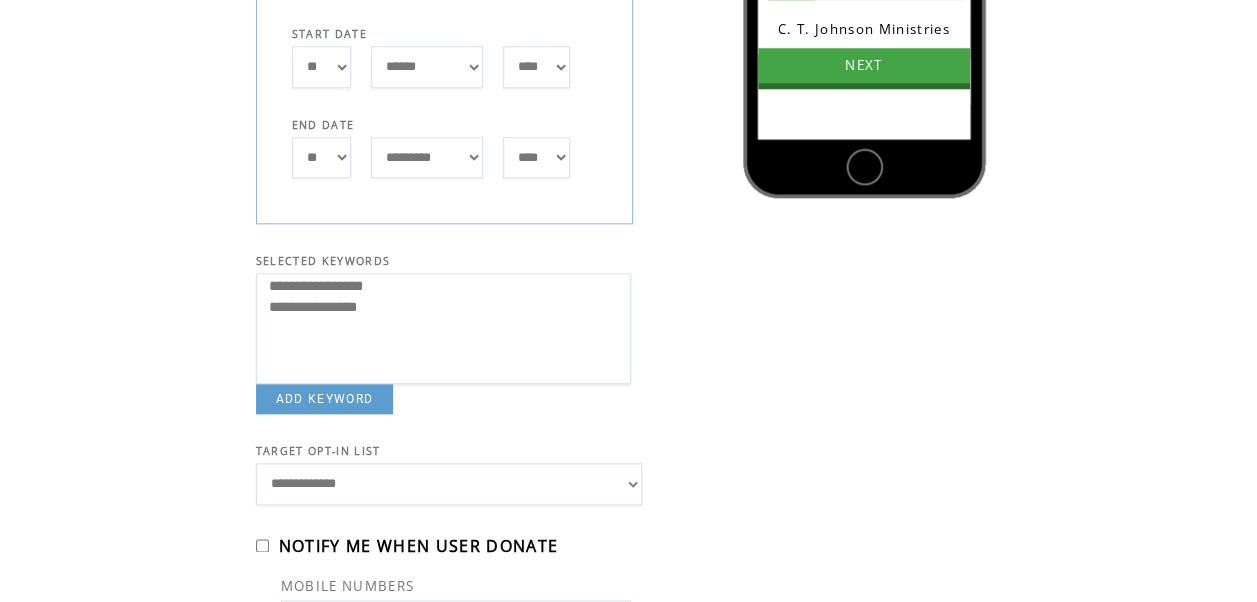 click on "**********" at bounding box center [449, 483] 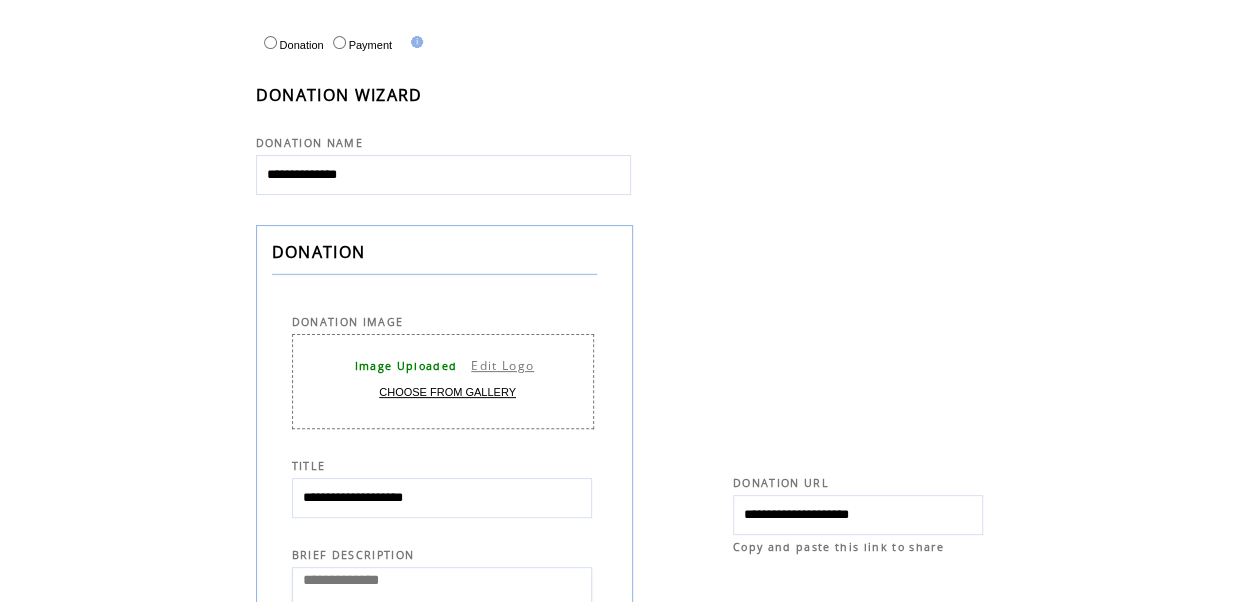 scroll, scrollTop: 0, scrollLeft: 0, axis: both 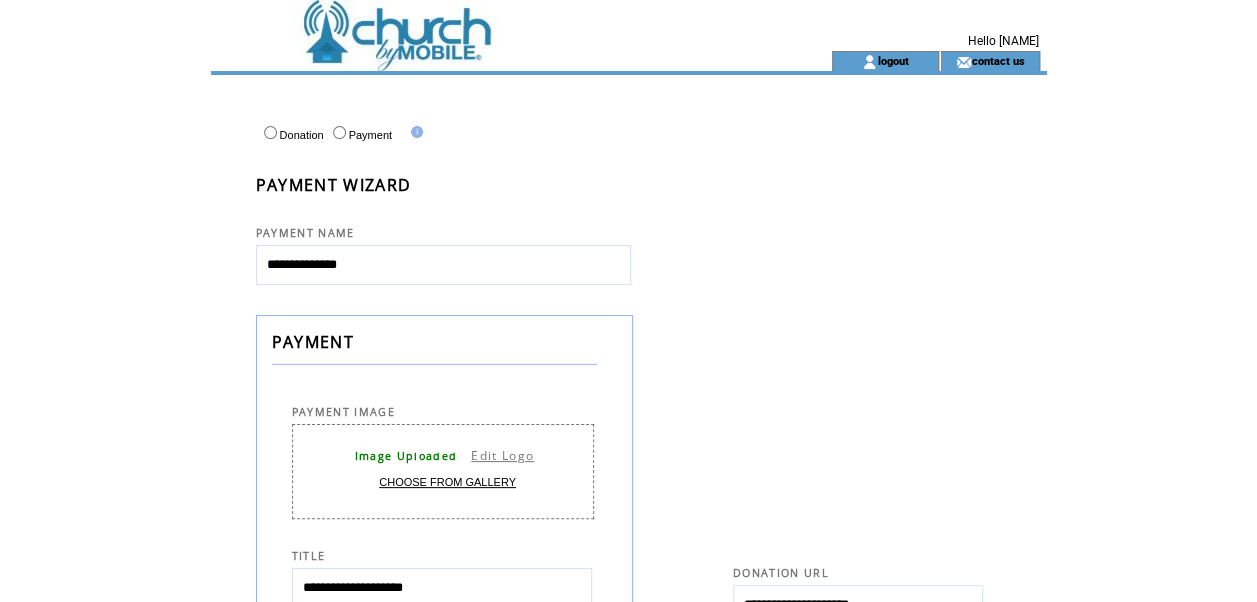 click at bounding box center (414, 132) 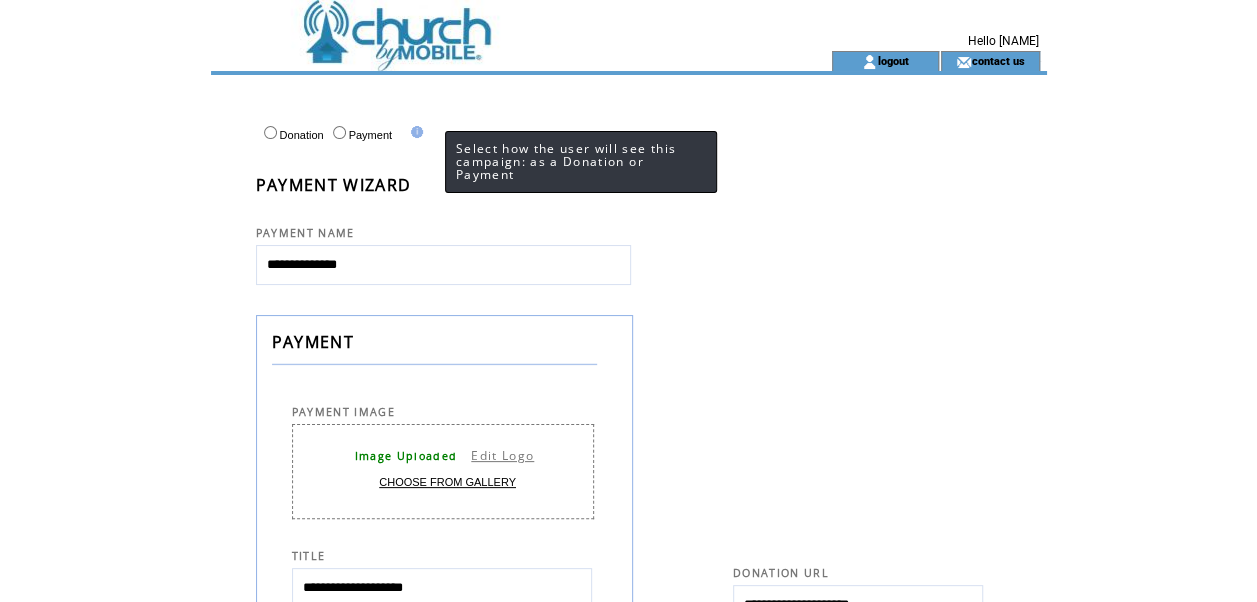 click on "Donation" at bounding box center [291, 135] 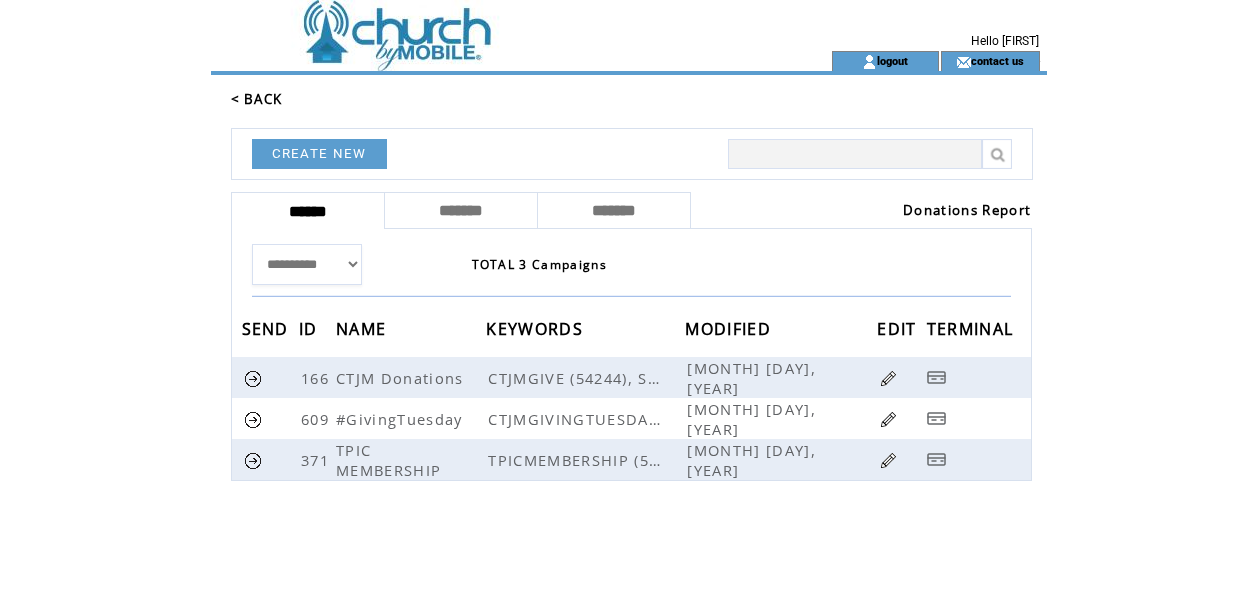 scroll, scrollTop: 0, scrollLeft: 0, axis: both 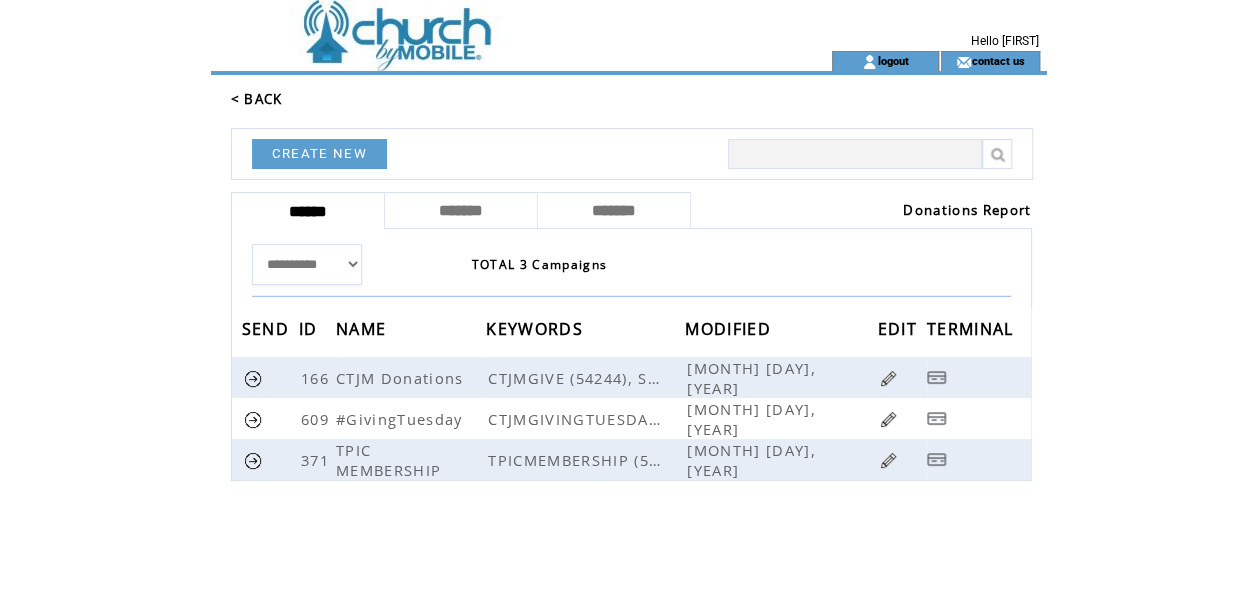 click on "Donations Report" at bounding box center [967, 210] 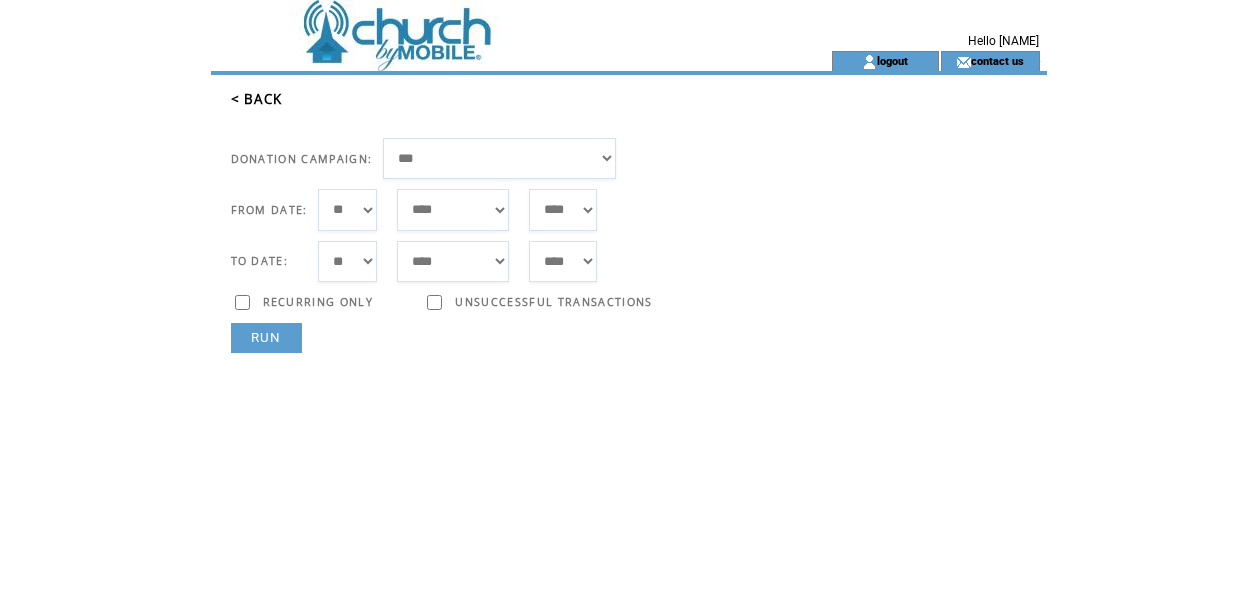 scroll, scrollTop: 0, scrollLeft: 0, axis: both 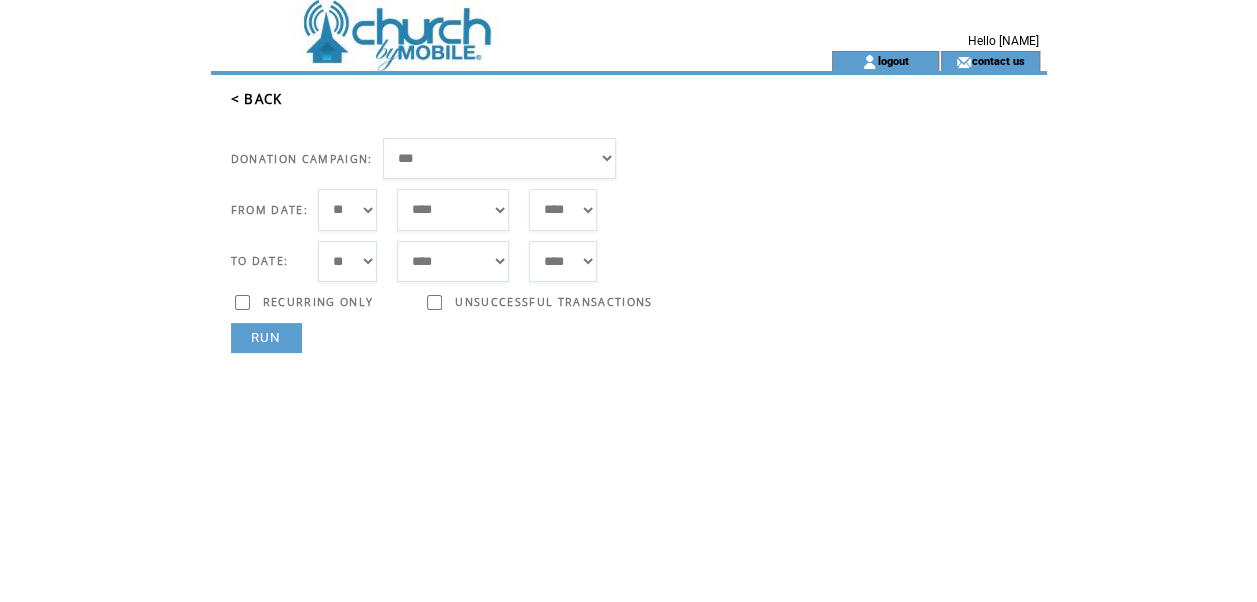 click on "**** 	 **** 	 **** 	 **** 	 **** 	 **** 	 **** 	 **** 	 **** 	 **** 	 **** 	 **** 	 **** 	 **** 	 **** 	 **** 	 **** 	 **** 	 **** 	 **** 	 **** 	 **** 	 **** 	 **** 	 **** 	 **** 	 **** 	 **** 	 **** 	 **** 	 **** 	 **** 	 **** 	 **** 	 **** 	 **** 	 **** 	 **** 	 **** 	 **** 	 **** 	 **** 	 **** 	 **** 	 **** 	 **** 	 **** 	 **** 	 **** 	 **** 	 **** 	 **** 	 **** 	 **** 	 **** 	 **** 	 **** 	 **** 	 **** 	 **** 	 **** 	 **** 	 **** 	 **** 	 **** 	 **** 	 **** 	 **** 	 **** 	 **** 	 **** 	 **** 	 **** 	 **** 	 **** 	 **** 	 **** 	 **** 	 **** 	 **** 	 **** 	 **** 	 **** 	 **** 	 **** 	 **** 	 **** 	 **** 	 **** 	 **** 	 **** 	 **** 	 **** 	 **** 	 **** 	 **** 	 **** 	 **** 	 **** 	 **** 	 **** 	 **** 	 **** 	 **** 	 **** 	 **** 	 **** 	 **** 	 **** 	 **** 	 **** 	 **** 	 **** 	 **** 	 **** 	 **** 	 **** 	 **** 	 **** 	 **** 	 **** 	 **** 	 **** 	 **** 	 **** 	 **** 	 ****" at bounding box center [562, 209] 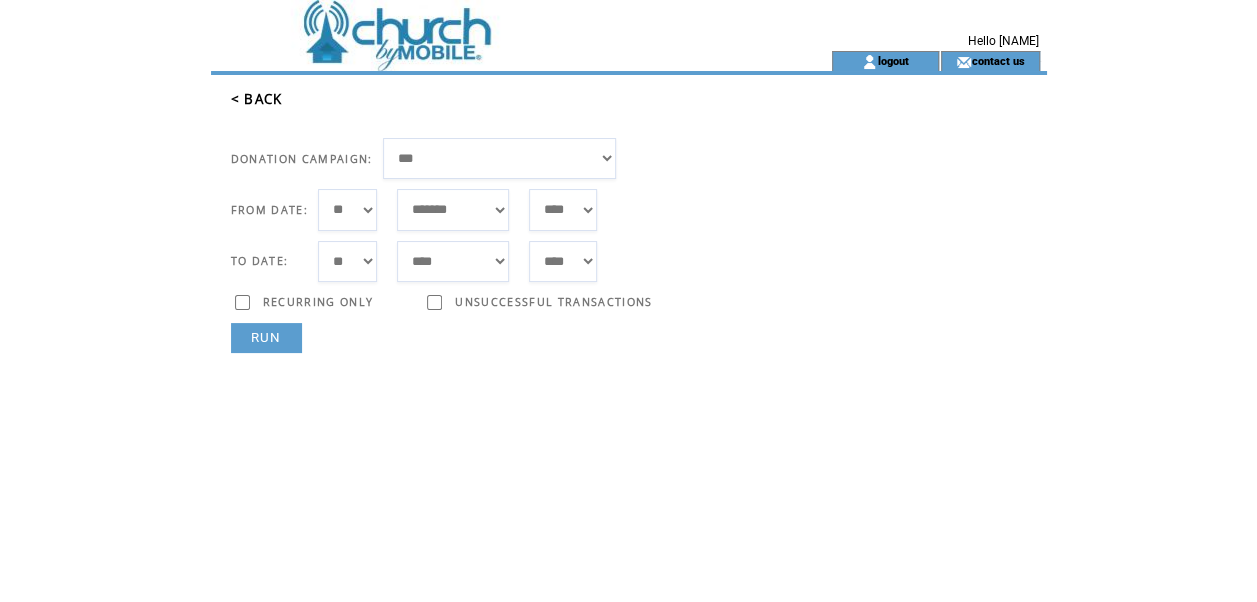 click on "*** 	 * 	 * 	 * 	 * 	 * 	 * 	 * 	 * 	 * 	 ** 	 ** 	 ** 	 ** 	 ** 	 ** 	 ** 	 ** 	 ** 	 ** 	 ** 	 ** 	 ** 	 ** 	 ** 	 ** 	 ** 	 ** 	 ** 	 ** 	 ** 	 **" at bounding box center (347, 209) 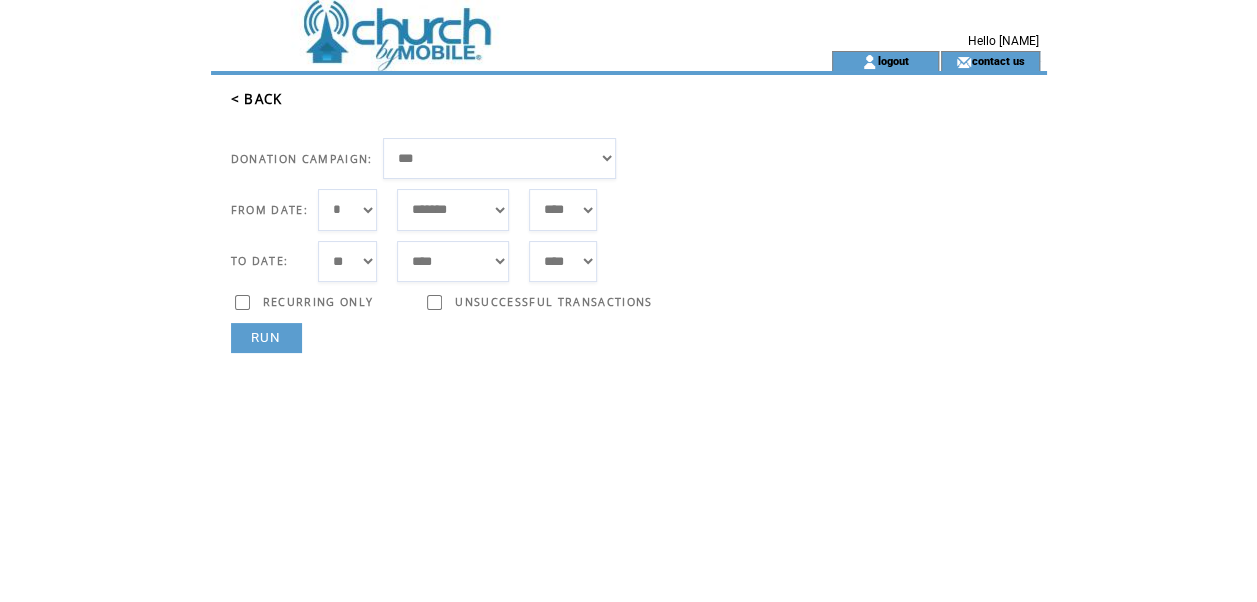 click on "*** 	 * 	 * 	 * 	 * 	 * 	 * 	 * 	 * 	 * 	 ** 	 ** 	 ** 	 ** 	 ** 	 ** 	 ** 	 ** 	 ** 	 ** 	 ** 	 ** 	 ** 	 ** 	 ** 	 ** 	 ** 	 ** 	 ** 	 ** 	 ** 	 **" at bounding box center [347, 209] 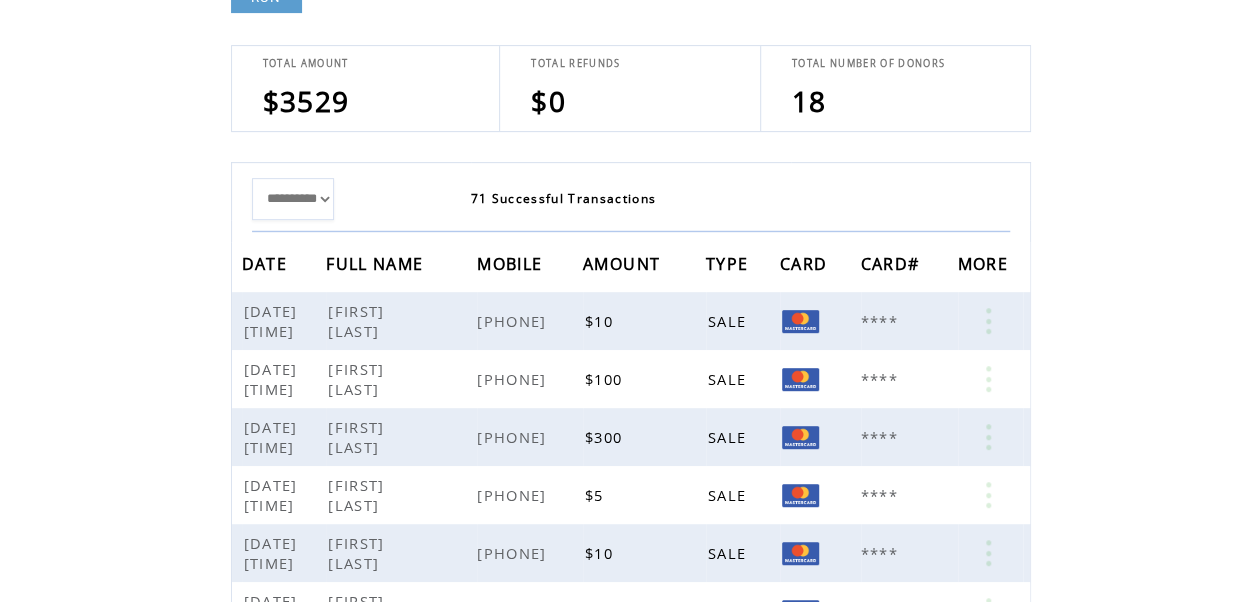 scroll, scrollTop: 297, scrollLeft: 0, axis: vertical 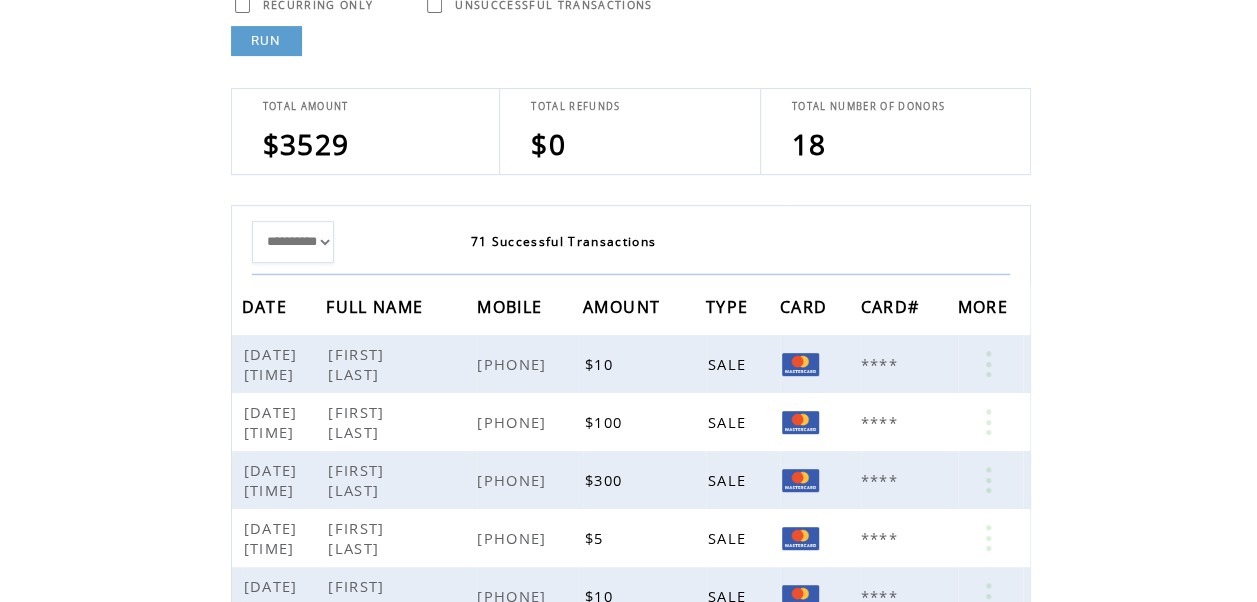 click on "**********" at bounding box center (293, 242) 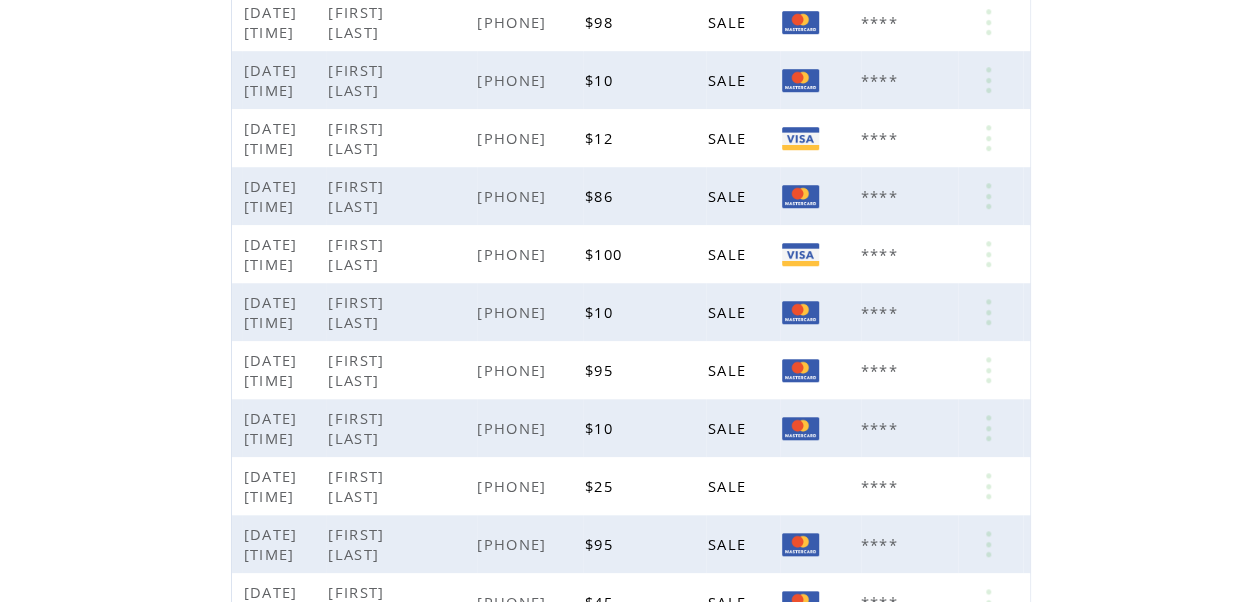 scroll, scrollTop: 97, scrollLeft: 0, axis: vertical 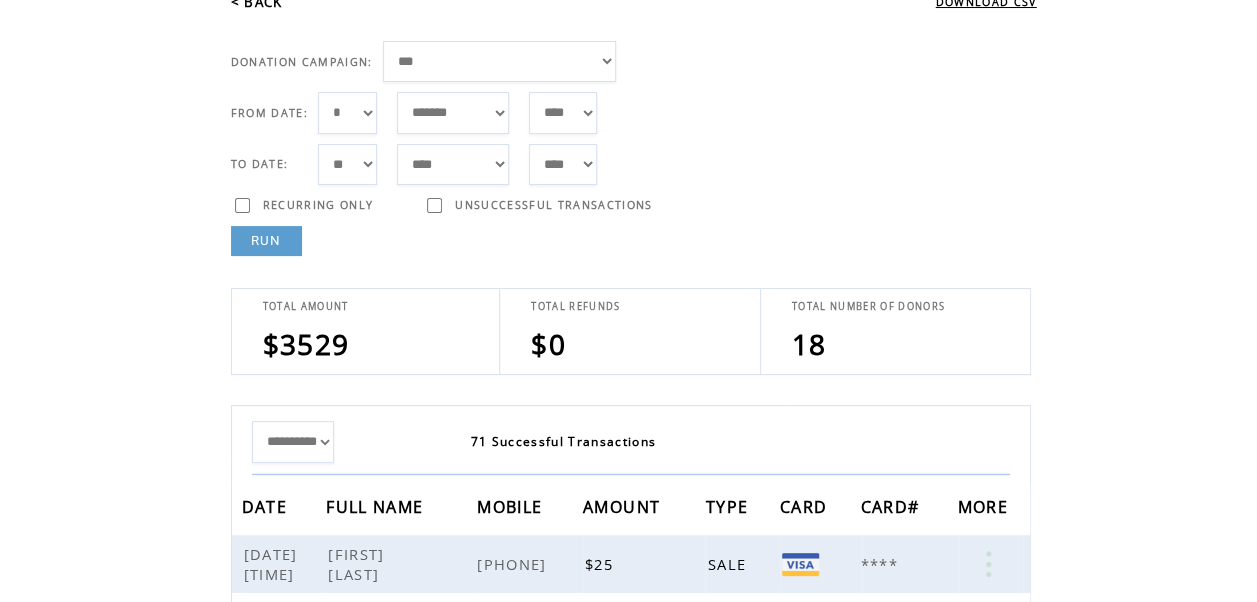 click on "**********" at bounding box center (293, 442) 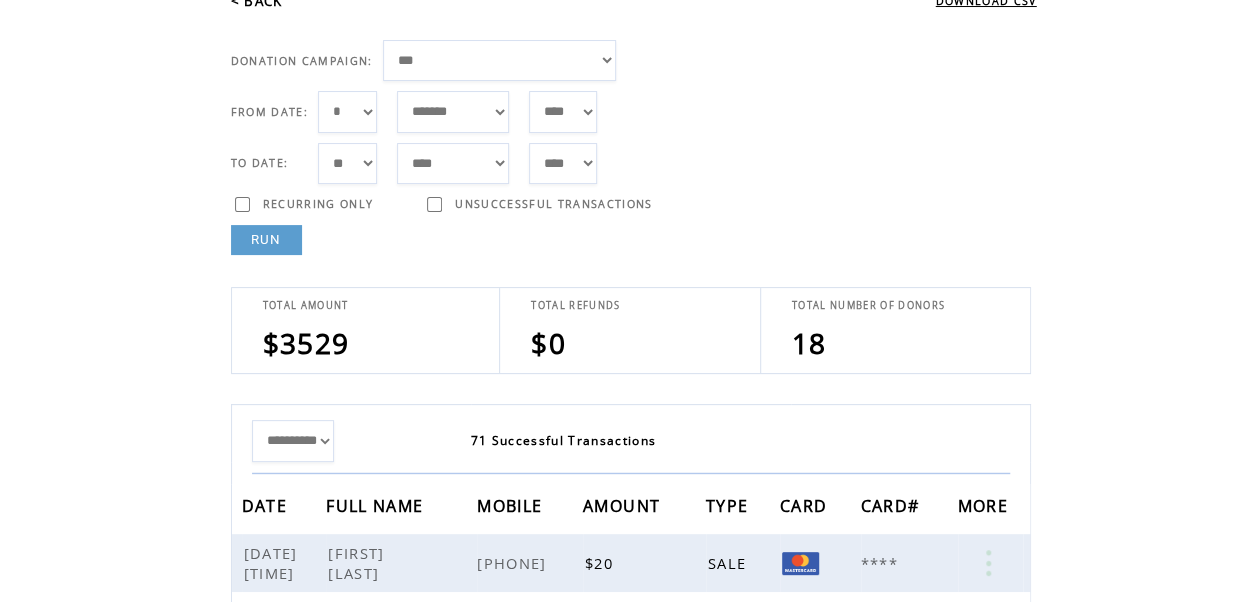 scroll, scrollTop: 97, scrollLeft: 0, axis: vertical 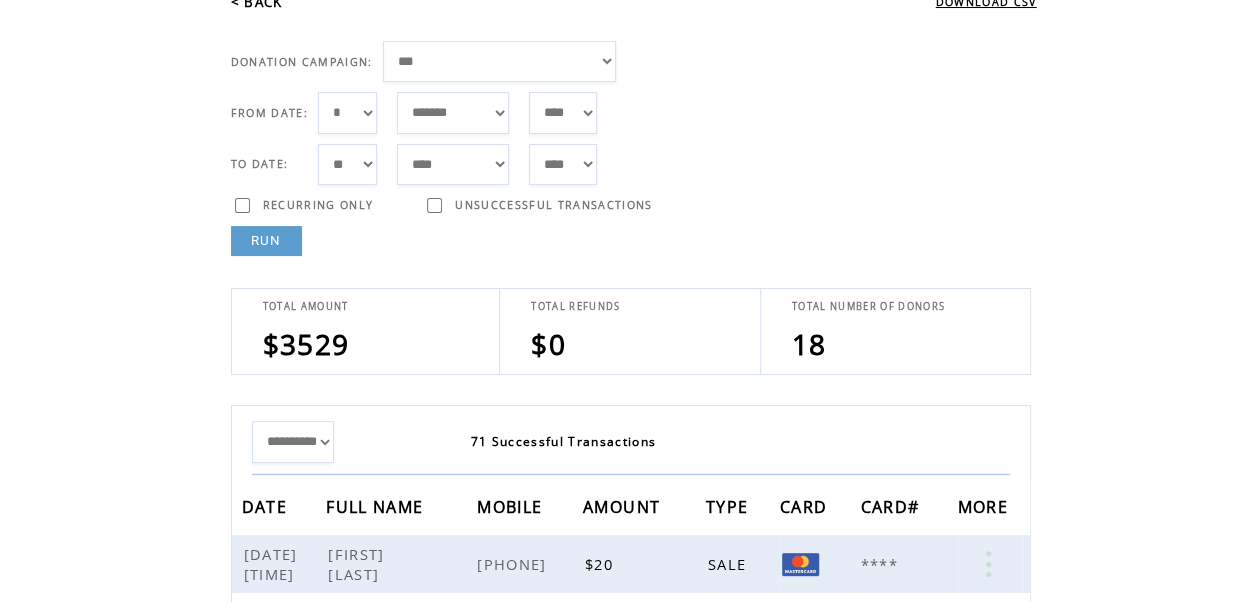 click on "**********" at bounding box center [293, 442] 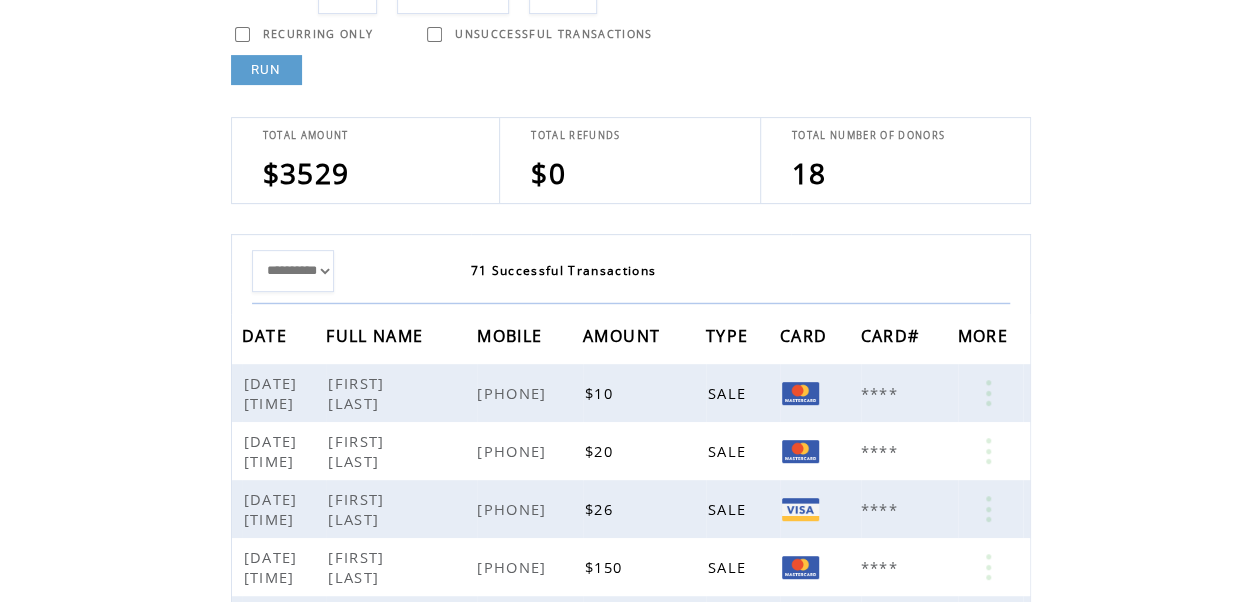 scroll, scrollTop: 0, scrollLeft: 0, axis: both 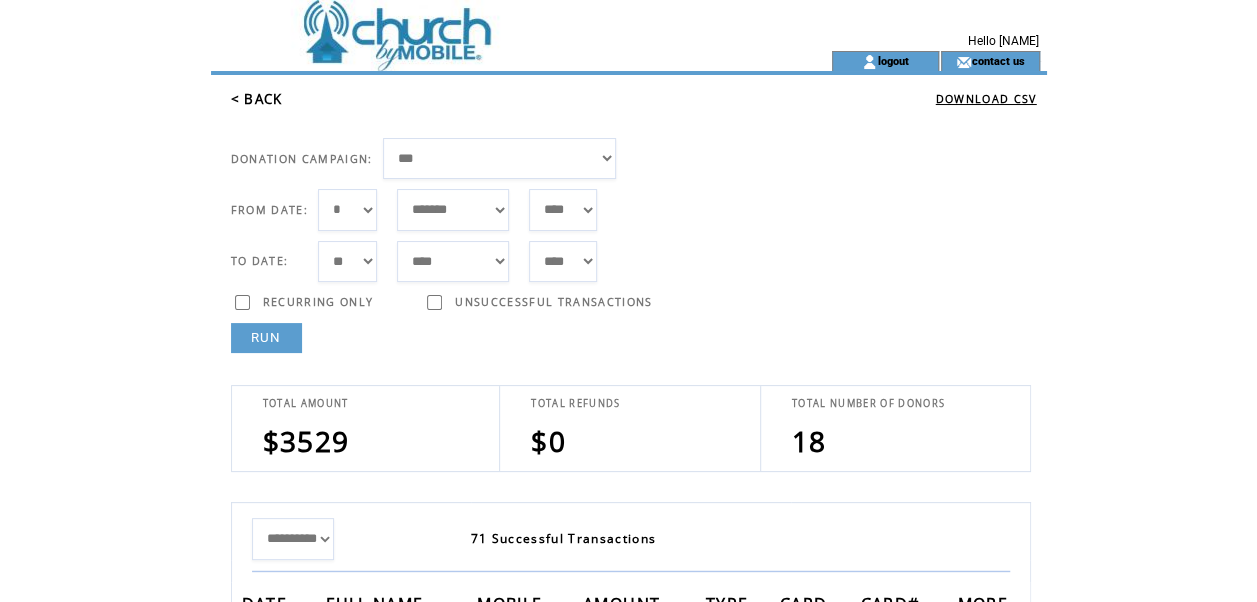 click on "< BACK" at bounding box center [257, 99] 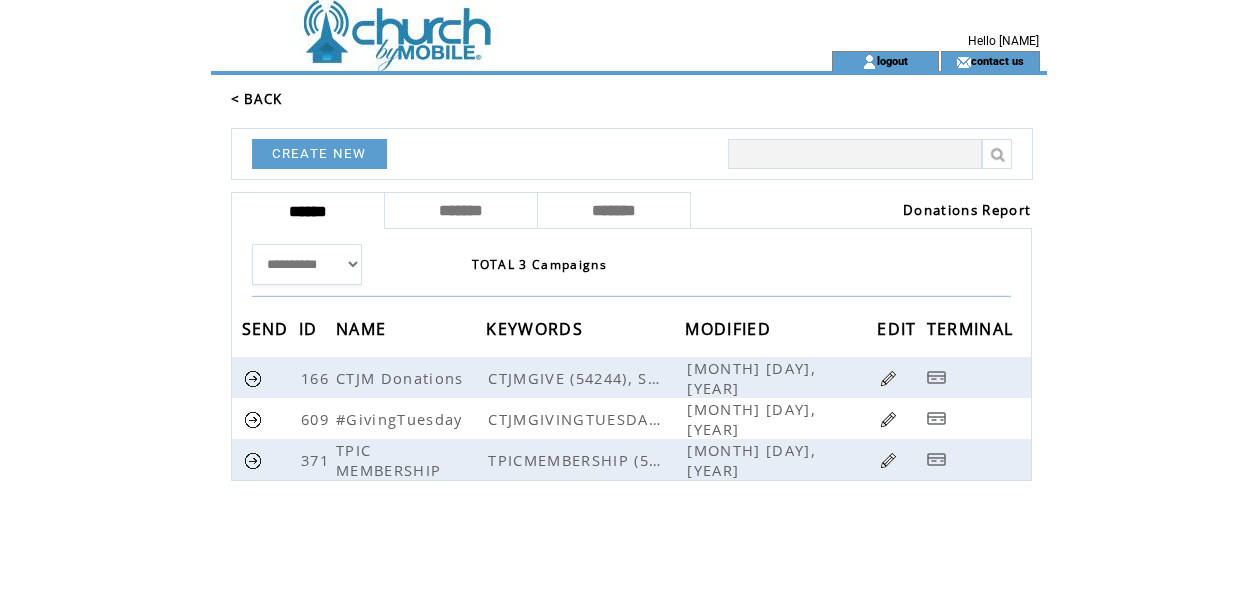 scroll, scrollTop: 0, scrollLeft: 0, axis: both 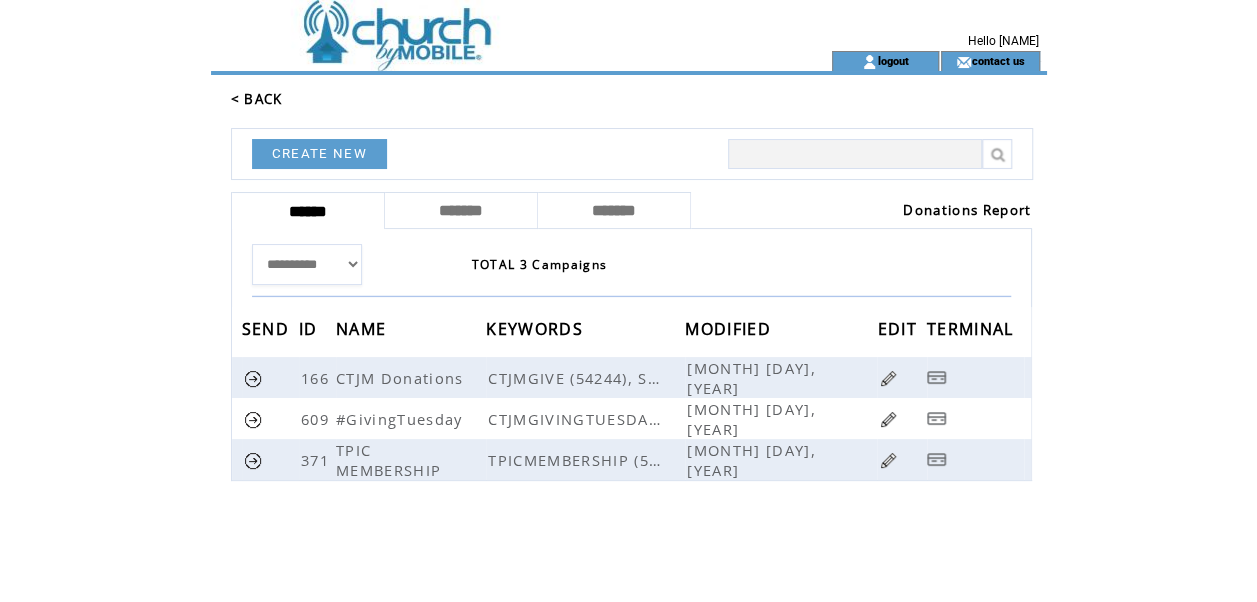 click on "< BACK" at bounding box center (257, 99) 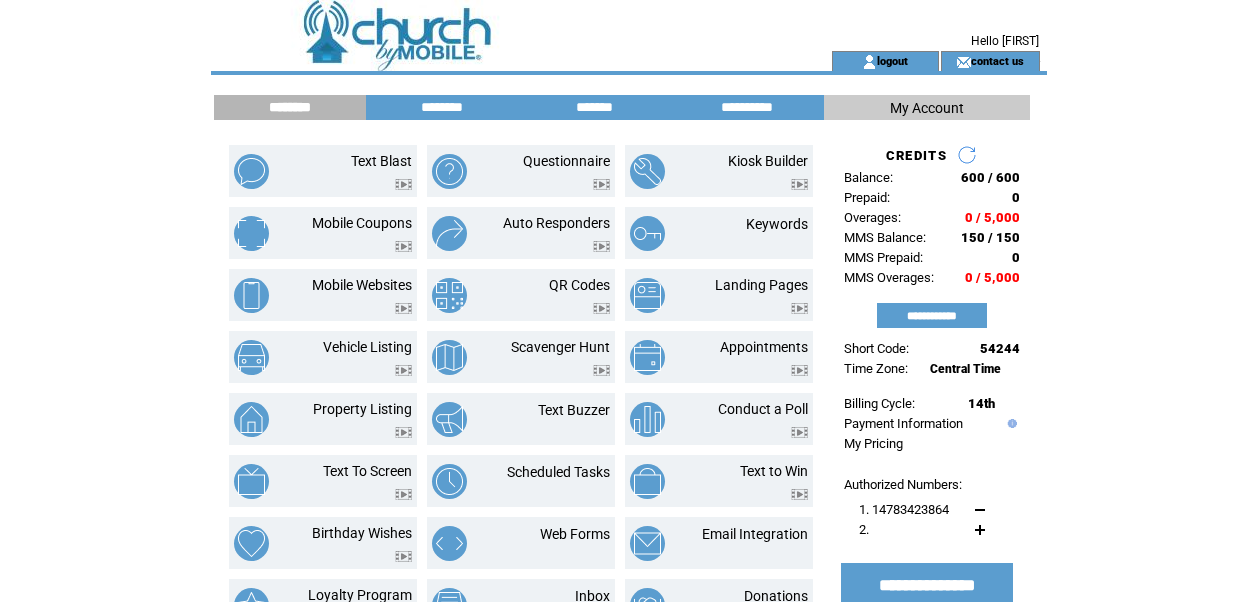 scroll, scrollTop: 0, scrollLeft: 0, axis: both 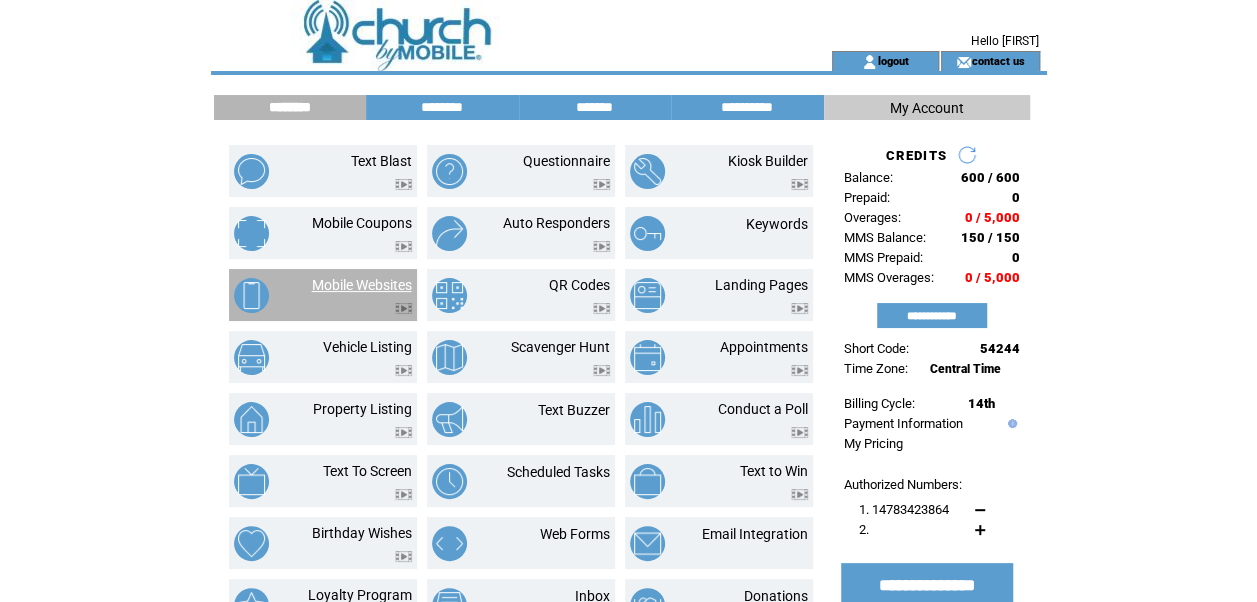 click on "Mobile Websites" at bounding box center [362, 285] 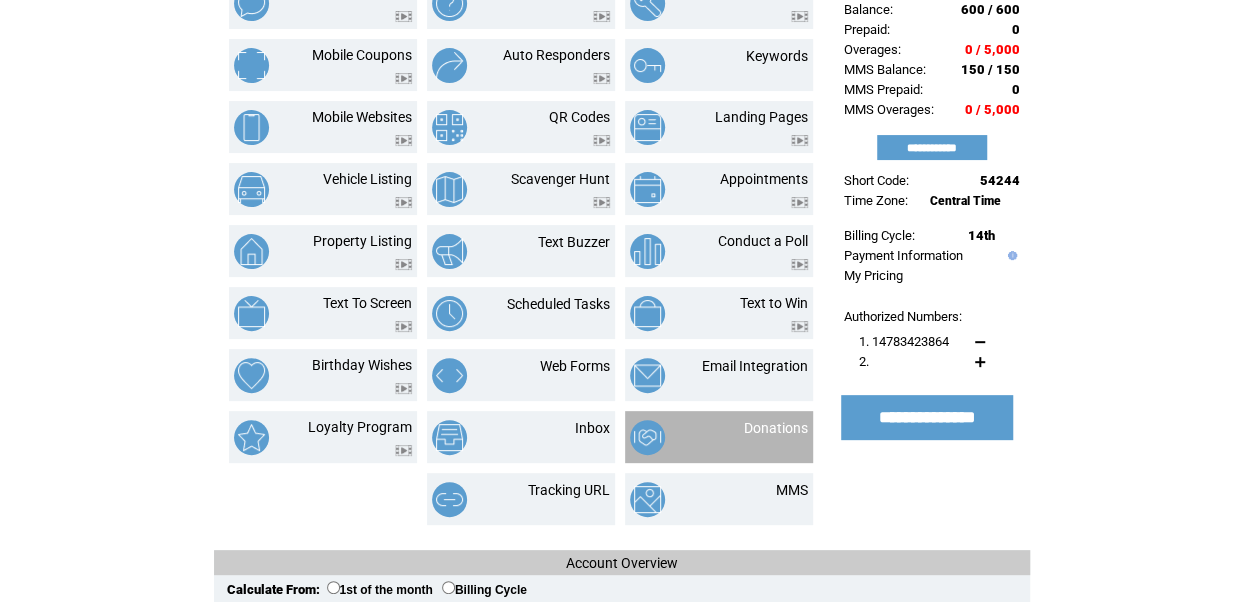 scroll, scrollTop: 200, scrollLeft: 0, axis: vertical 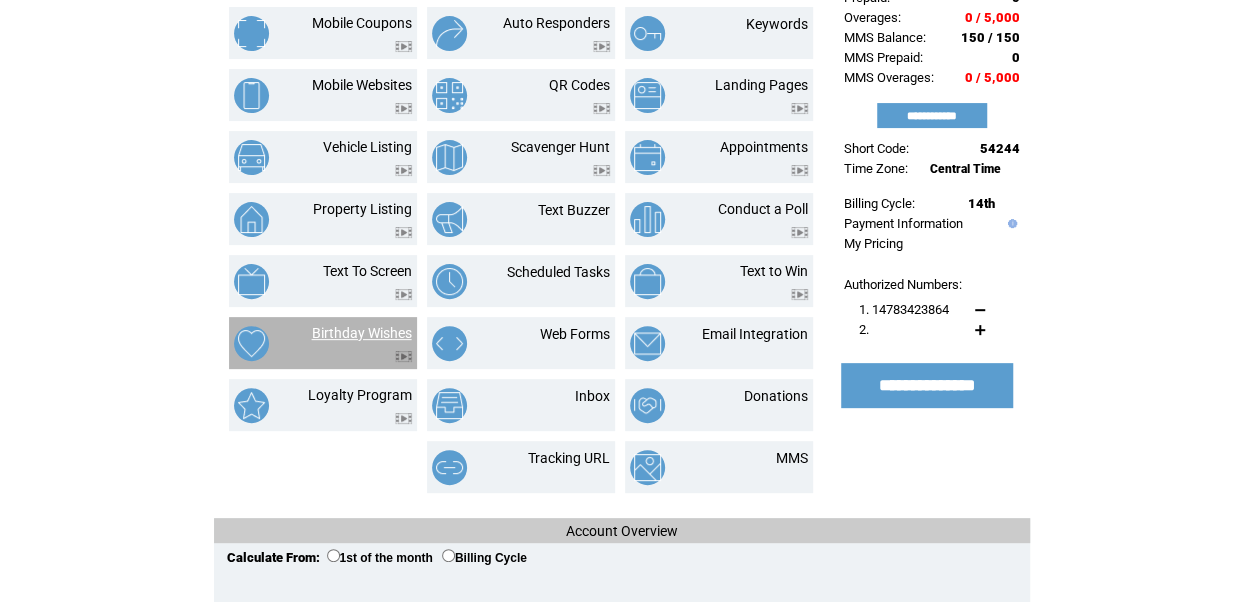 click on "Birthday Wishes" at bounding box center [362, 333] 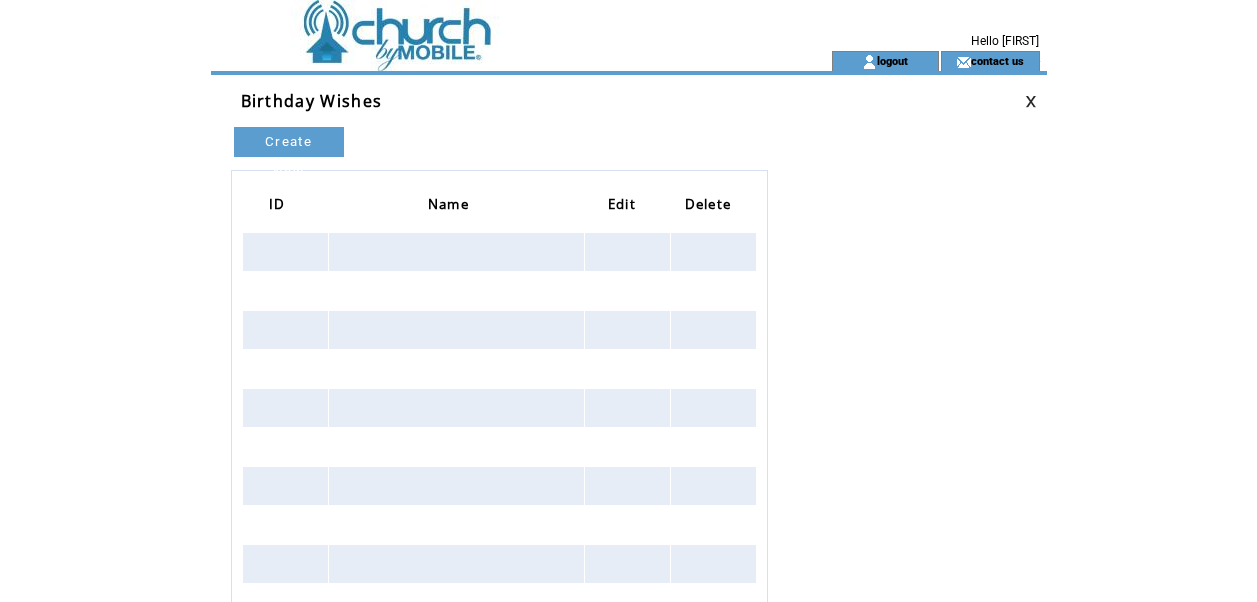 scroll, scrollTop: 0, scrollLeft: 0, axis: both 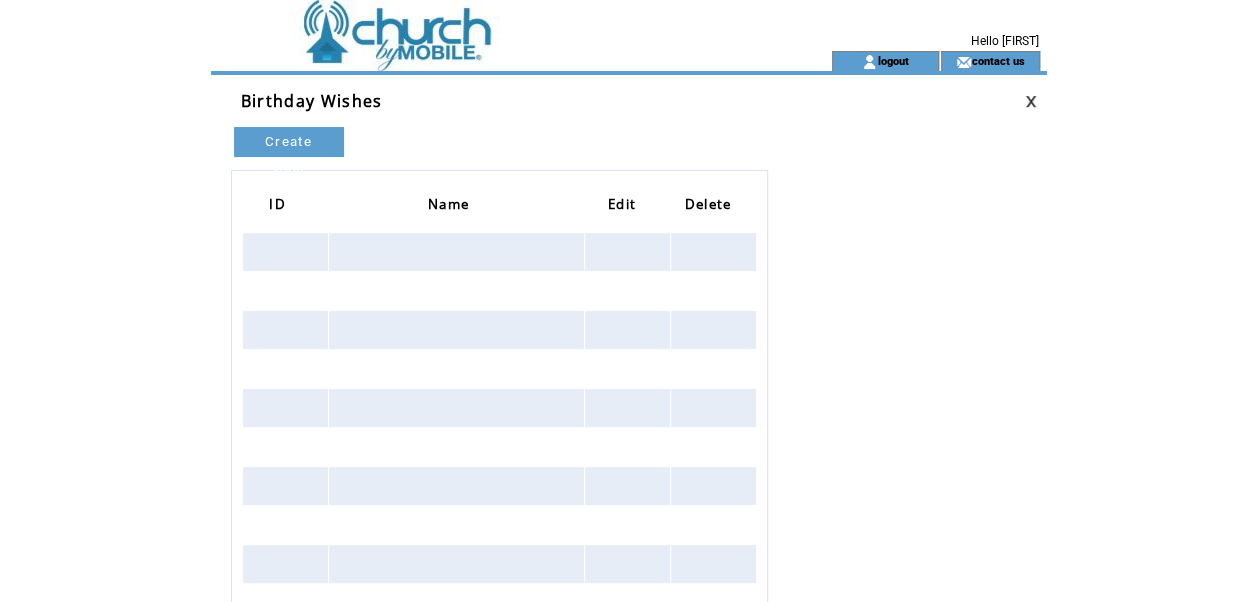 click on "Create New" at bounding box center [289, 142] 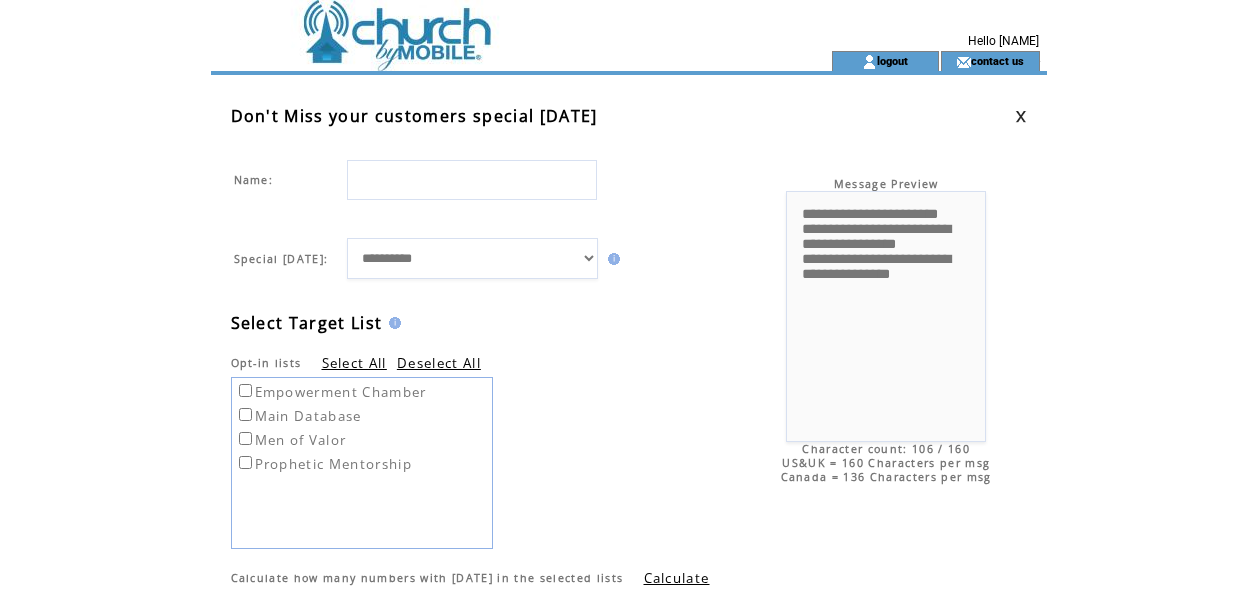 scroll, scrollTop: 0, scrollLeft: 0, axis: both 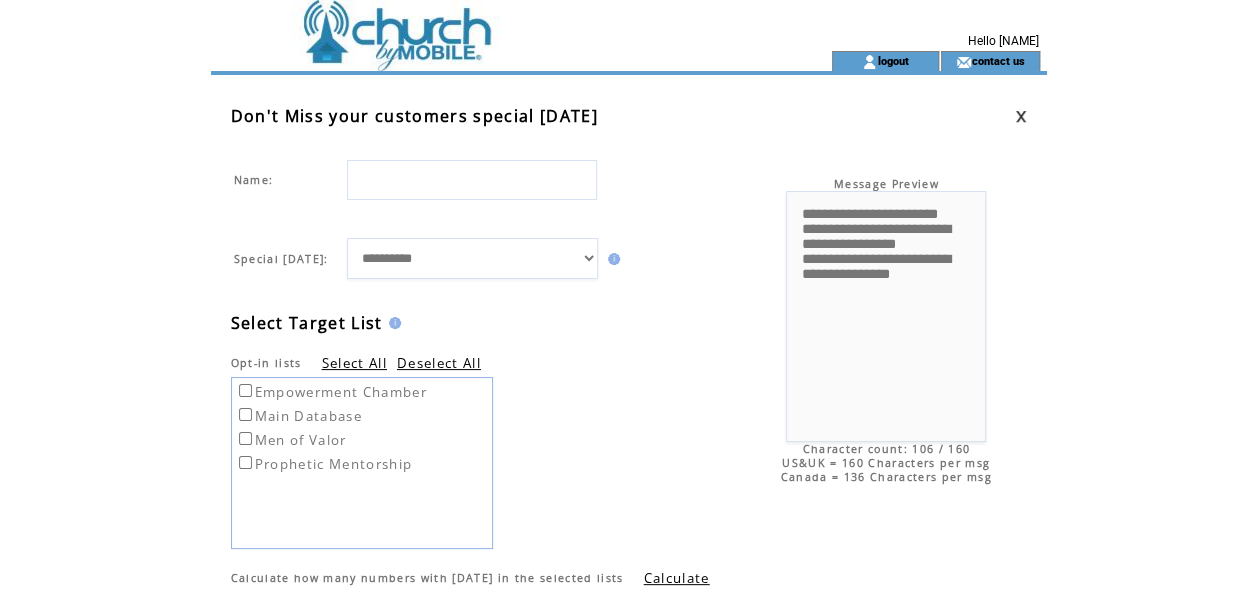 click at bounding box center (485, 25) 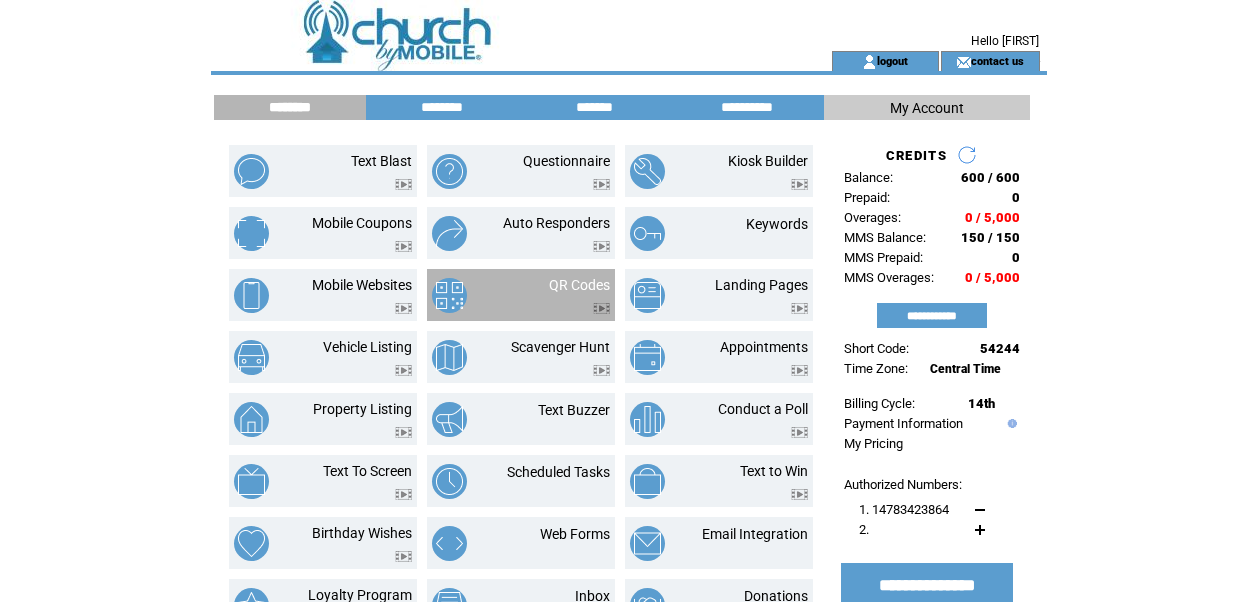 scroll, scrollTop: 0, scrollLeft: 0, axis: both 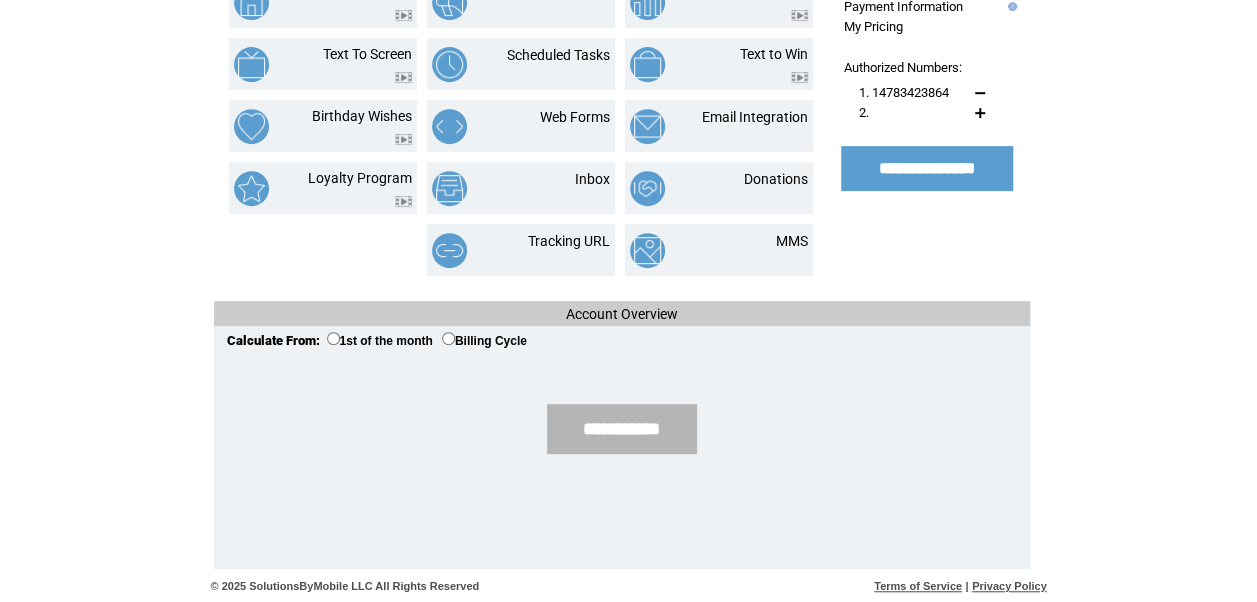 click on "**********" at bounding box center [622, 429] 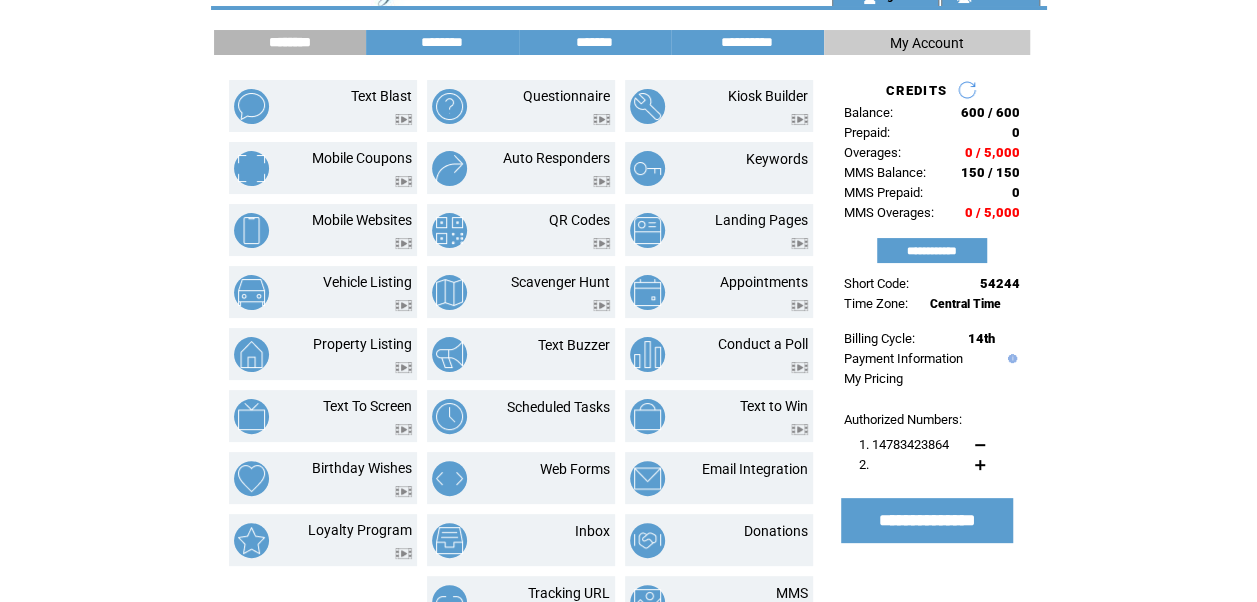 scroll, scrollTop: 18, scrollLeft: 0, axis: vertical 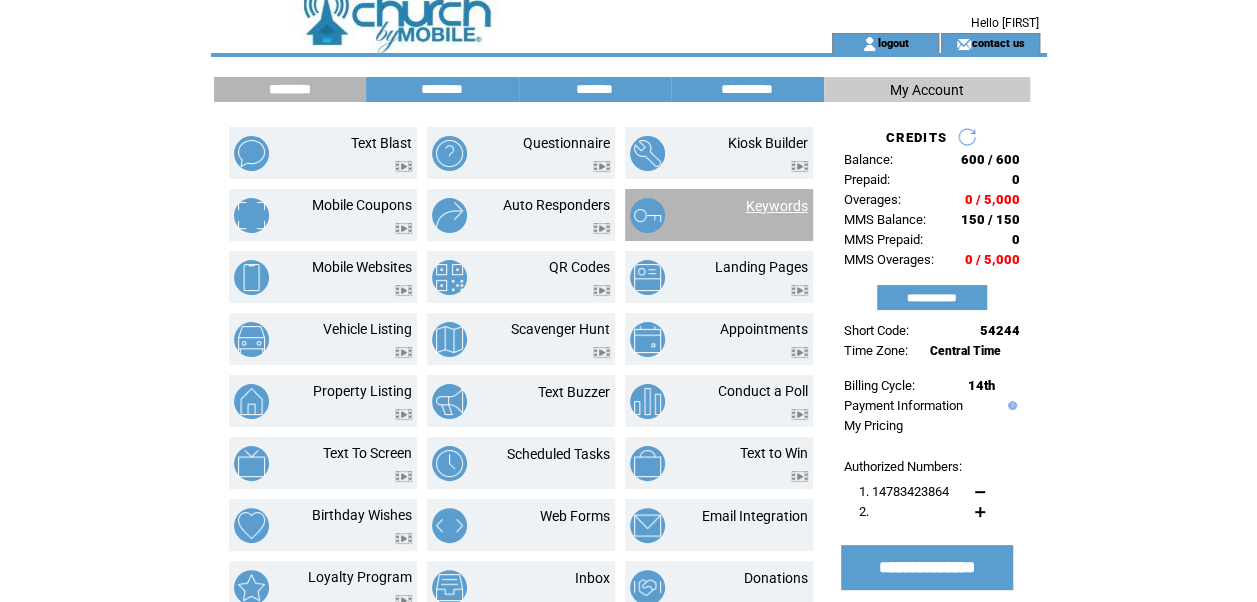 click on "Keywords" at bounding box center (777, 206) 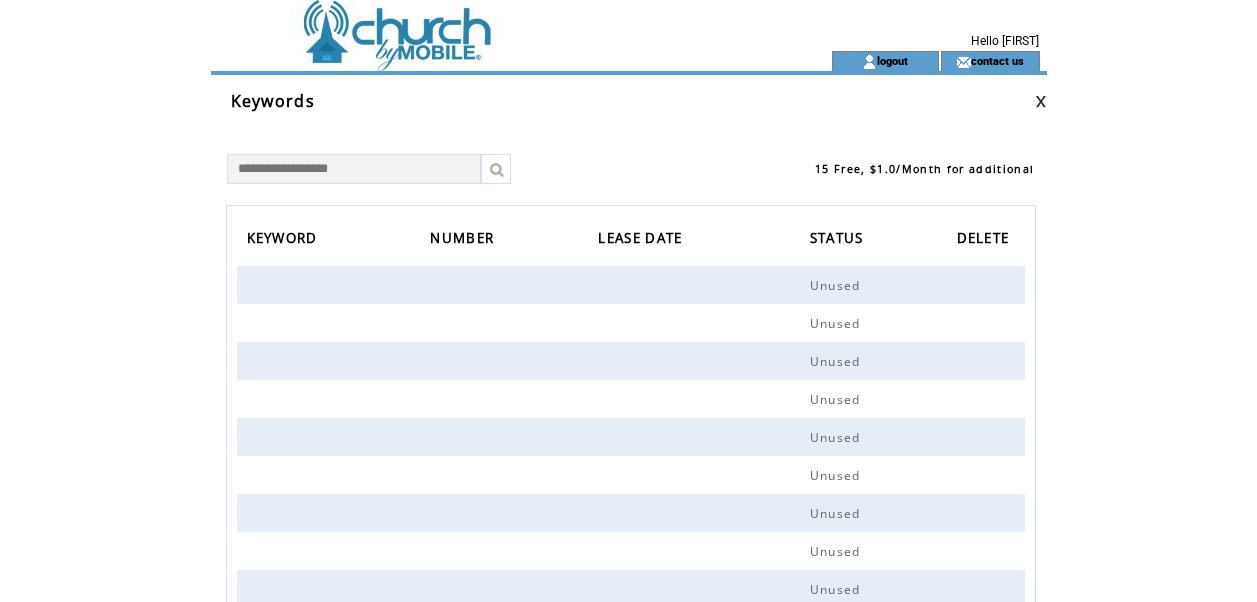 scroll, scrollTop: 0, scrollLeft: 0, axis: both 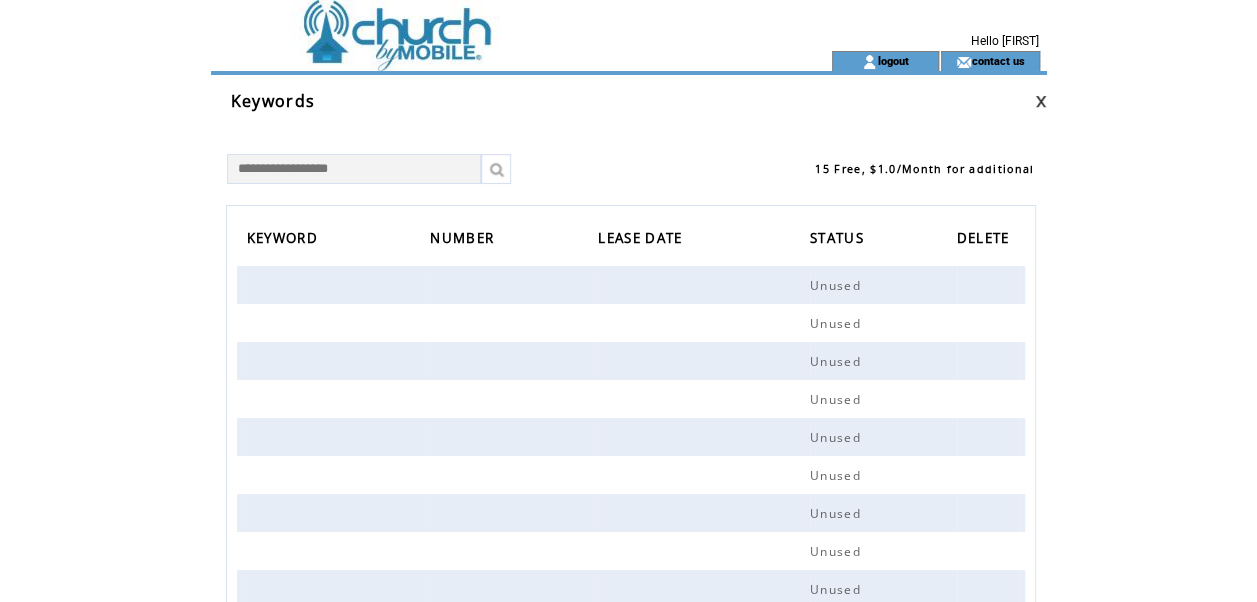 click at bounding box center [354, 169] 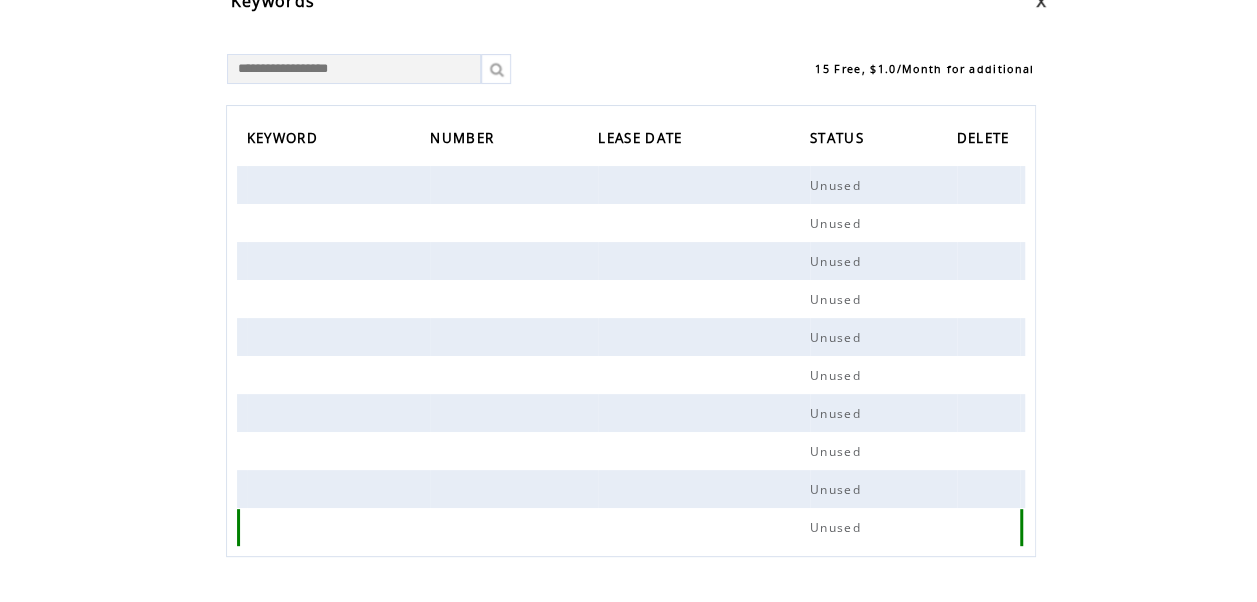 scroll, scrollTop: 10, scrollLeft: 0, axis: vertical 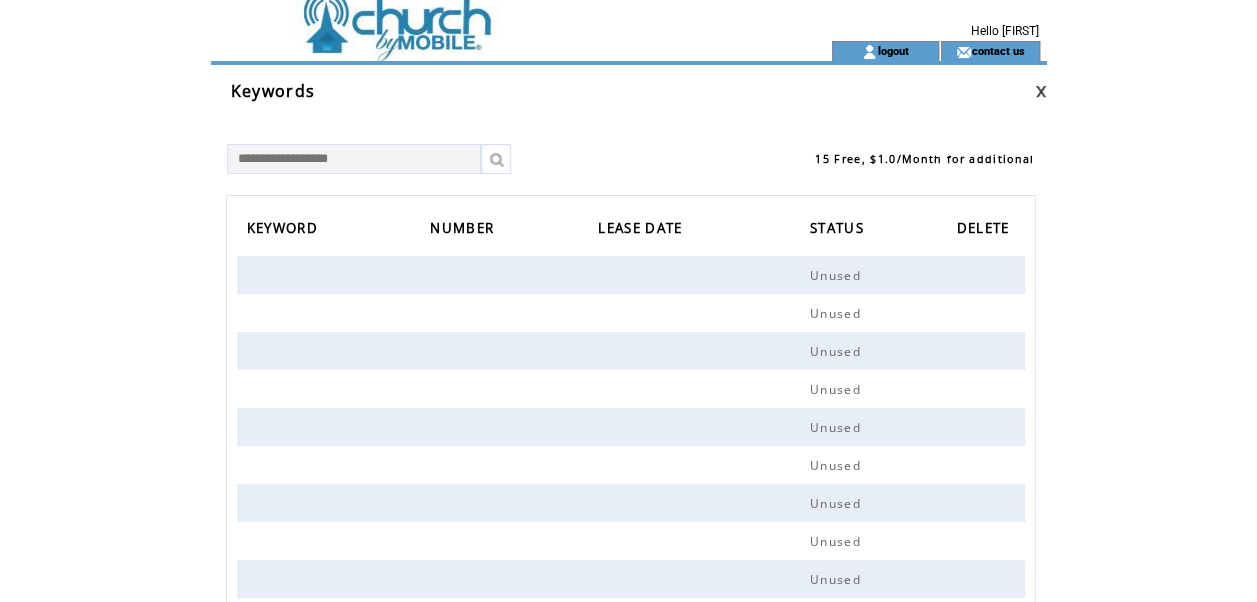 click at bounding box center (1041, 91) 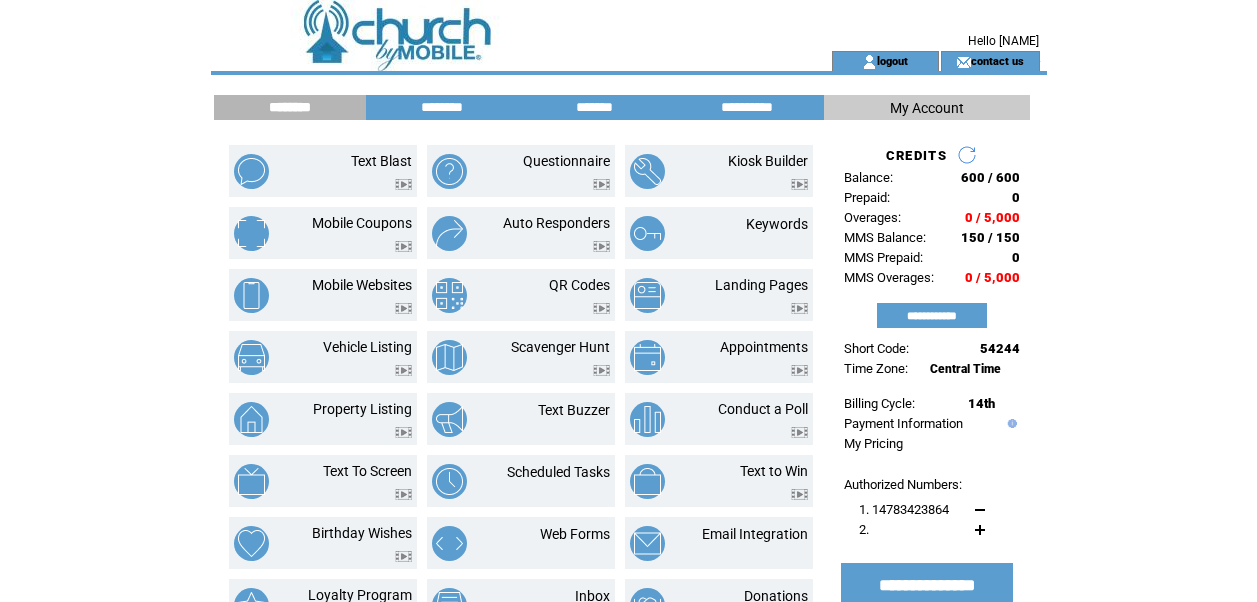 scroll, scrollTop: 0, scrollLeft: 0, axis: both 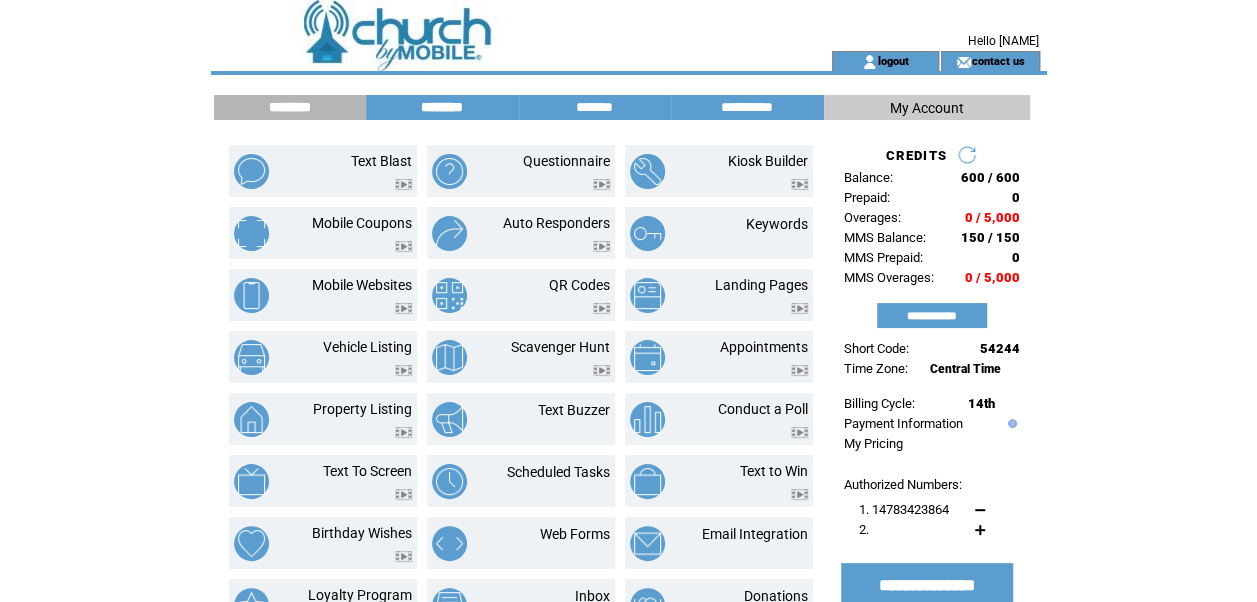click on "********" at bounding box center (442, 107) 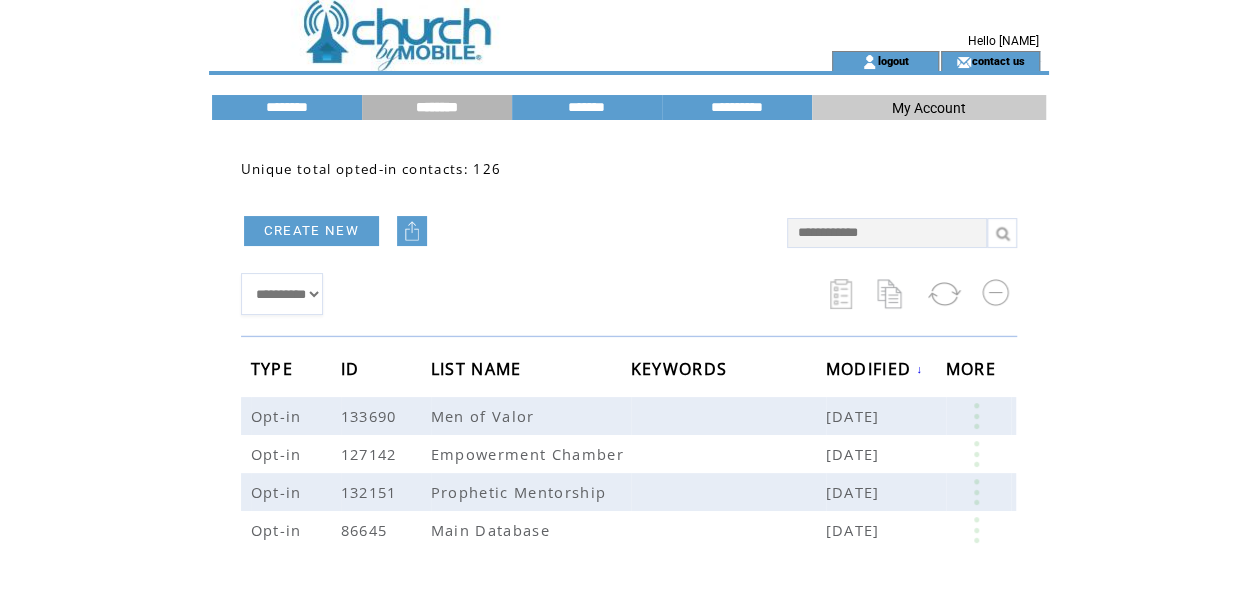 click on "**********" at bounding box center [282, 294] 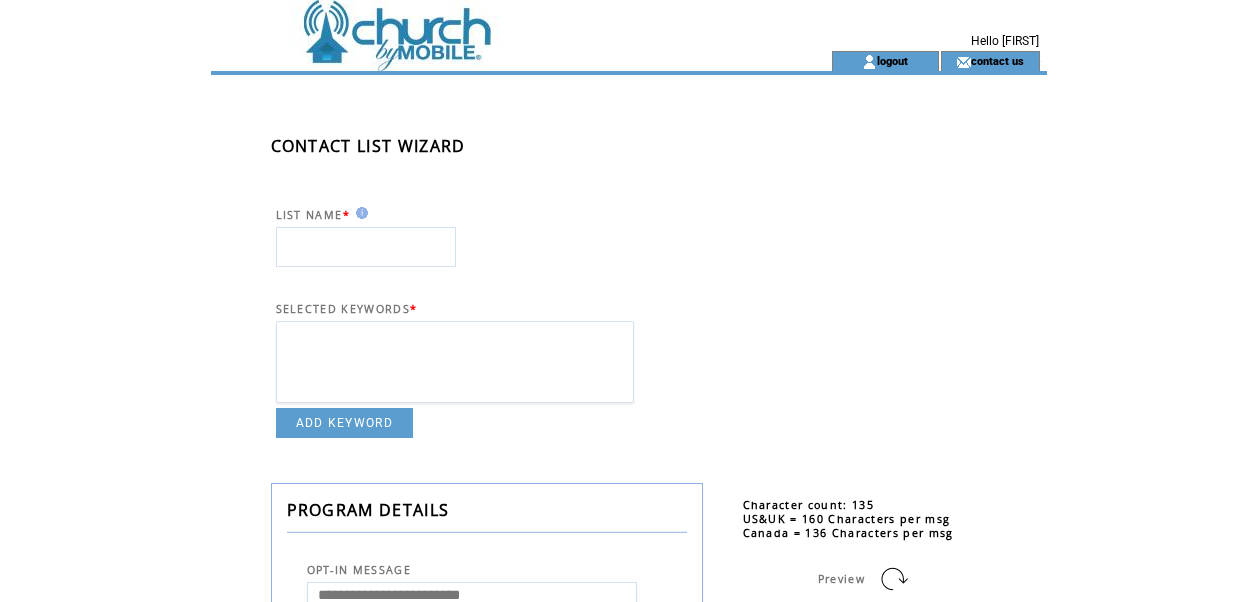 scroll, scrollTop: 0, scrollLeft: 0, axis: both 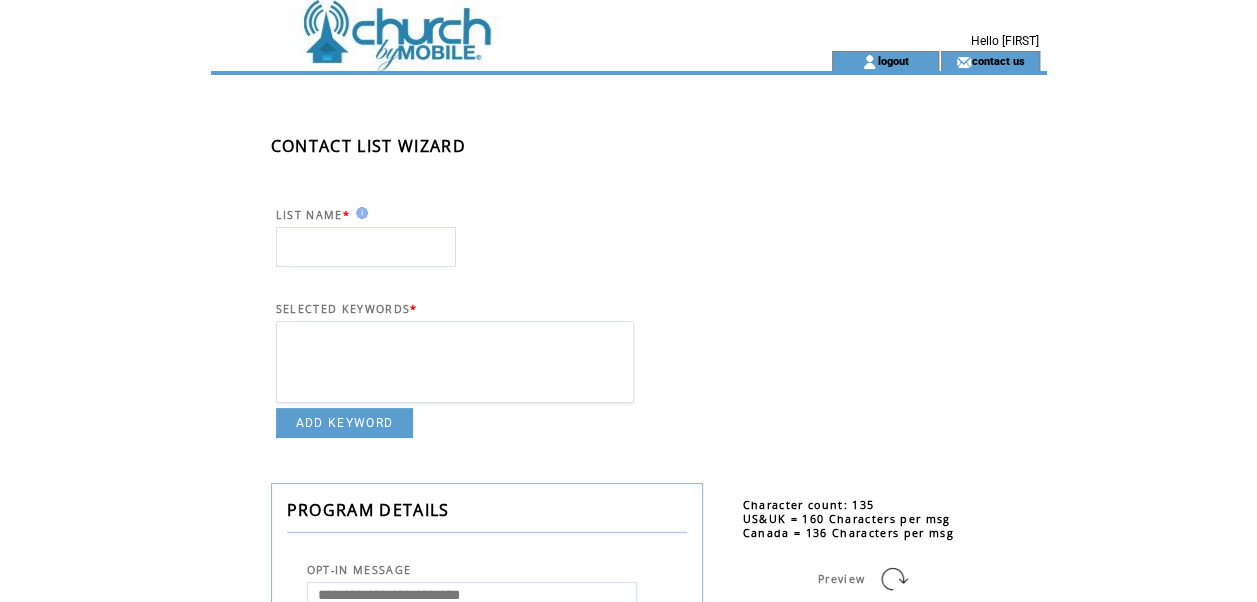 click at bounding box center [366, 247] 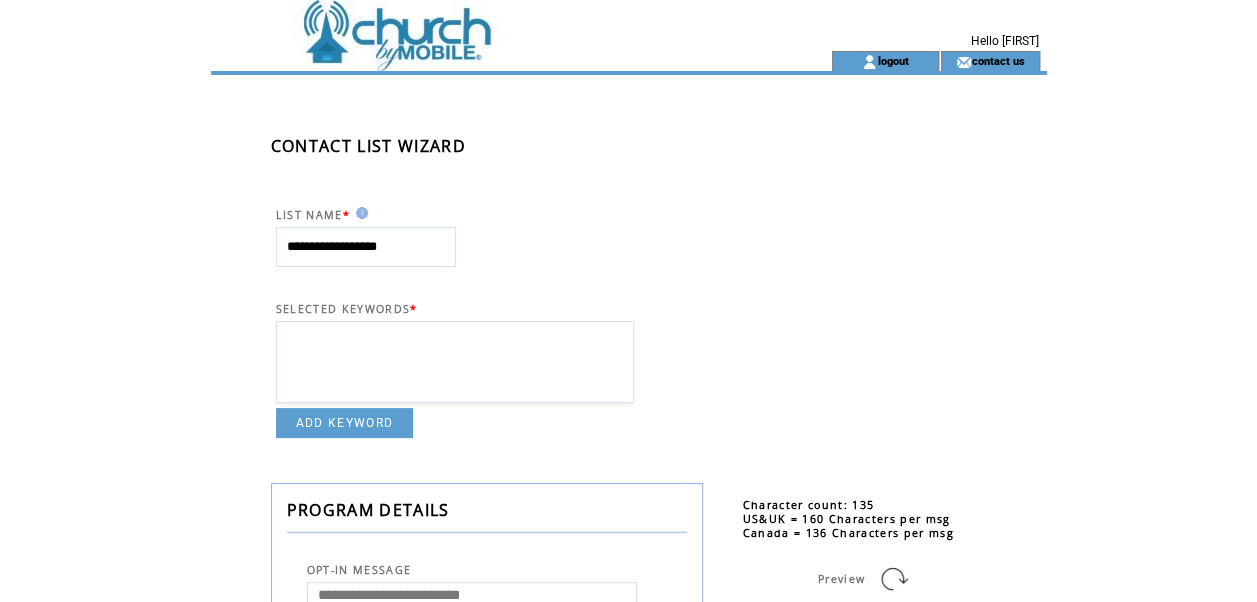 type on "**********" 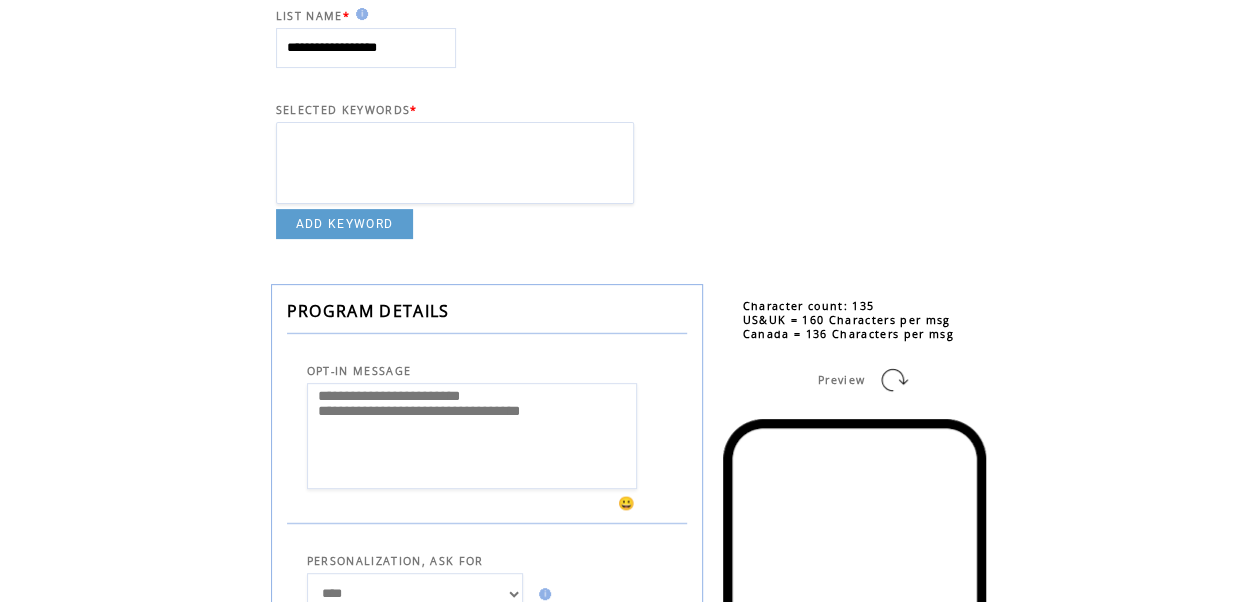 scroll, scrollTop: 200, scrollLeft: 0, axis: vertical 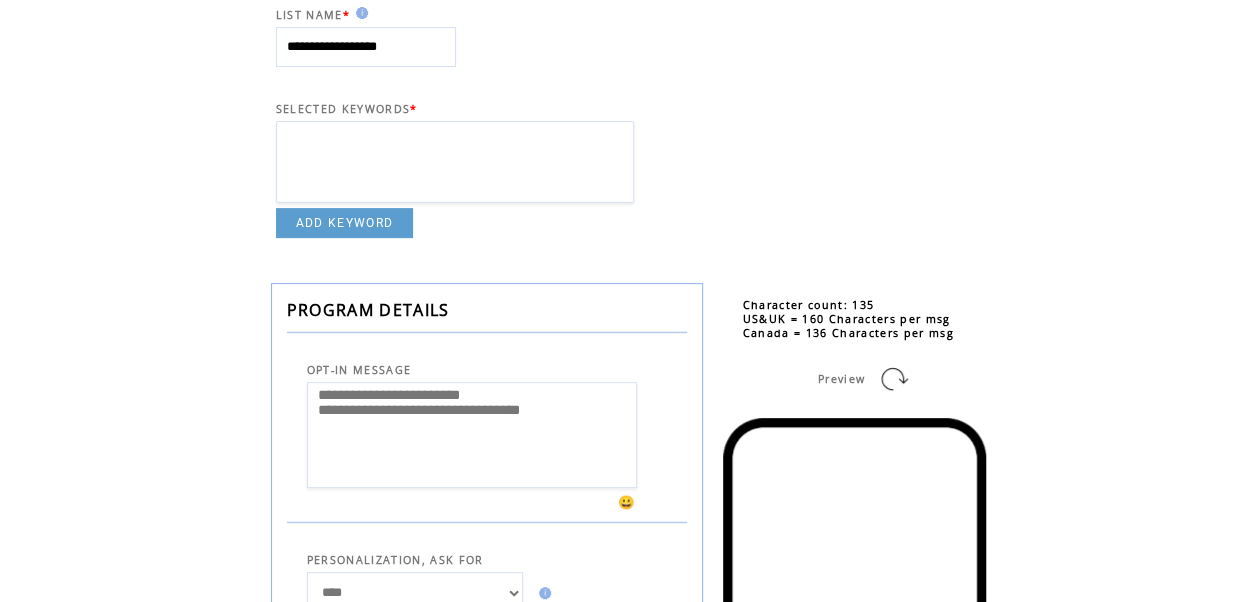 click on "ADD KEYWORD" at bounding box center [345, 223] 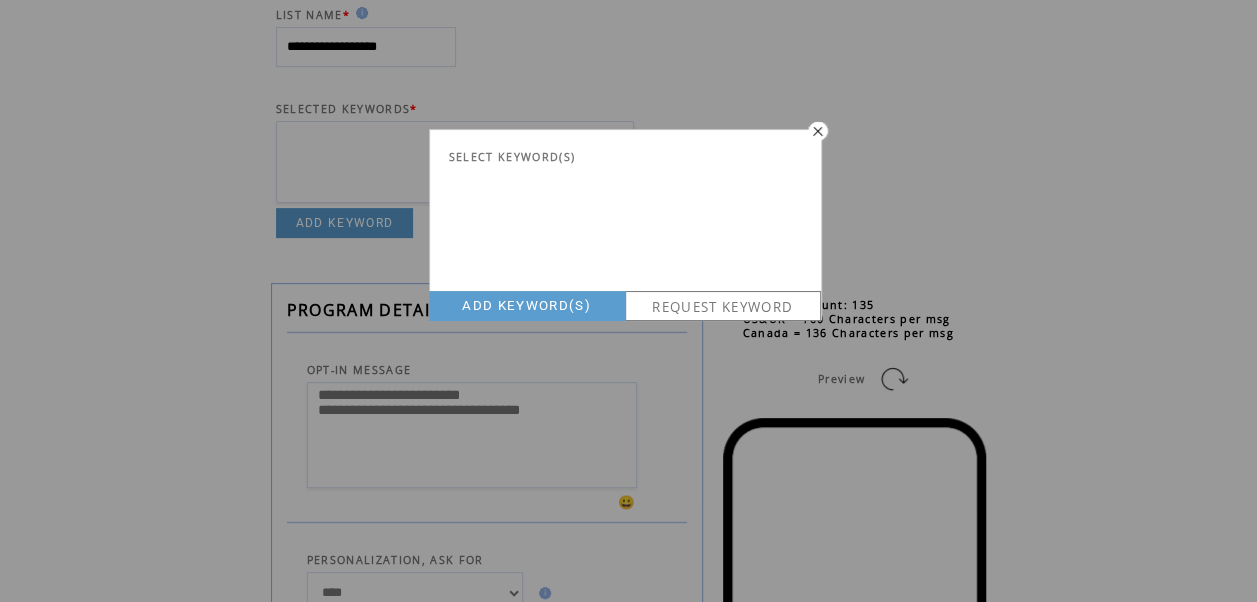 click on "ADD KEYWORD(S)" at bounding box center [527, 306] 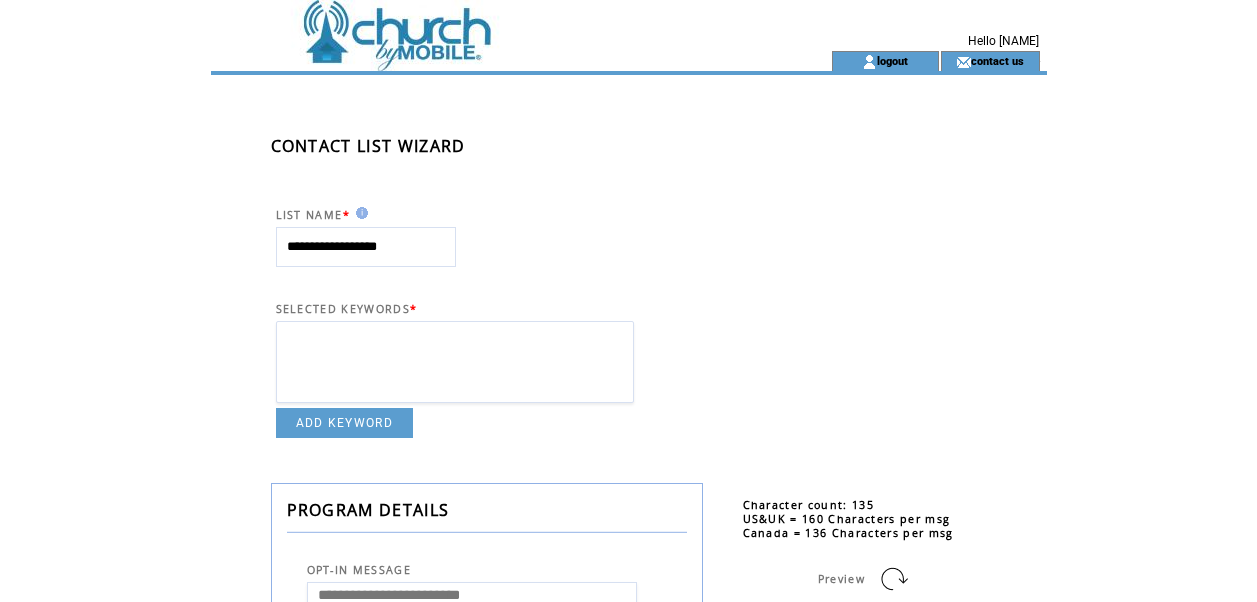 scroll, scrollTop: 0, scrollLeft: 0, axis: both 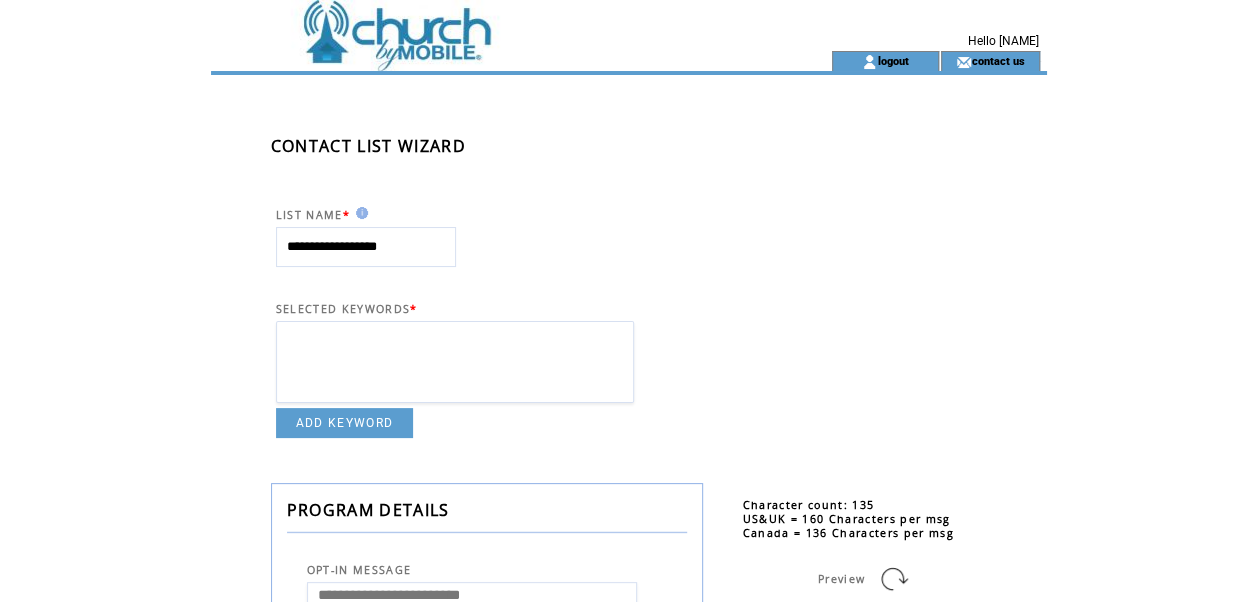 click at bounding box center [455, 362] 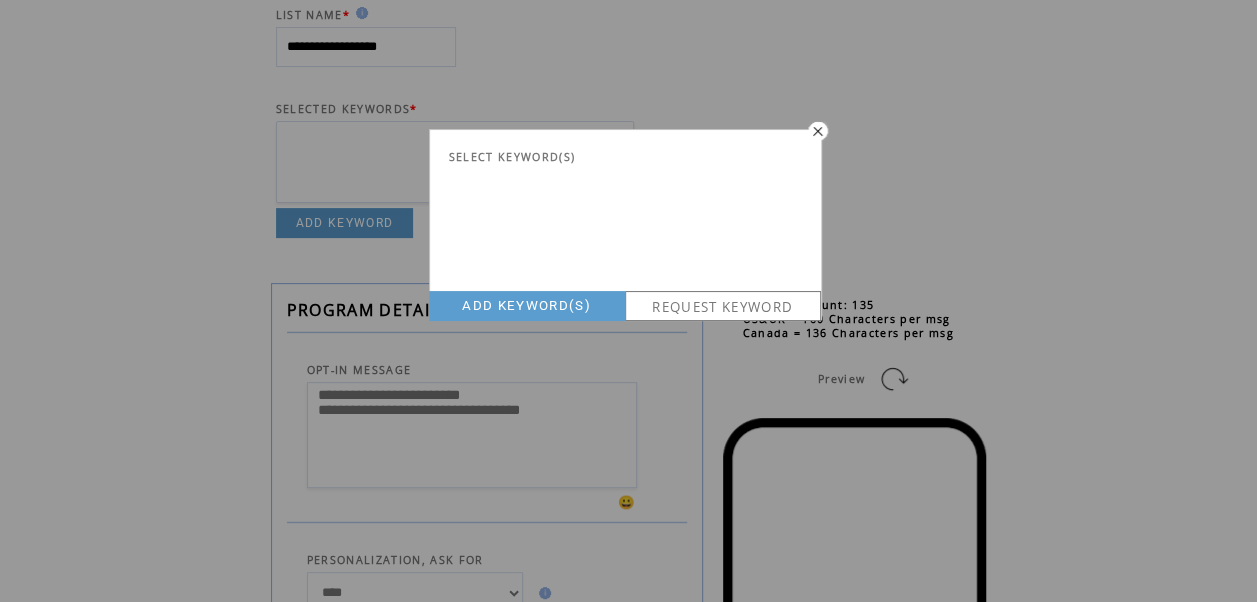 scroll, scrollTop: 100, scrollLeft: 0, axis: vertical 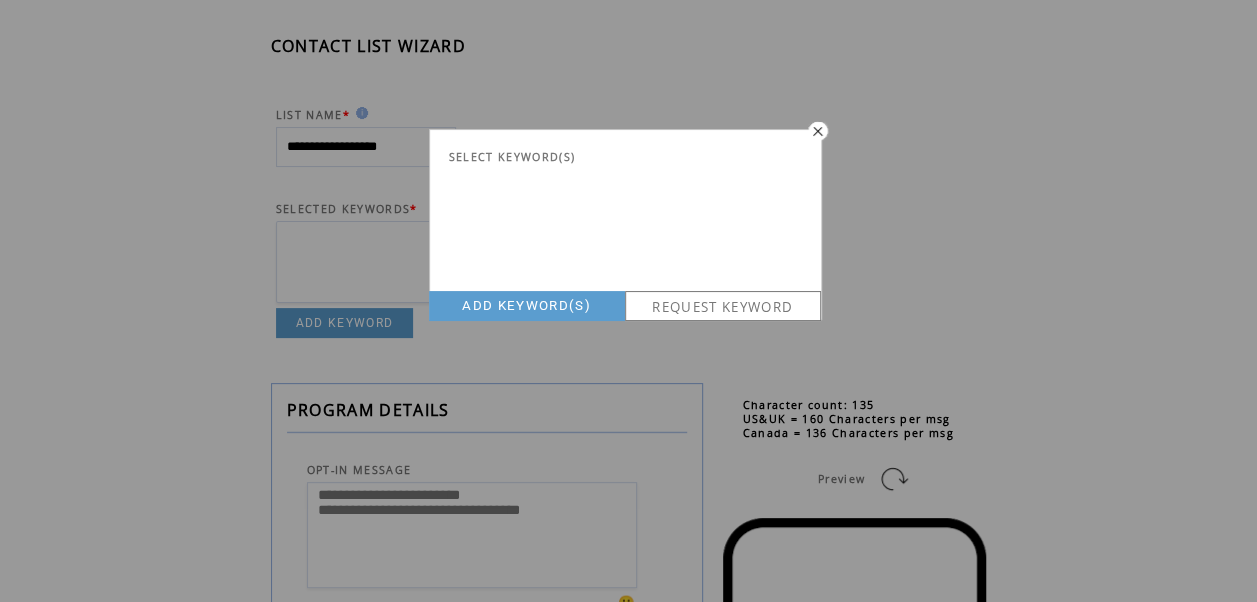 click on "REQUEST KEYWORD" at bounding box center [723, 306] 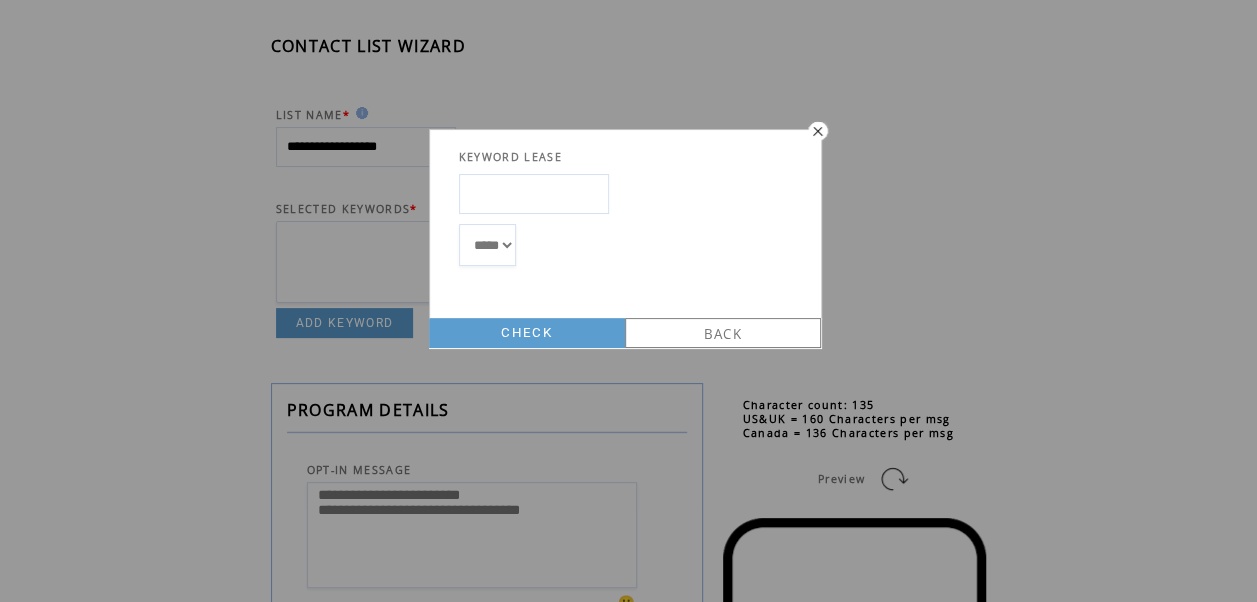 click on "*****" at bounding box center [487, 245] 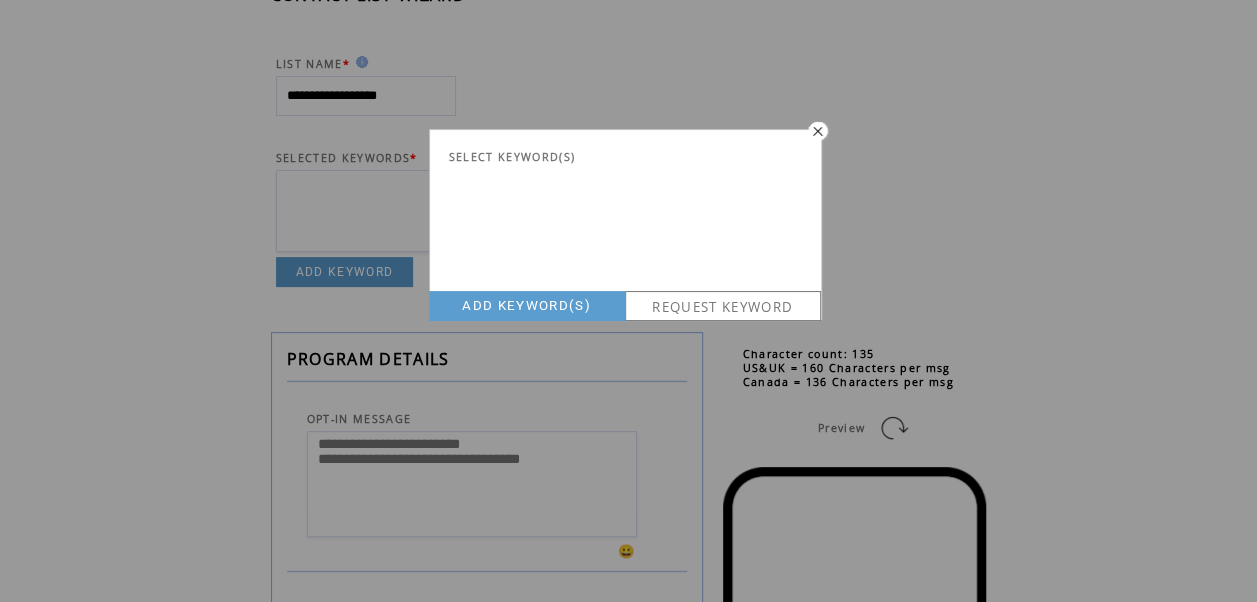 scroll, scrollTop: 100, scrollLeft: 0, axis: vertical 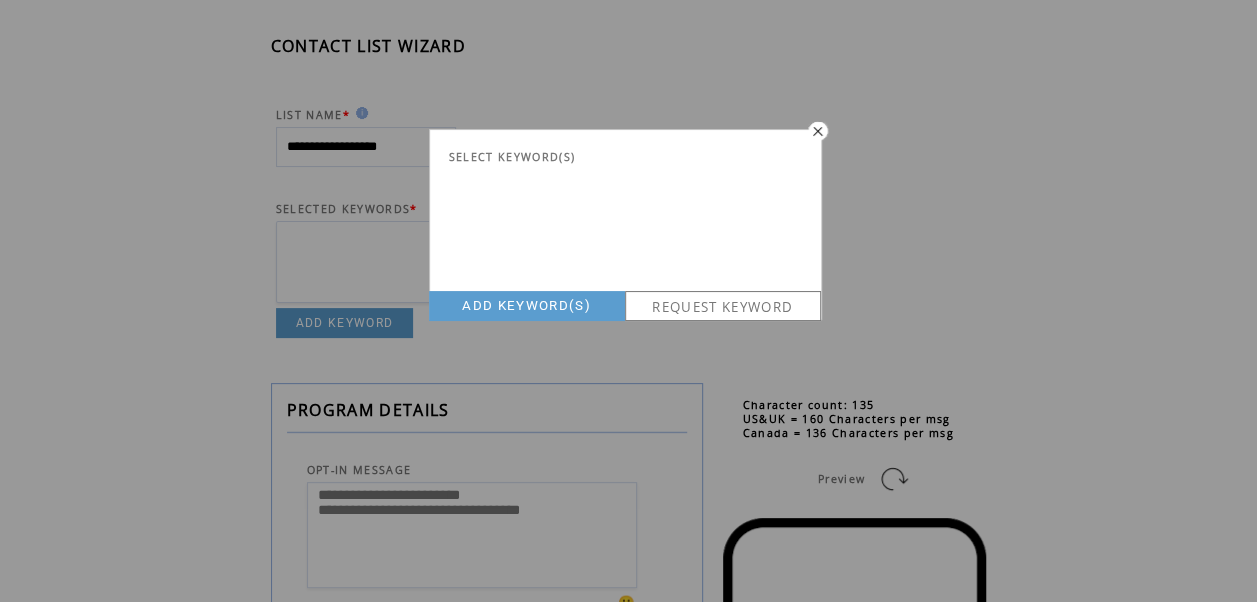 click on "REQUEST KEYWORD" at bounding box center (723, 306) 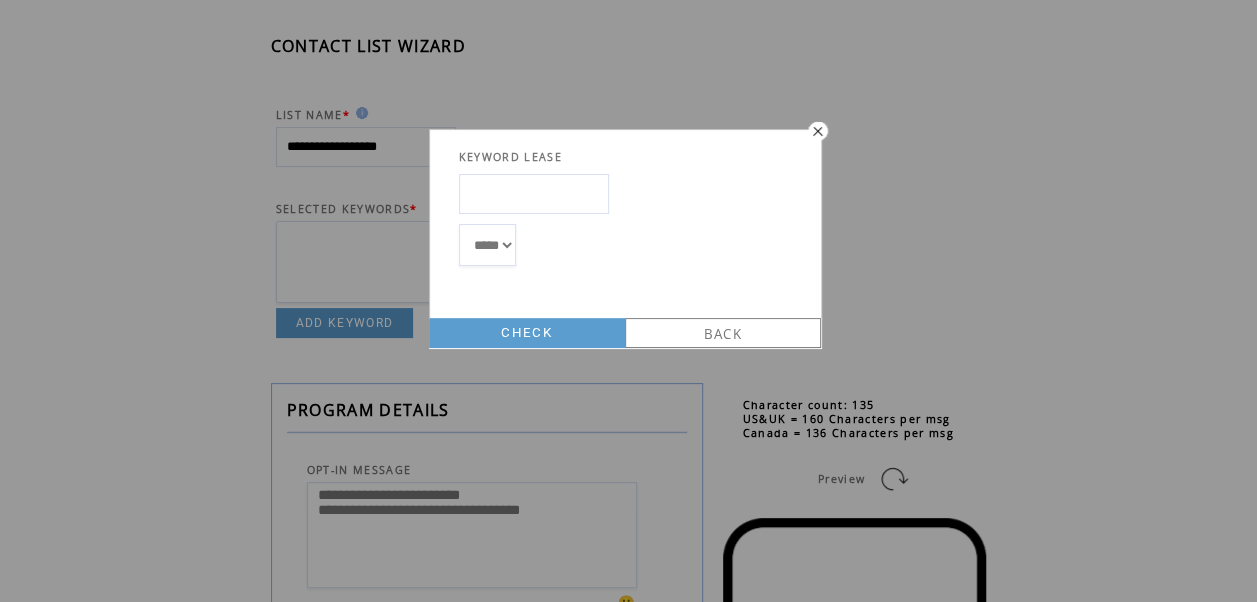 click at bounding box center (534, 194) 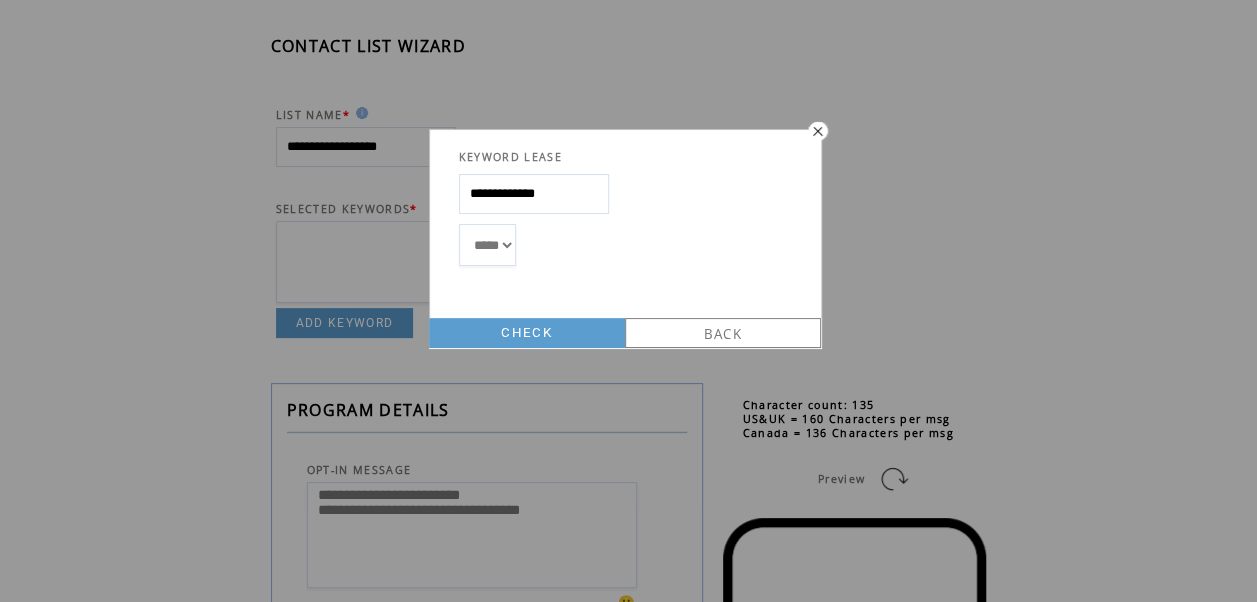 type on "**********" 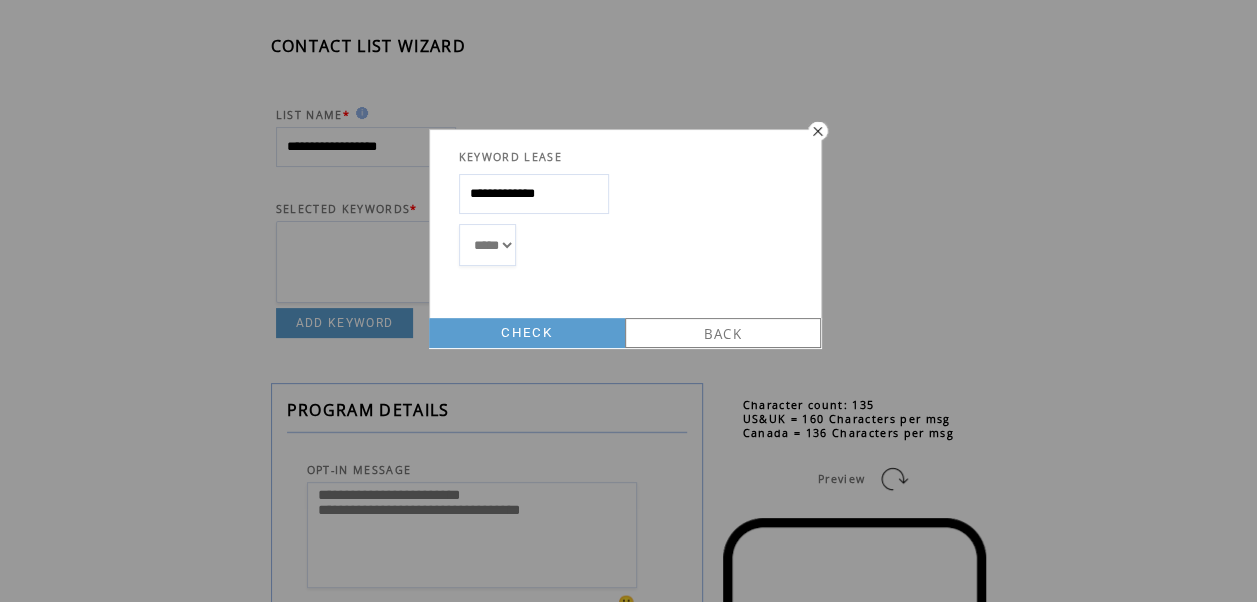 click on "CHECK" at bounding box center (527, 333) 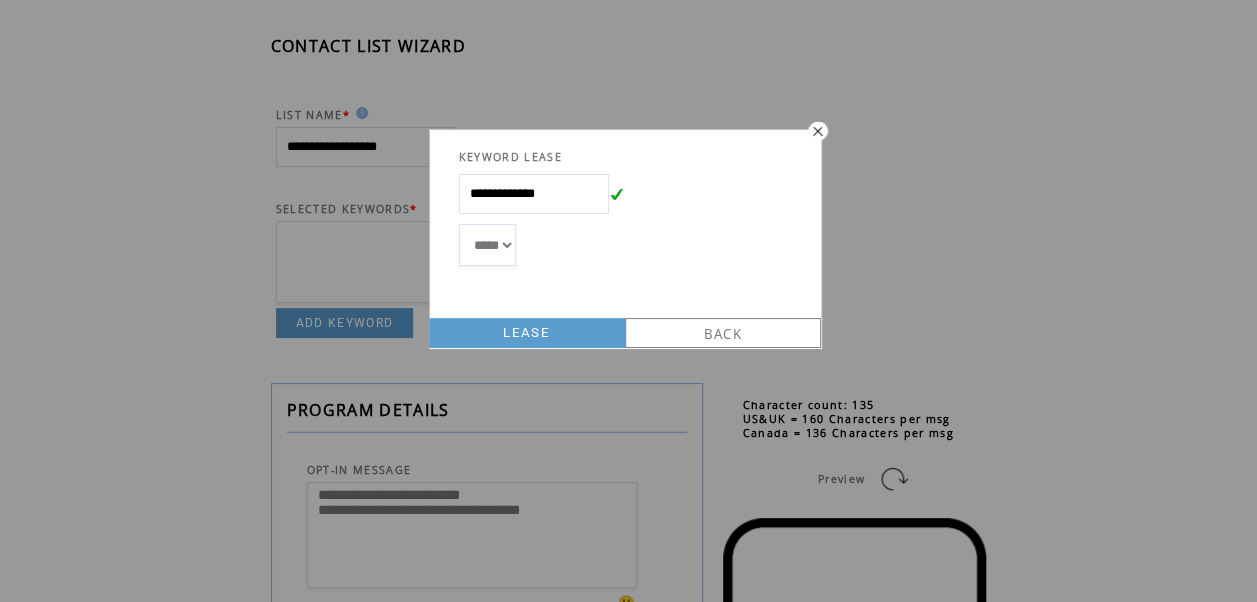 click on "LEASE" at bounding box center (527, 333) 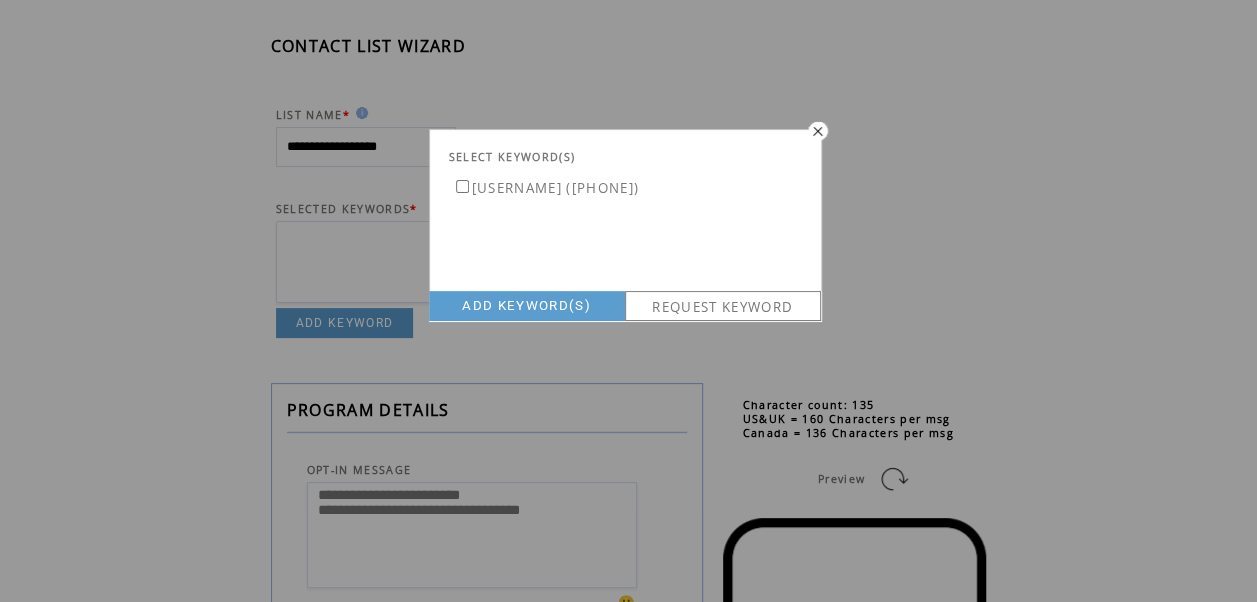 click on "ADD KEYWORD(S)" at bounding box center [527, 306] 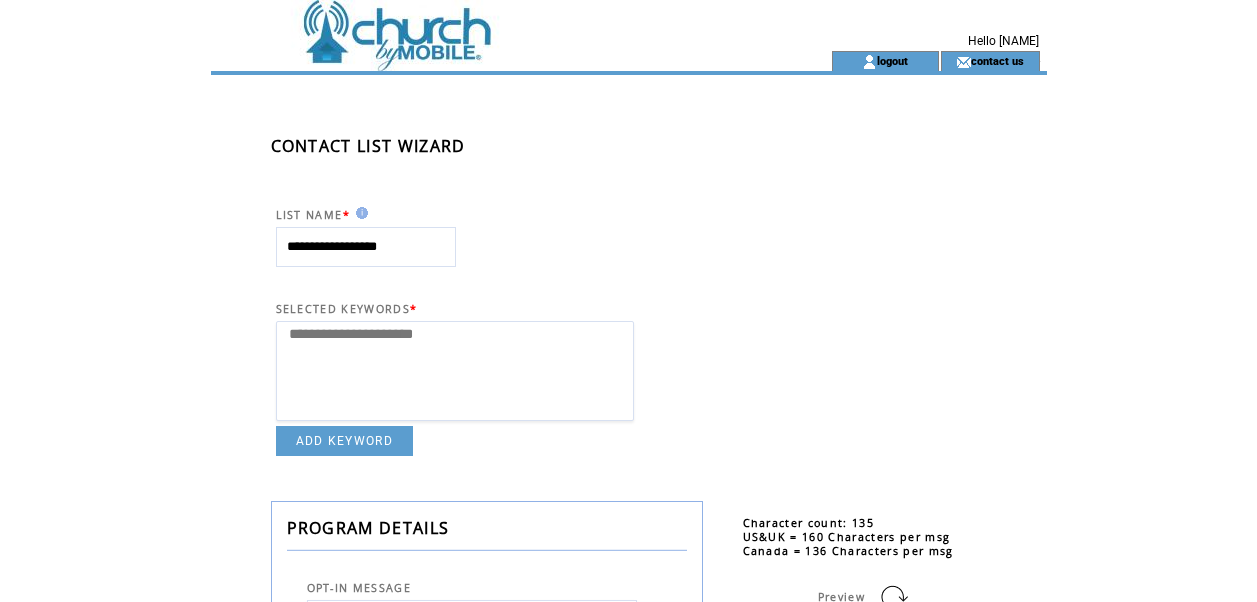 select 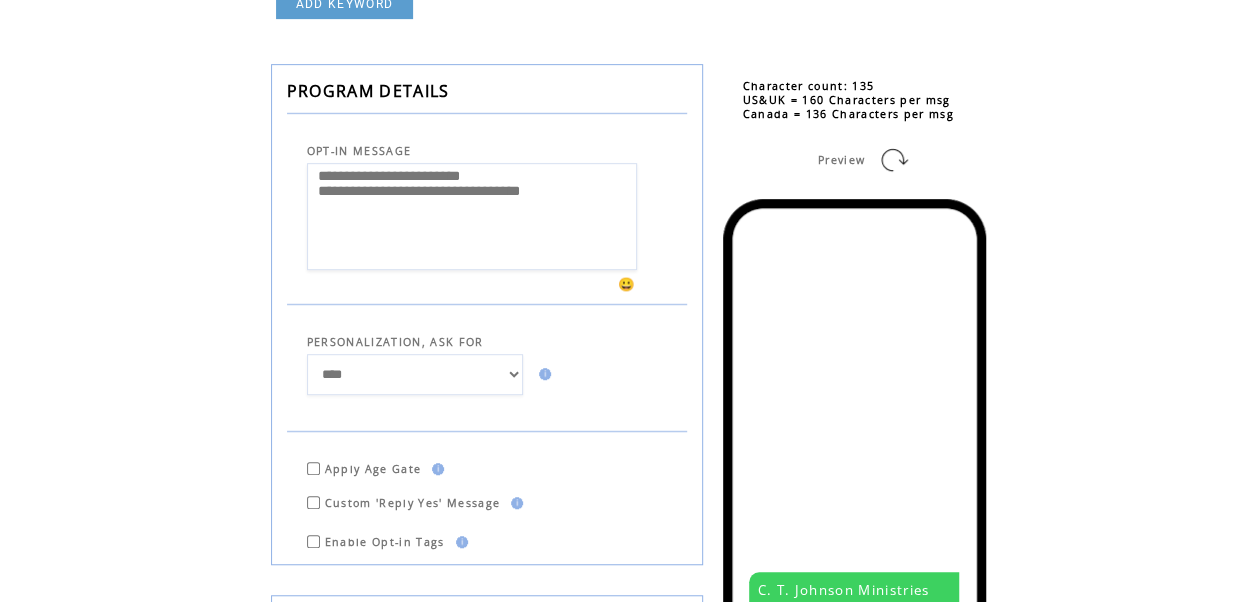 scroll, scrollTop: 400, scrollLeft: 0, axis: vertical 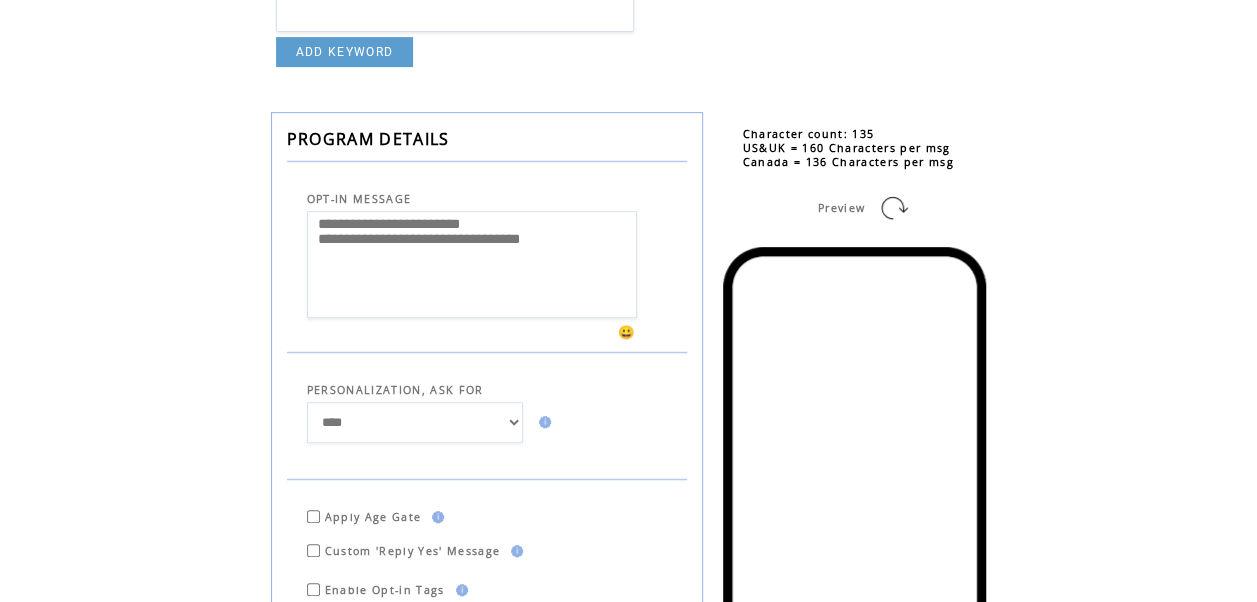 click on "**********" at bounding box center (472, 264) 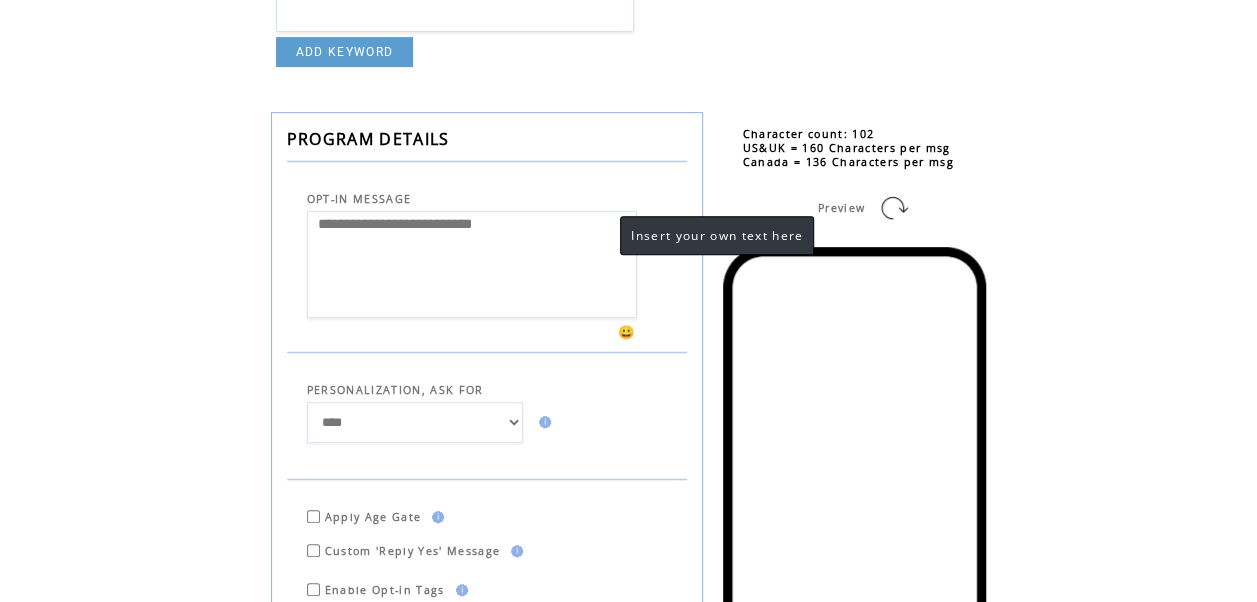 click on "**********" at bounding box center [472, 264] 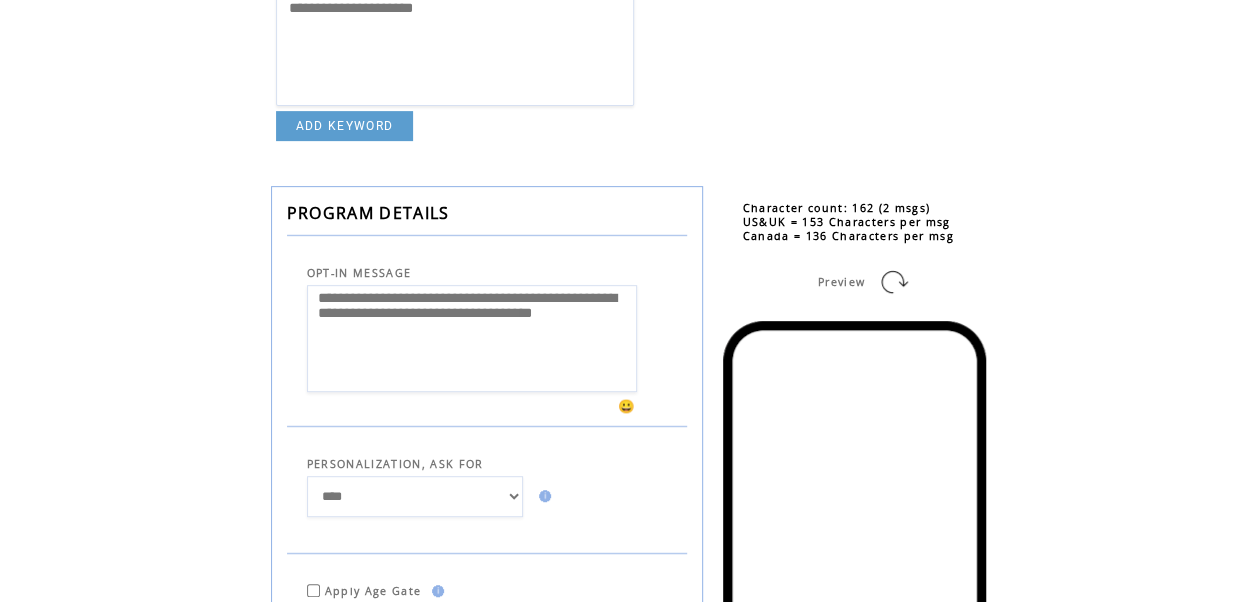 scroll, scrollTop: 300, scrollLeft: 0, axis: vertical 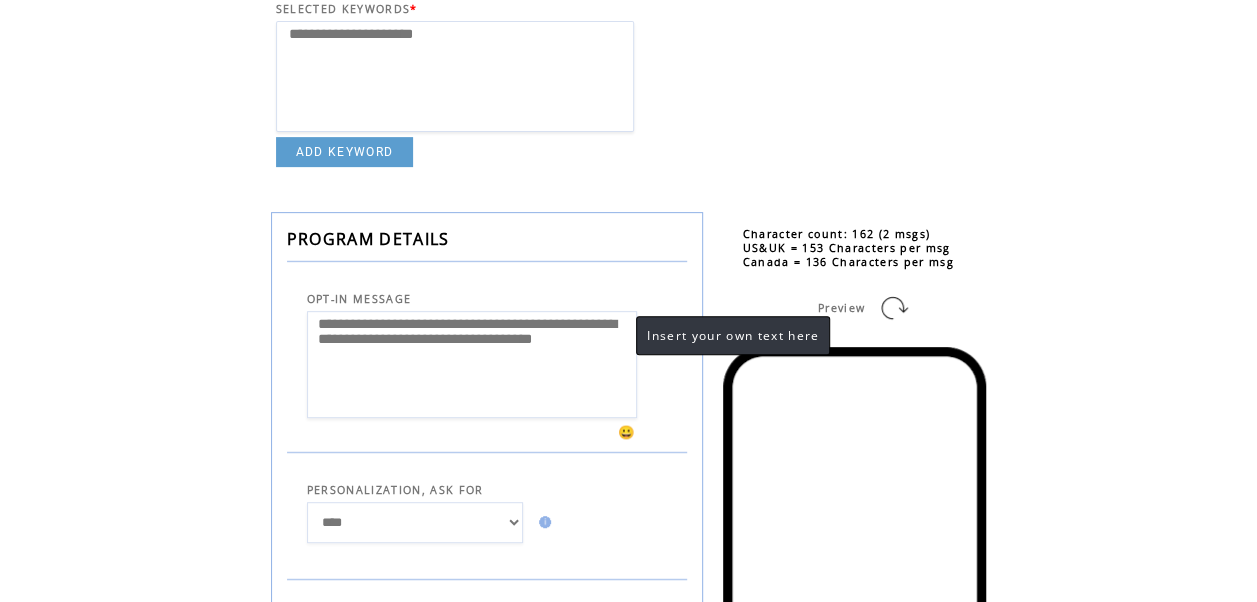 drag, startPoint x: 441, startPoint y: 347, endPoint x: 552, endPoint y: 344, distance: 111.040535 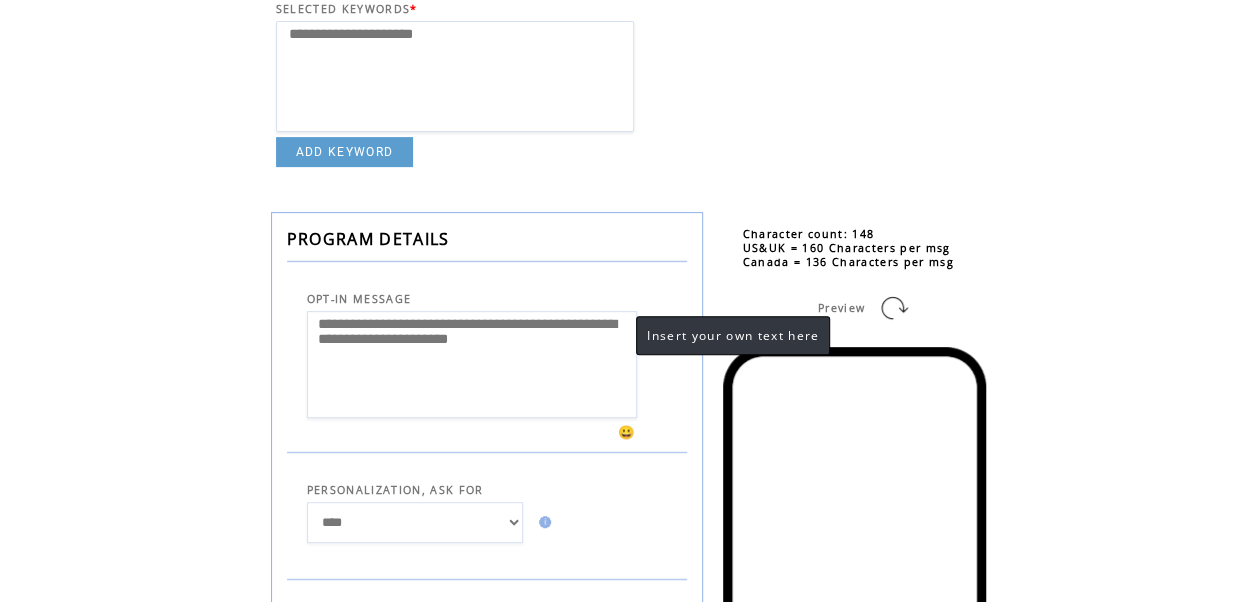 click on "**********" at bounding box center [472, 364] 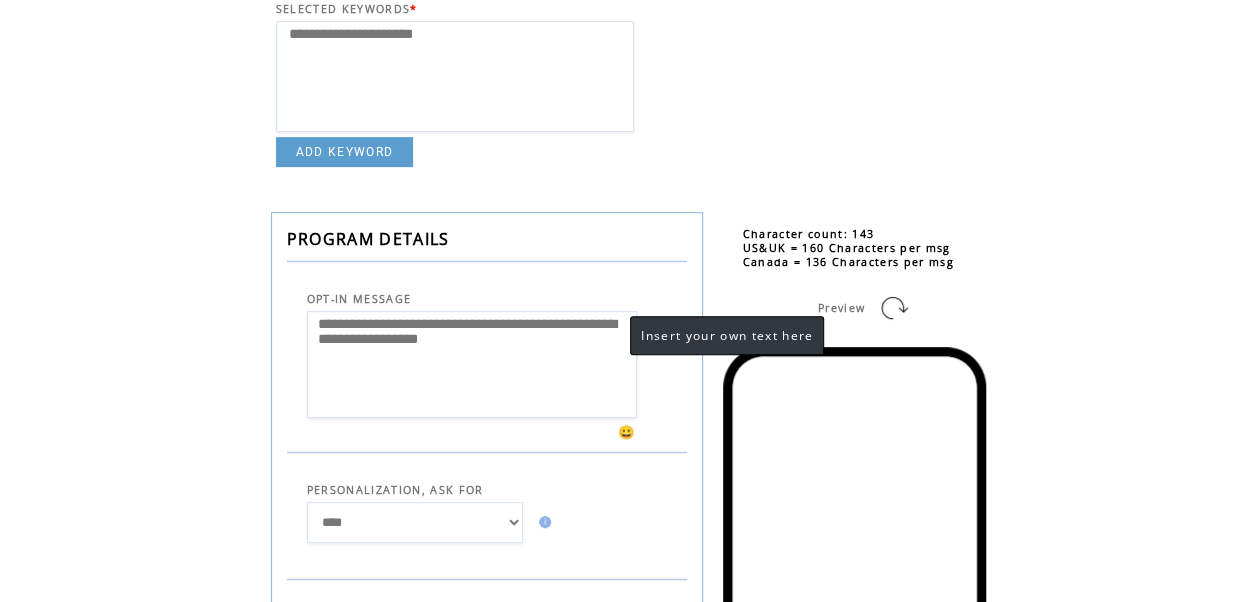 drag, startPoint x: 558, startPoint y: 321, endPoint x: 611, endPoint y: 374, distance: 74.953316 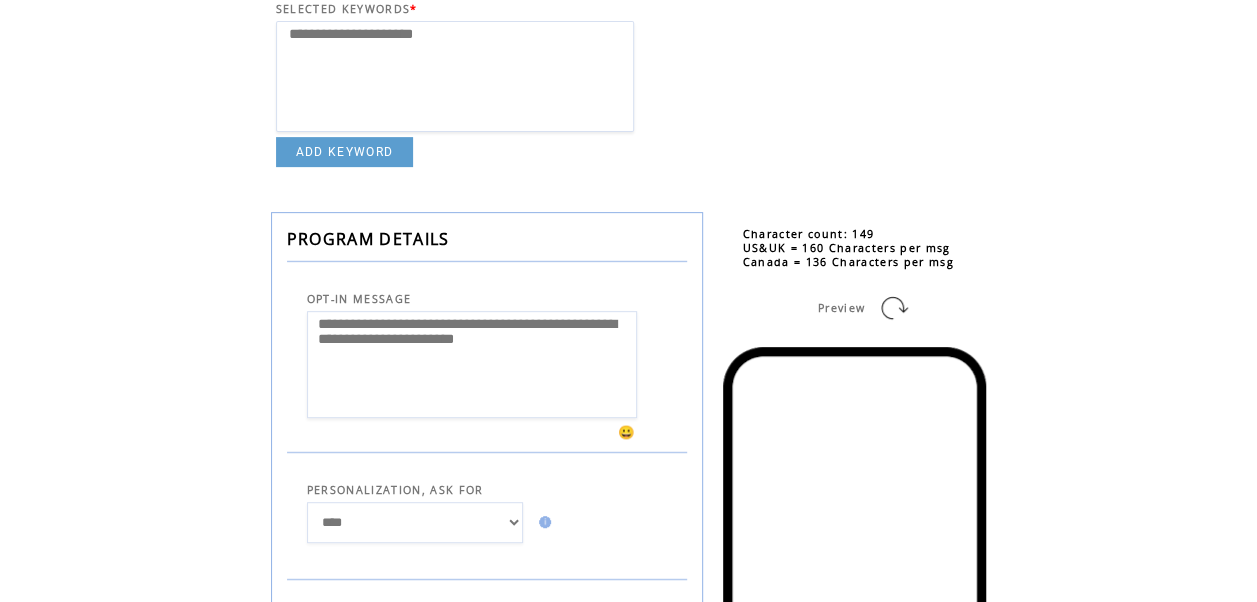type on "**********" 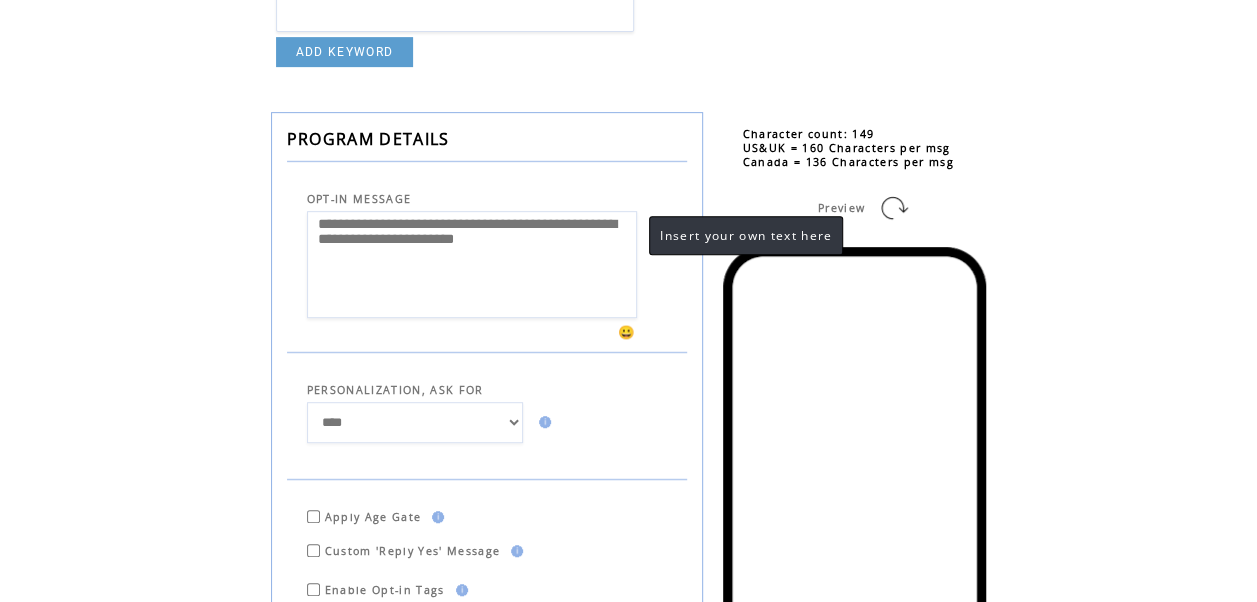 scroll, scrollTop: 500, scrollLeft: 0, axis: vertical 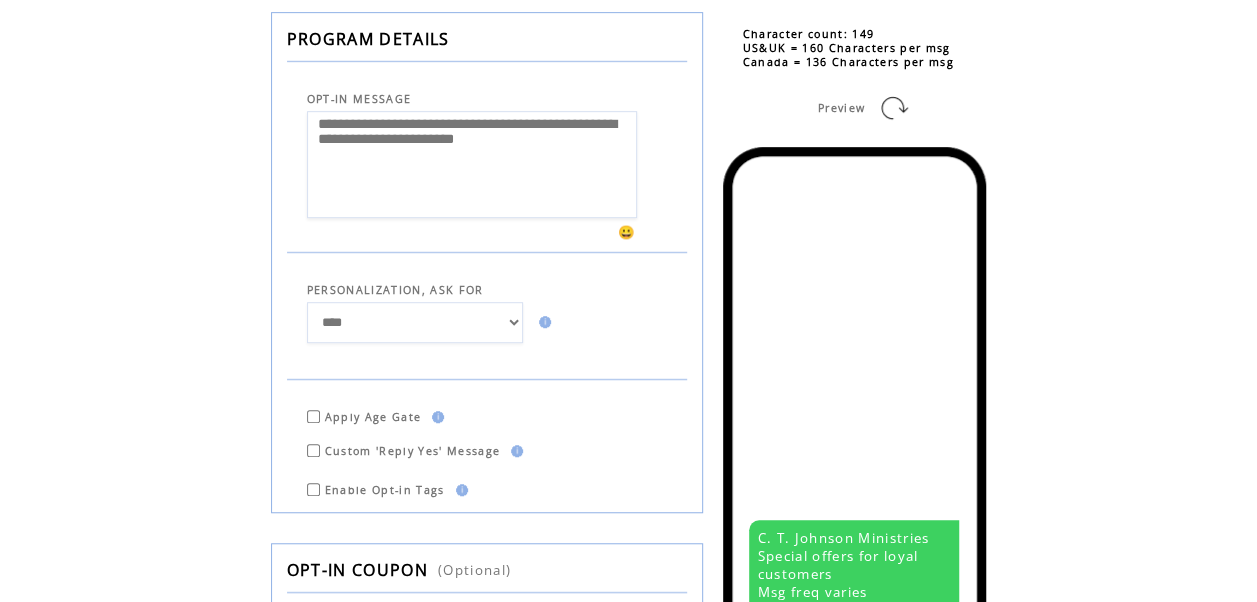 click on "**********" at bounding box center (415, 322) 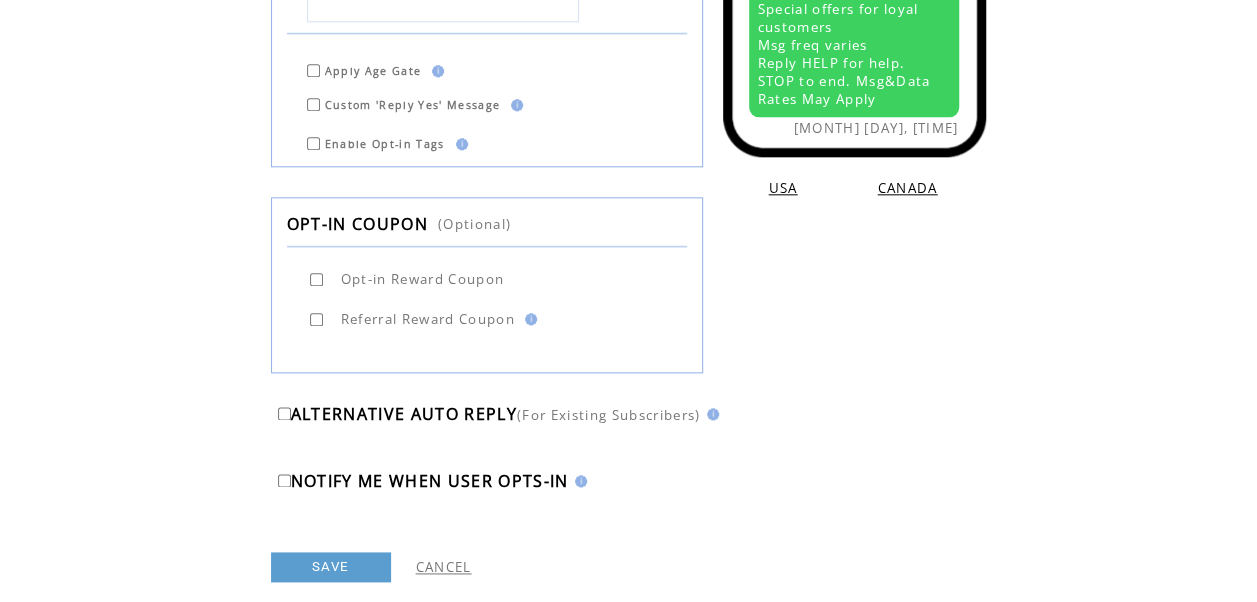 scroll, scrollTop: 1089, scrollLeft: 0, axis: vertical 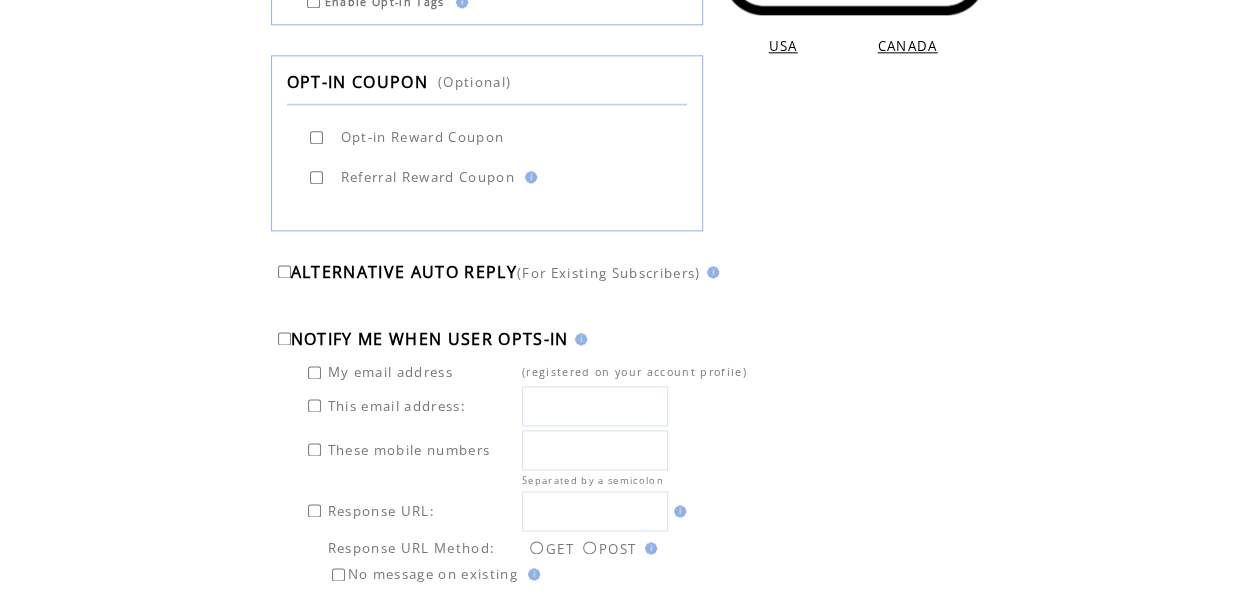 click at bounding box center [595, 450] 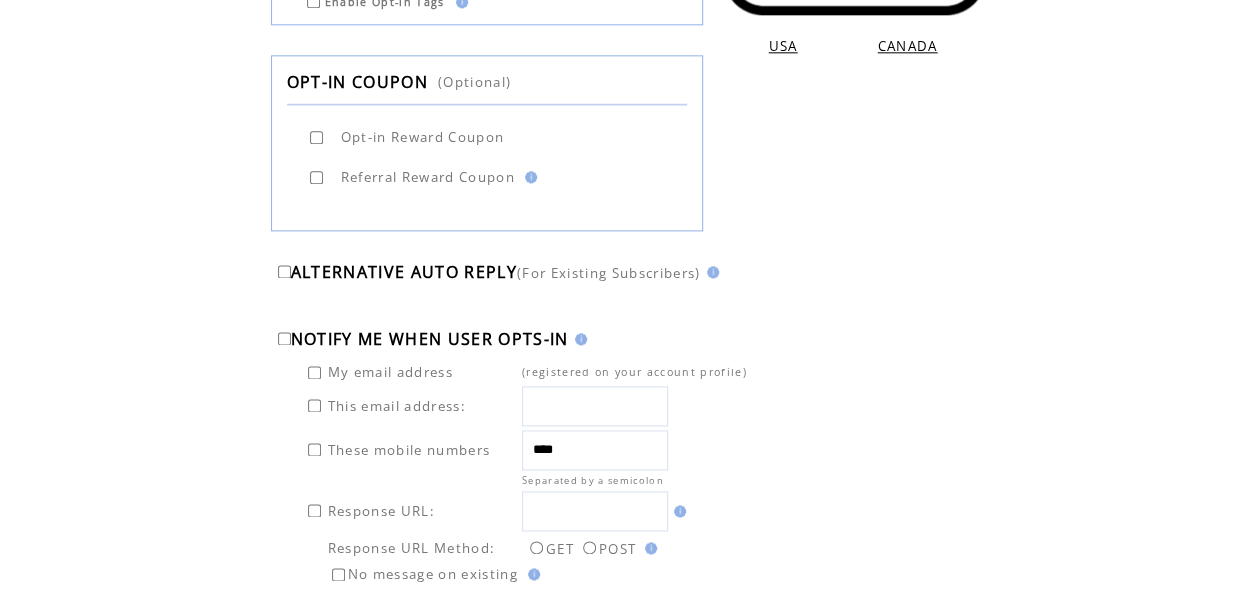 click on "****" at bounding box center [595, 450] 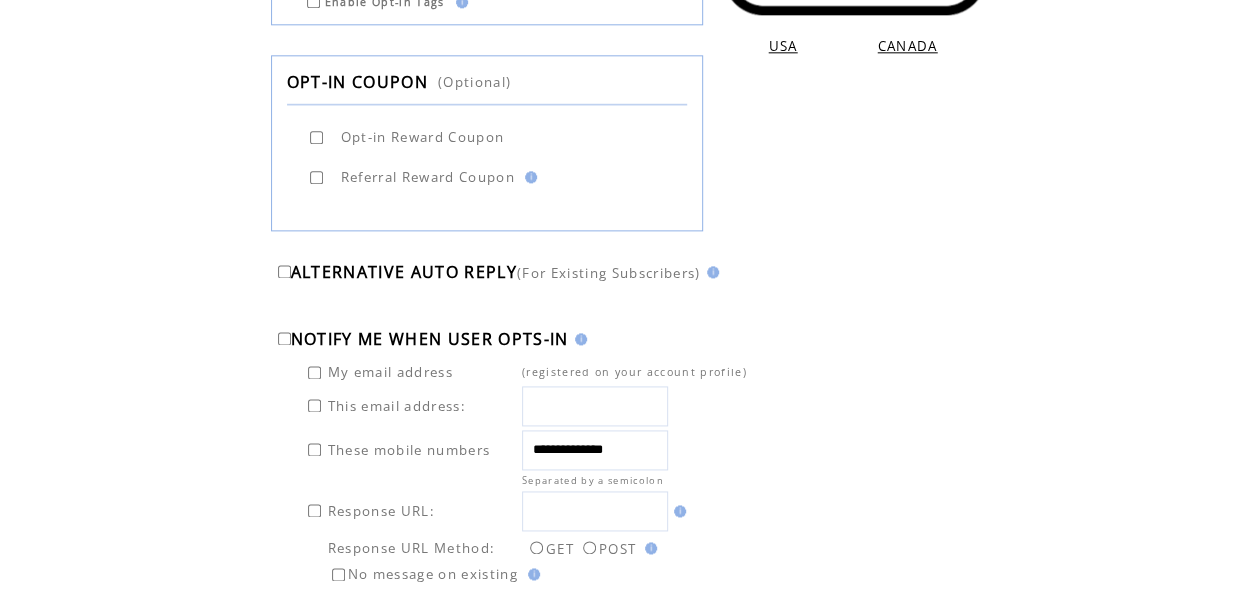 type on "**********" 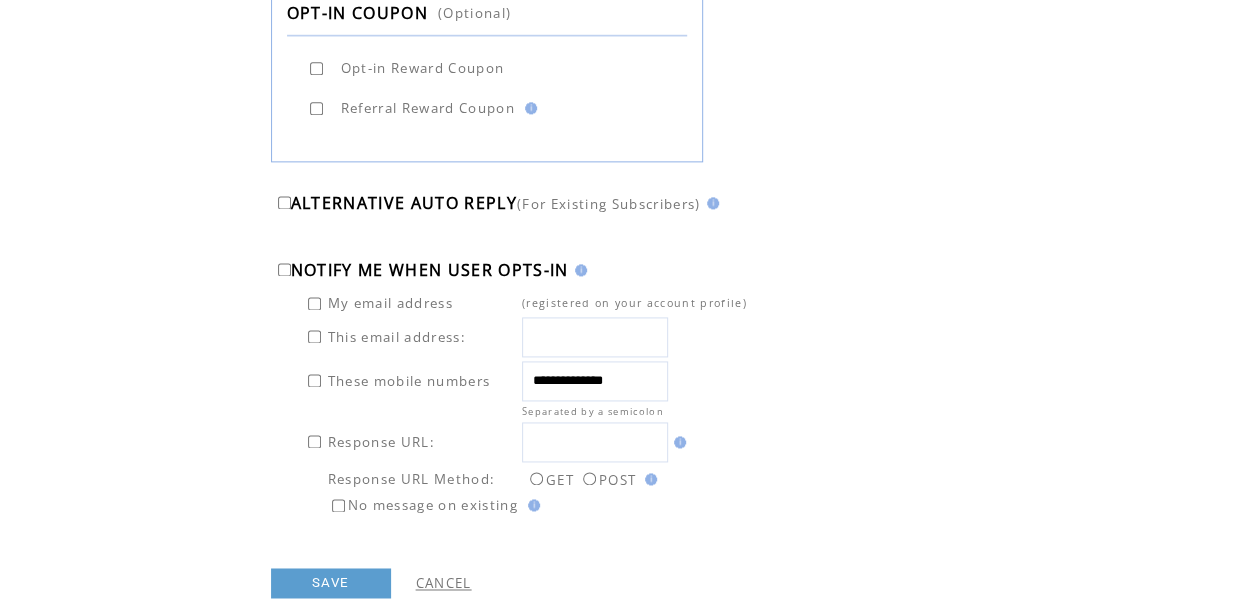 scroll, scrollTop: 1289, scrollLeft: 0, axis: vertical 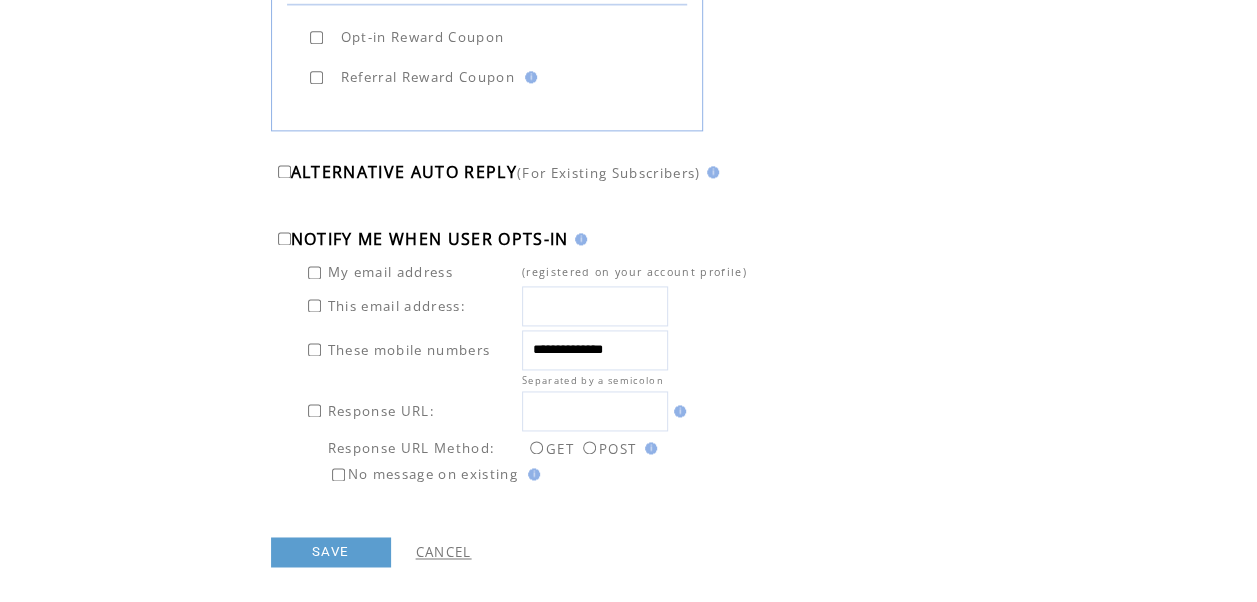 click at bounding box center [595, 306] 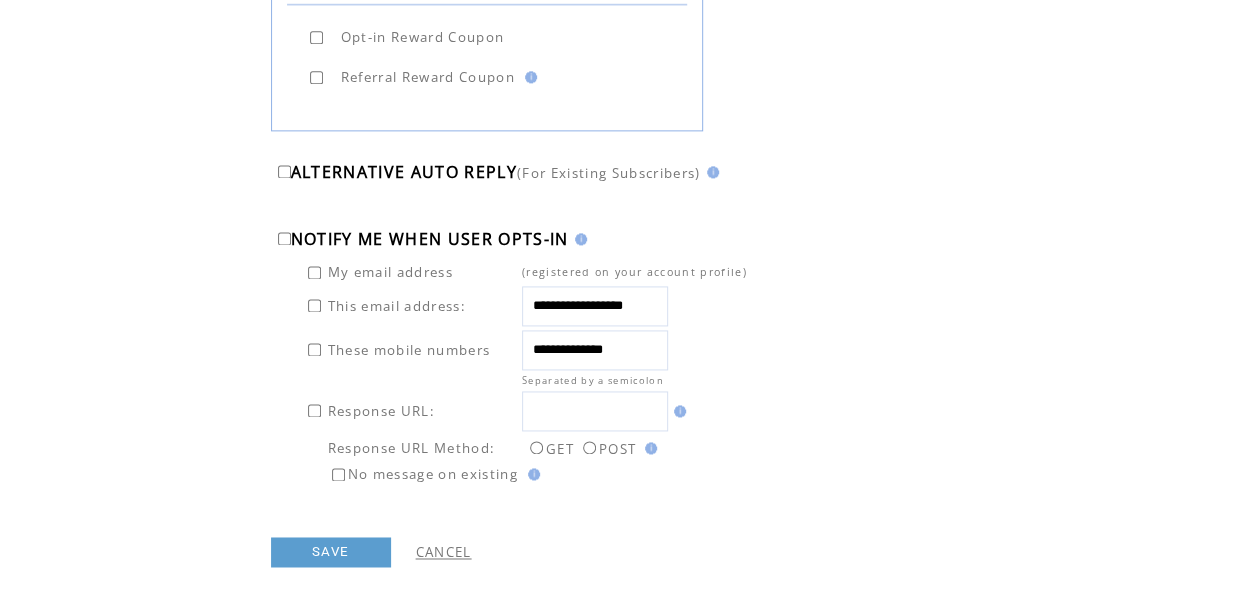 click on "**********" at bounding box center (689, -160) 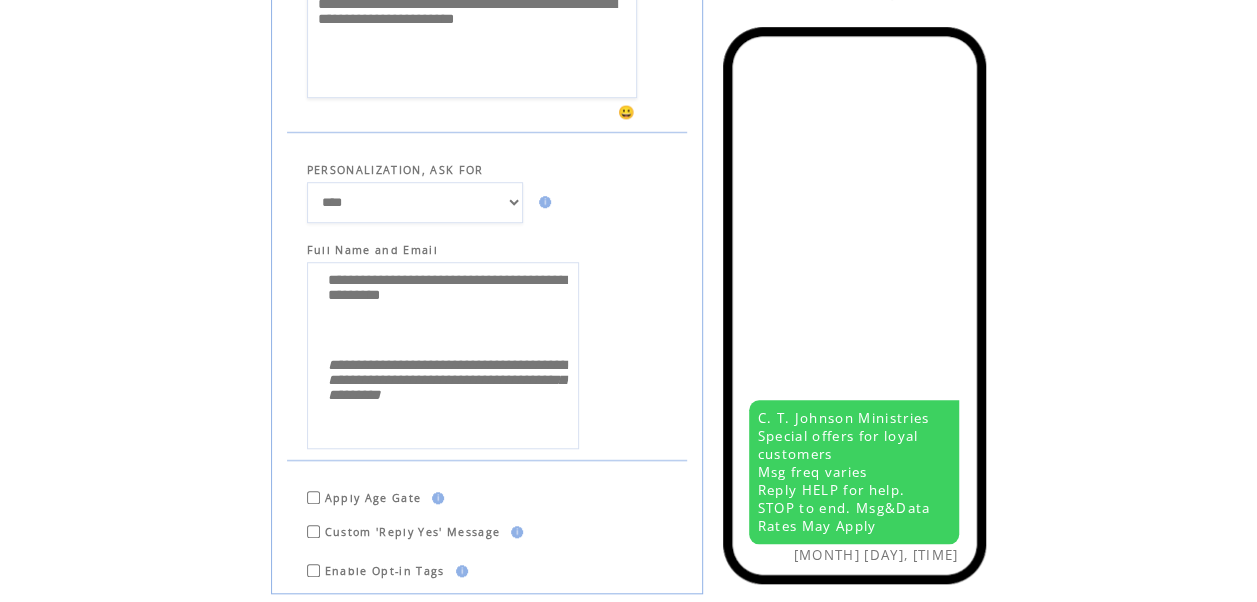 scroll, scrollTop: 589, scrollLeft: 0, axis: vertical 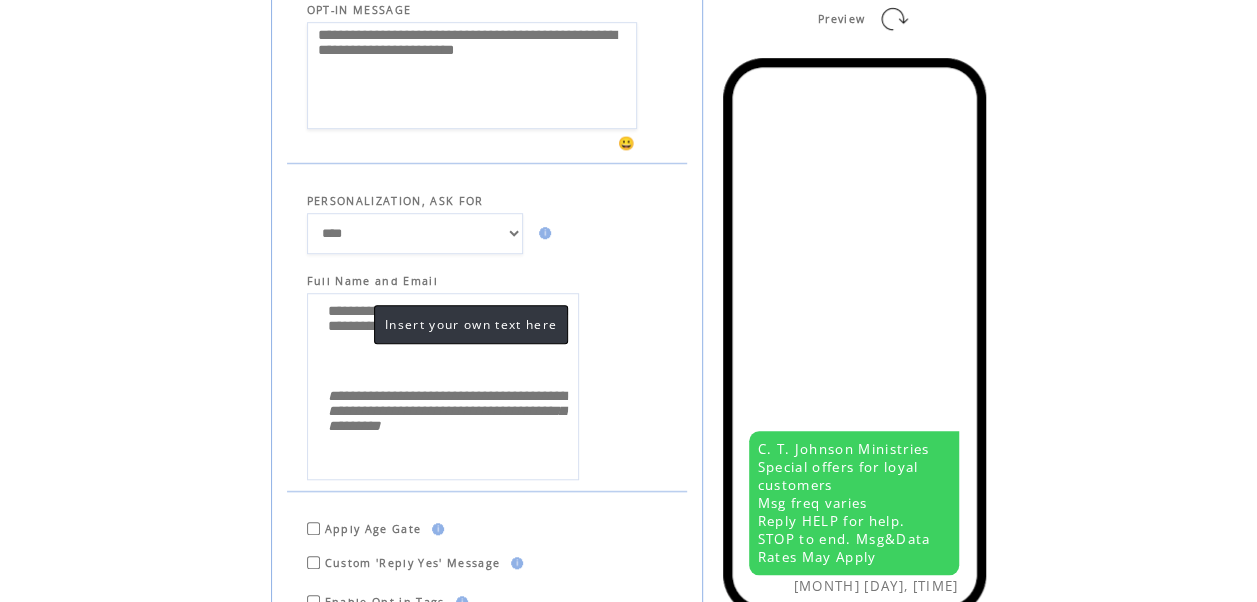 click on "**********" at bounding box center (443, 341) 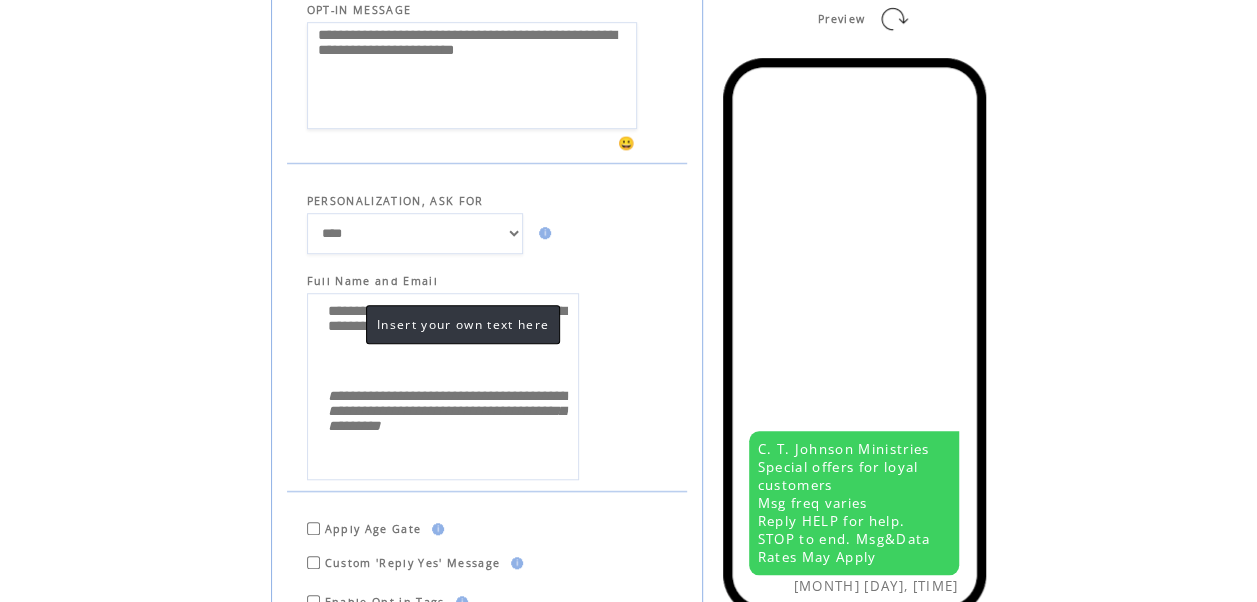 click on "**********" at bounding box center (443, 341) 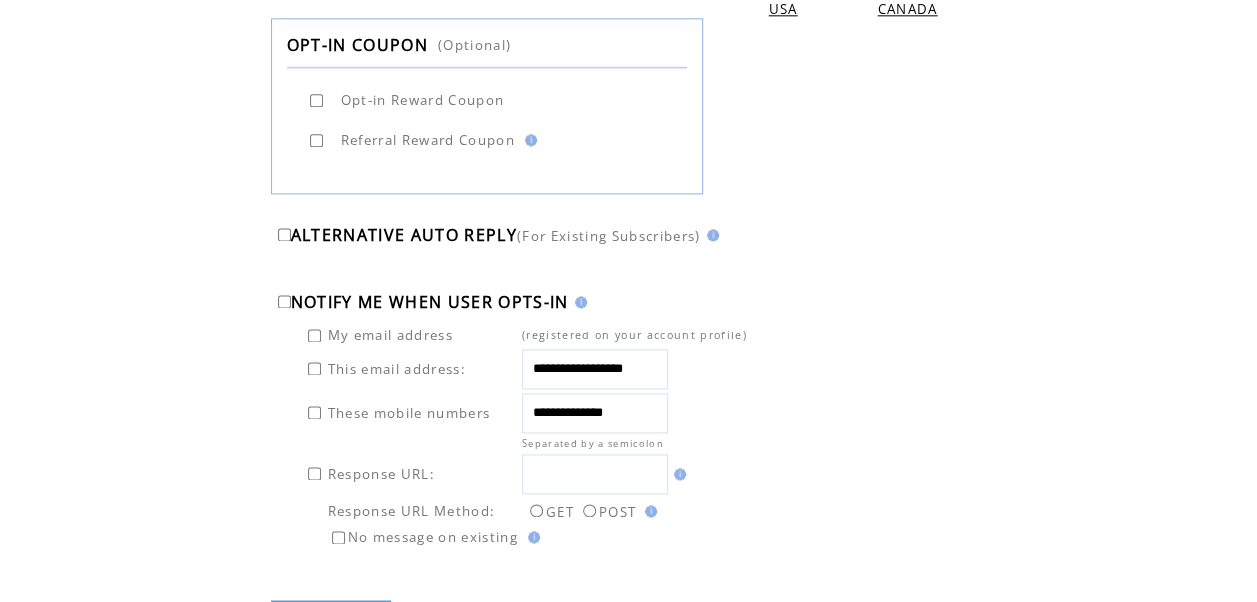 scroll, scrollTop: 1316, scrollLeft: 0, axis: vertical 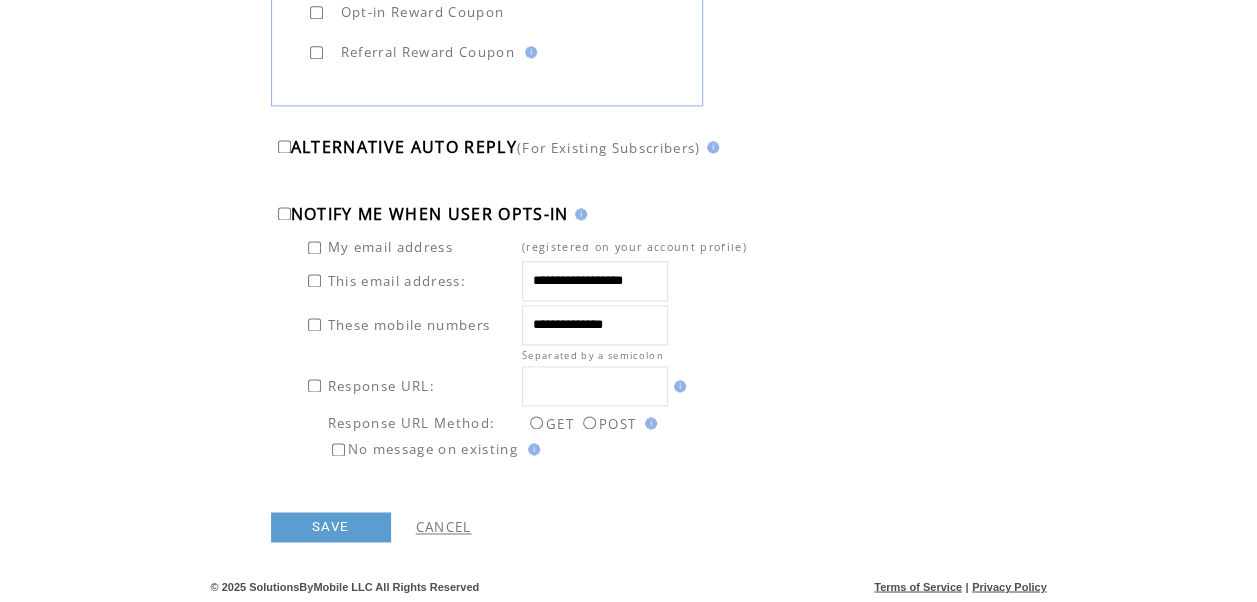 type on "**********" 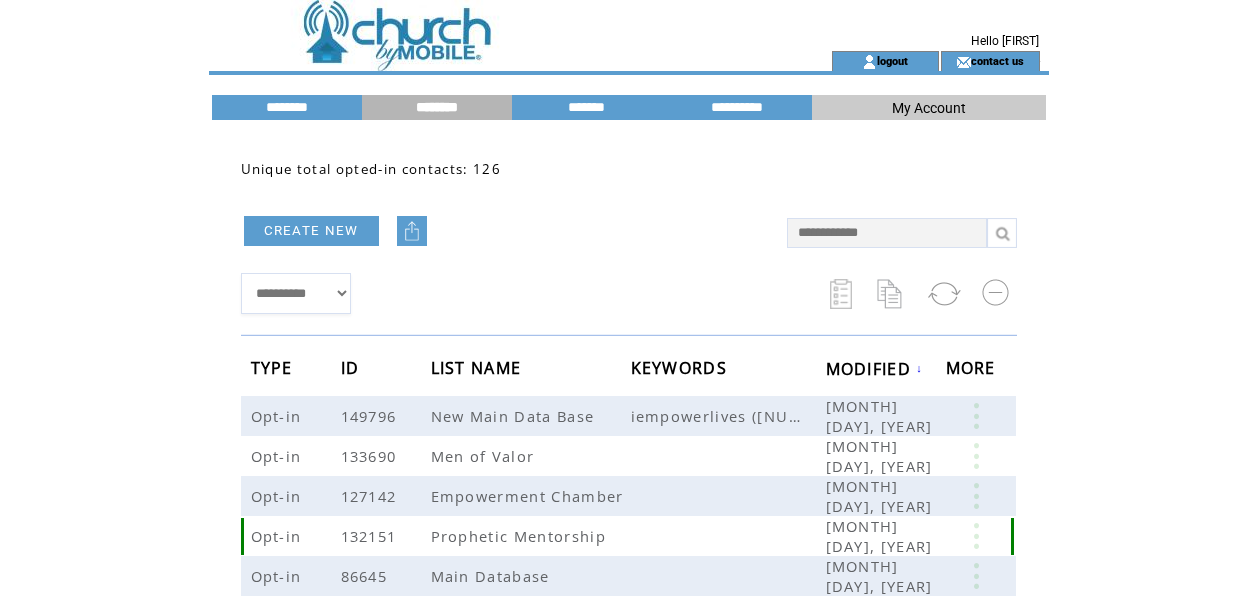 scroll, scrollTop: 0, scrollLeft: 0, axis: both 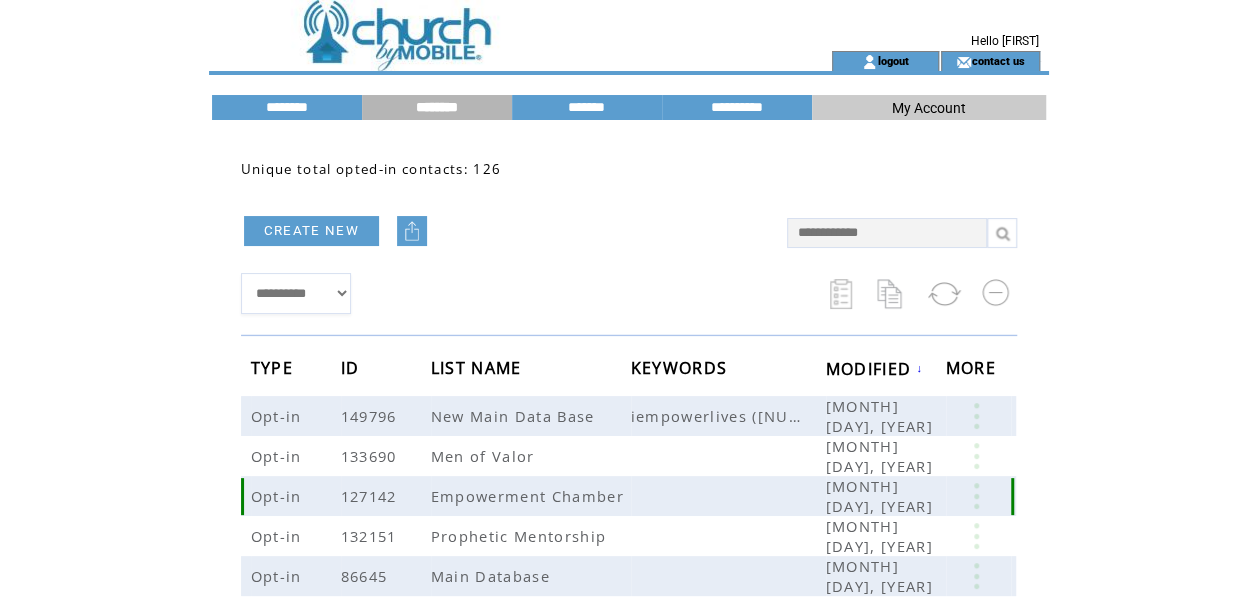 click at bounding box center (976, 496) 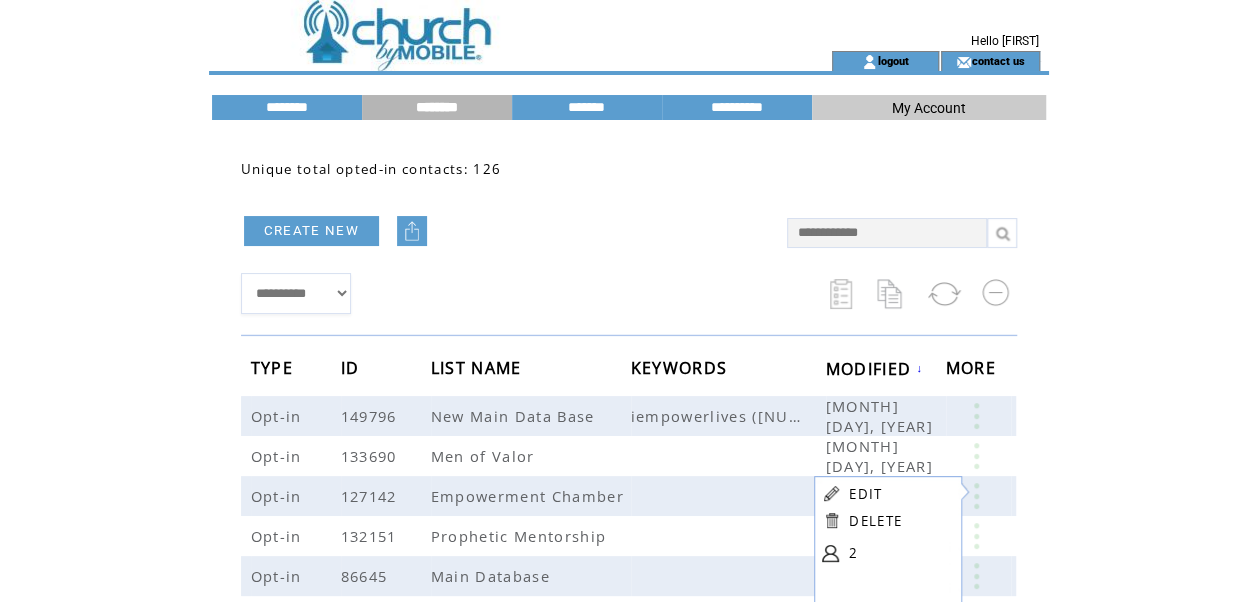 click at bounding box center [831, 553] 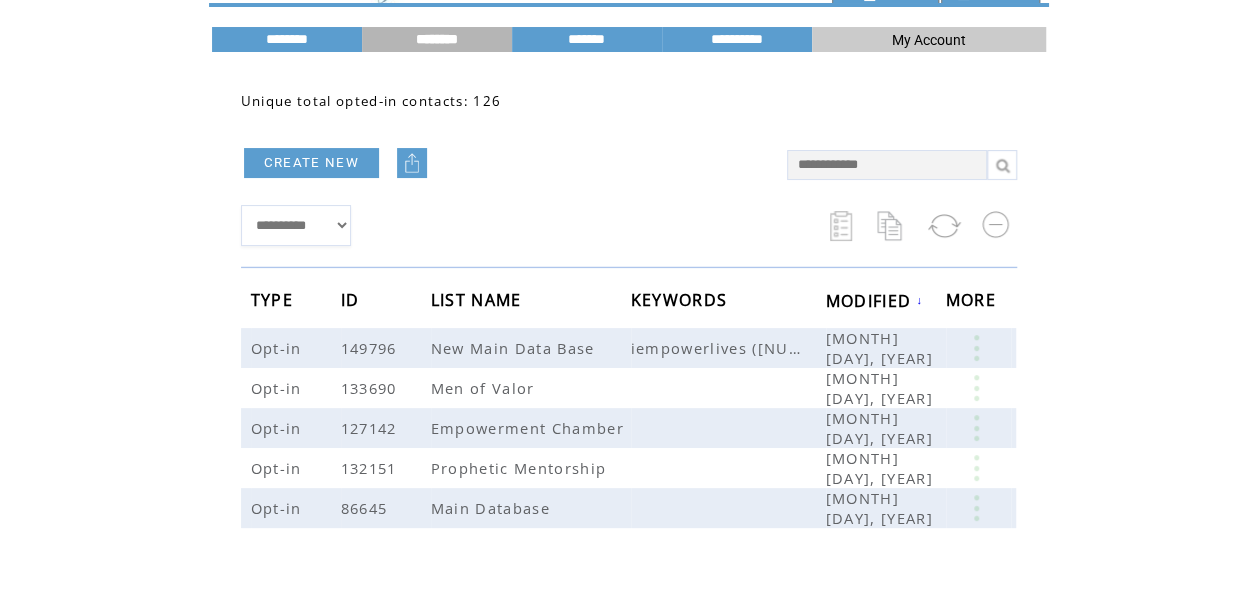 scroll, scrollTop: 100, scrollLeft: 0, axis: vertical 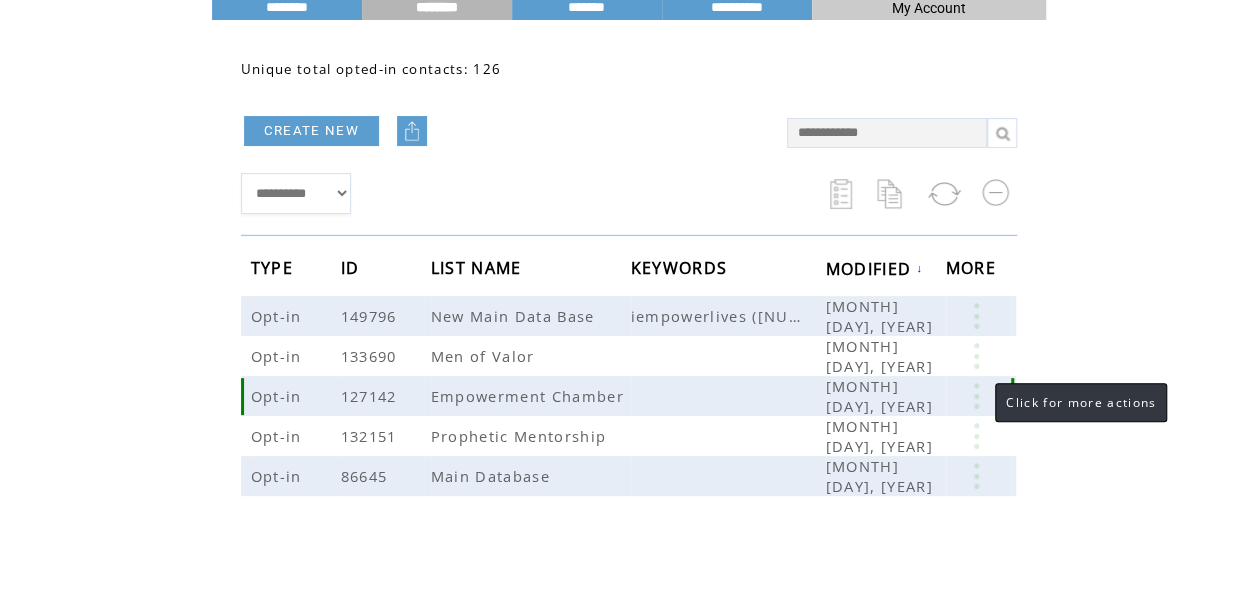 click at bounding box center [976, 396] 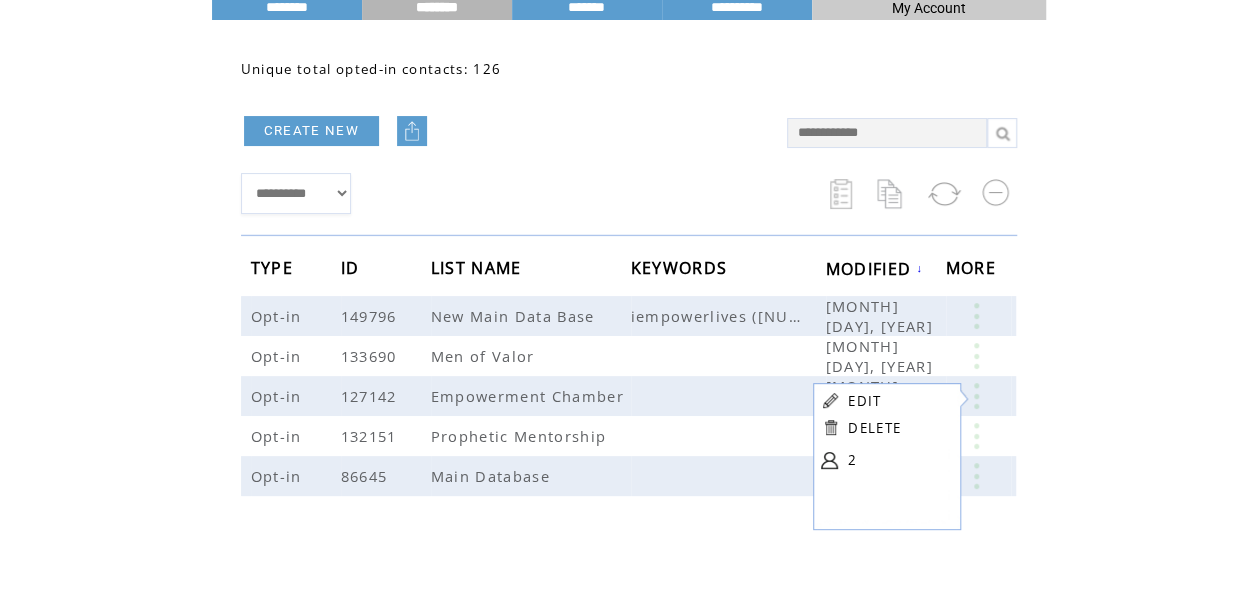 click on "EDIT" at bounding box center (864, 401) 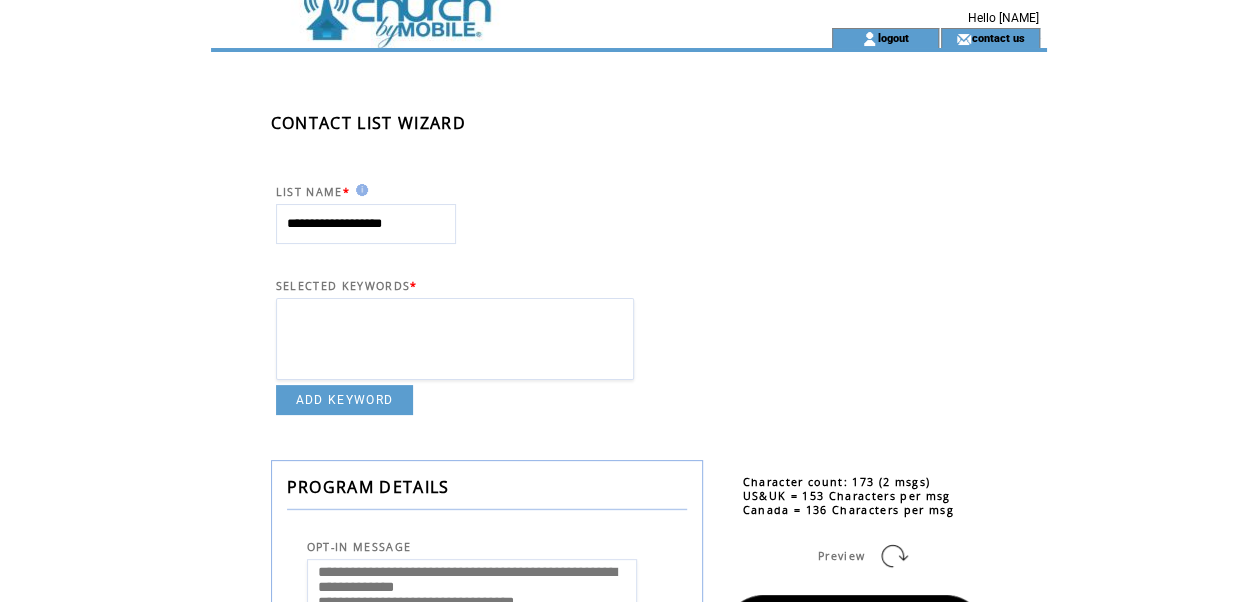 scroll, scrollTop: 0, scrollLeft: 0, axis: both 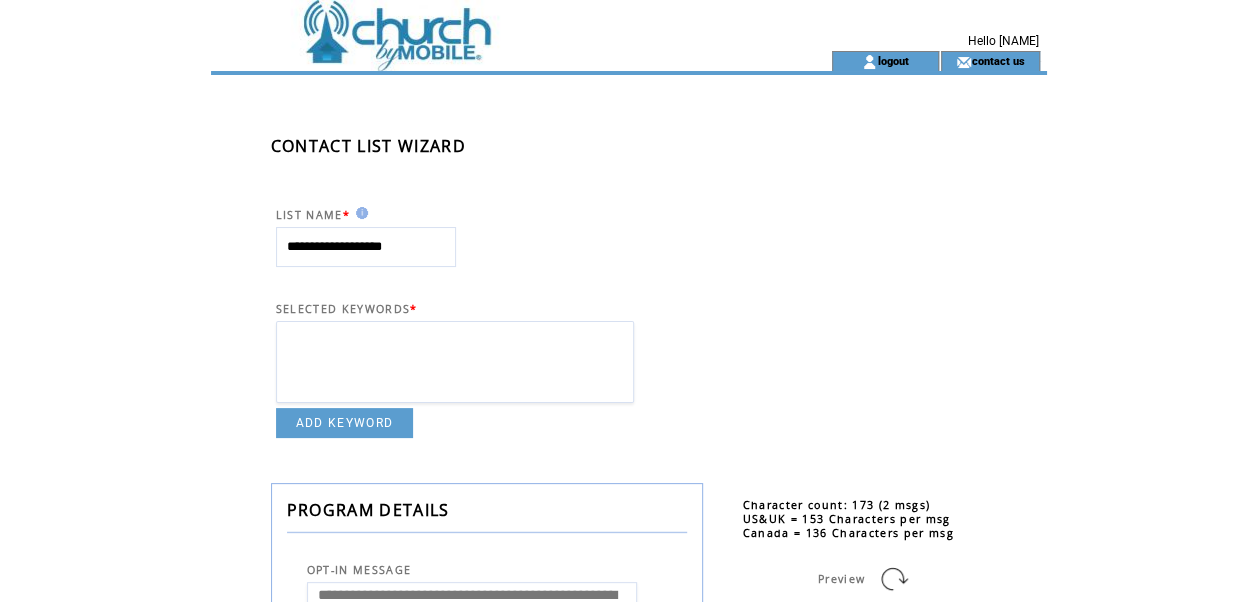click at bounding box center [455, 362] 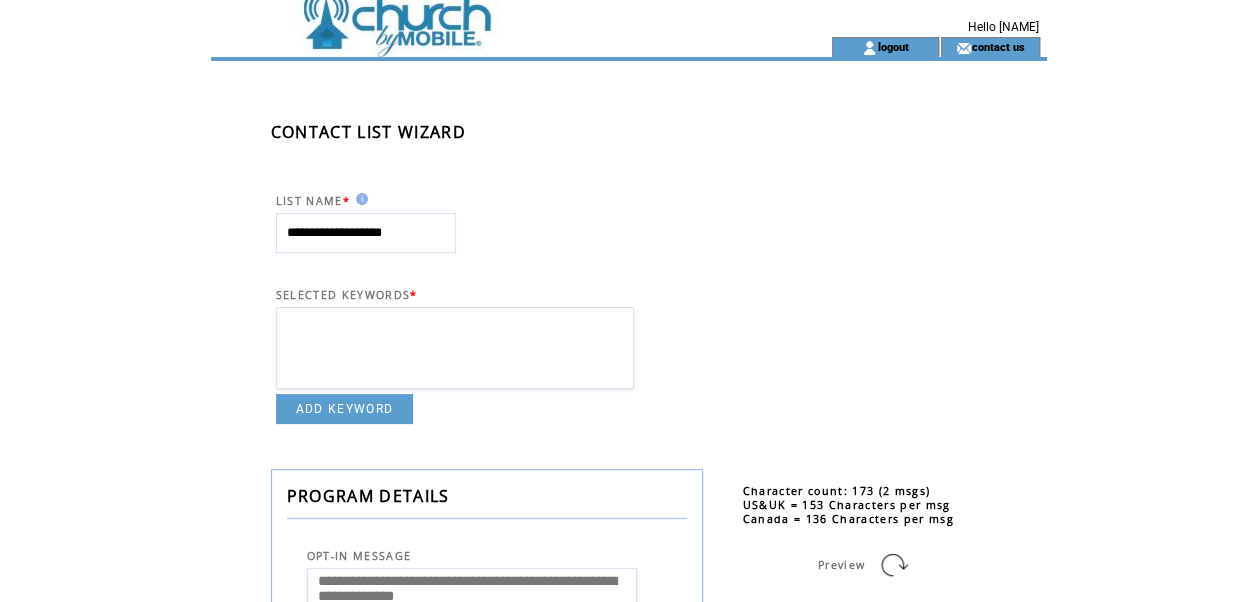 scroll, scrollTop: 14, scrollLeft: 0, axis: vertical 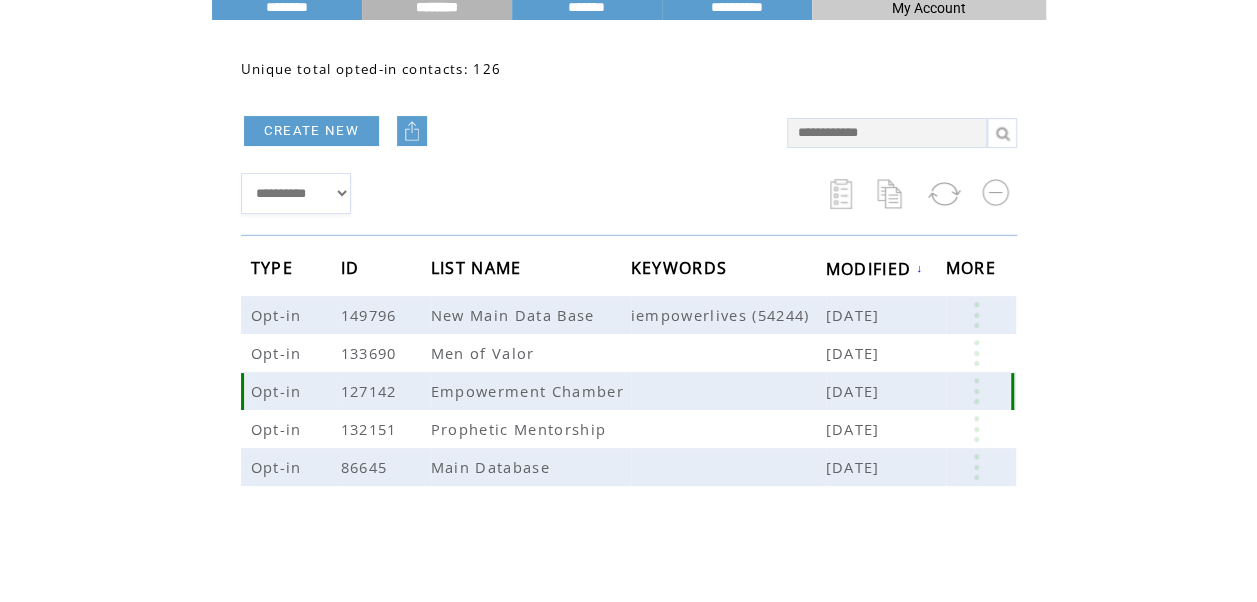 click at bounding box center (976, 391) 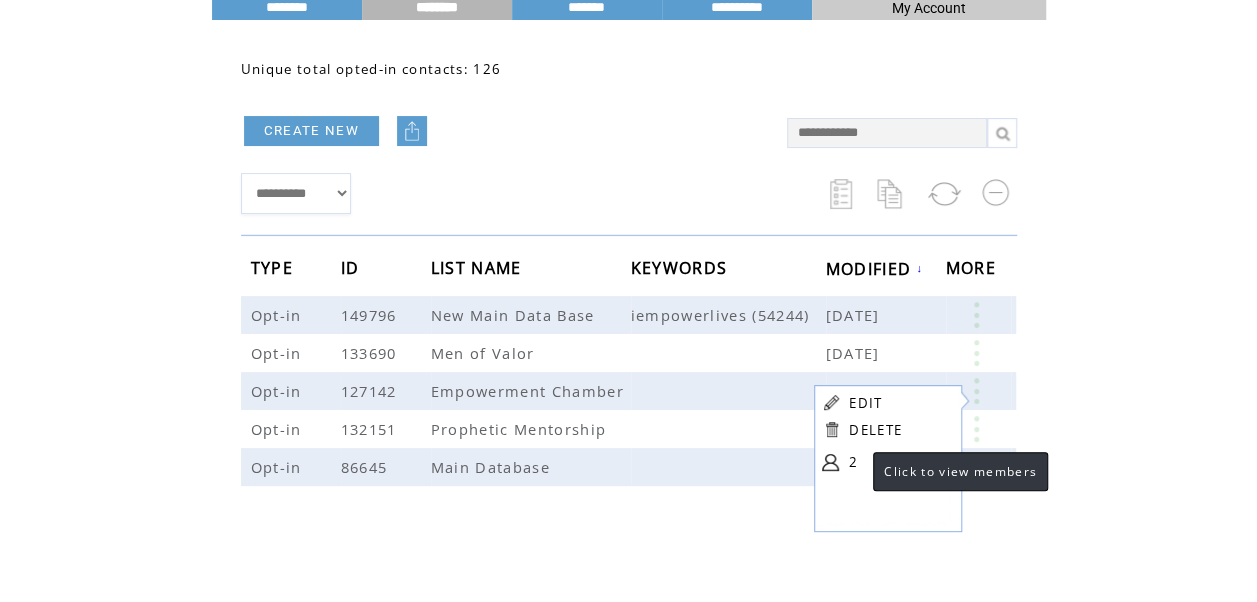 click on "2" at bounding box center [899, 462] 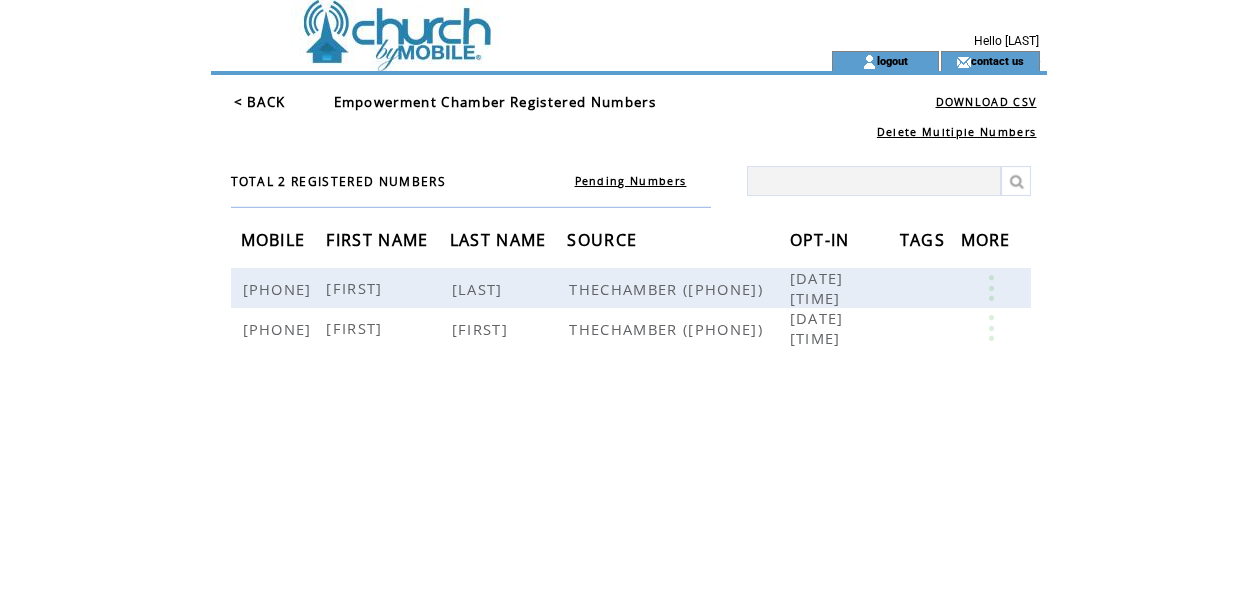 scroll, scrollTop: 0, scrollLeft: 0, axis: both 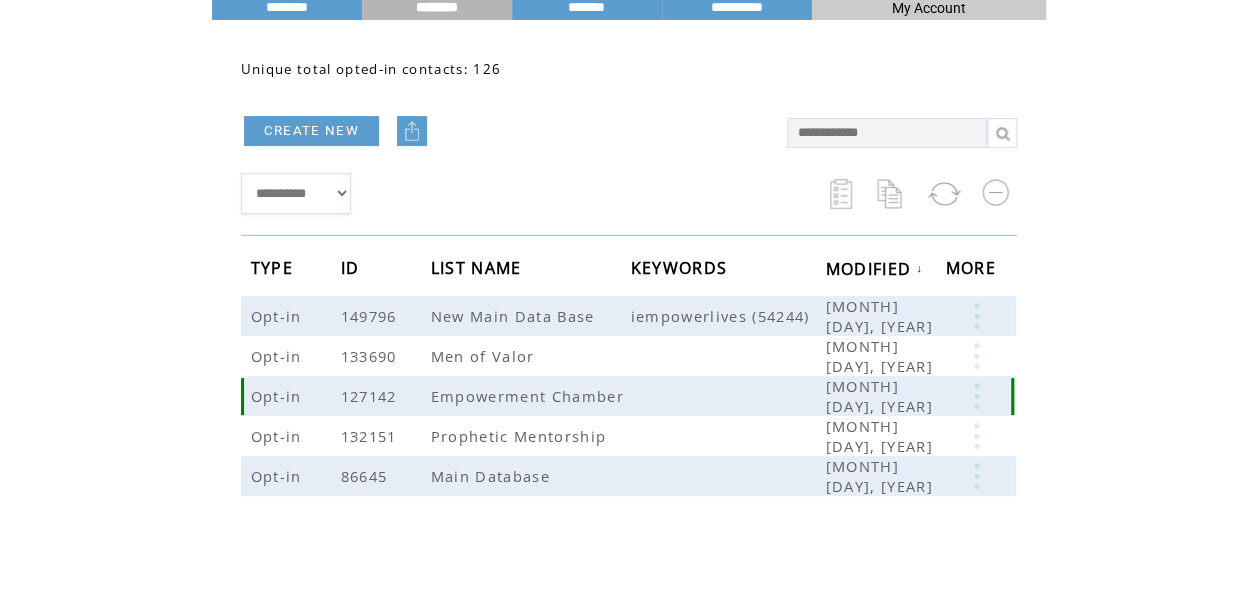 click at bounding box center [976, 396] 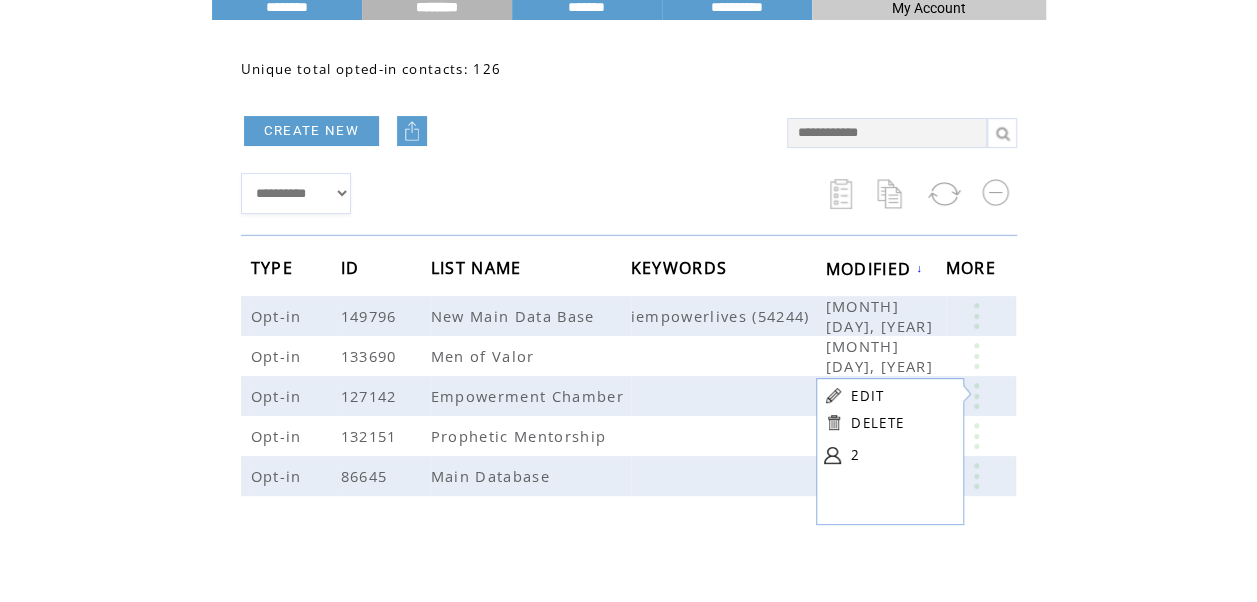 click on "DELETE" at bounding box center (877, 423) 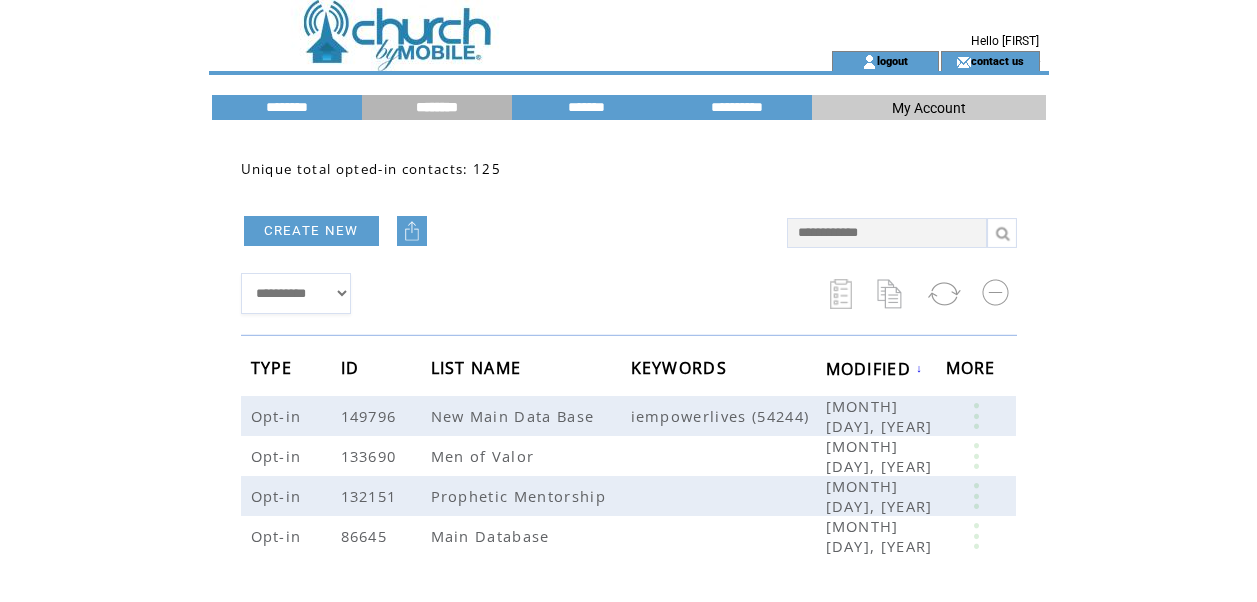 scroll, scrollTop: 0, scrollLeft: 0, axis: both 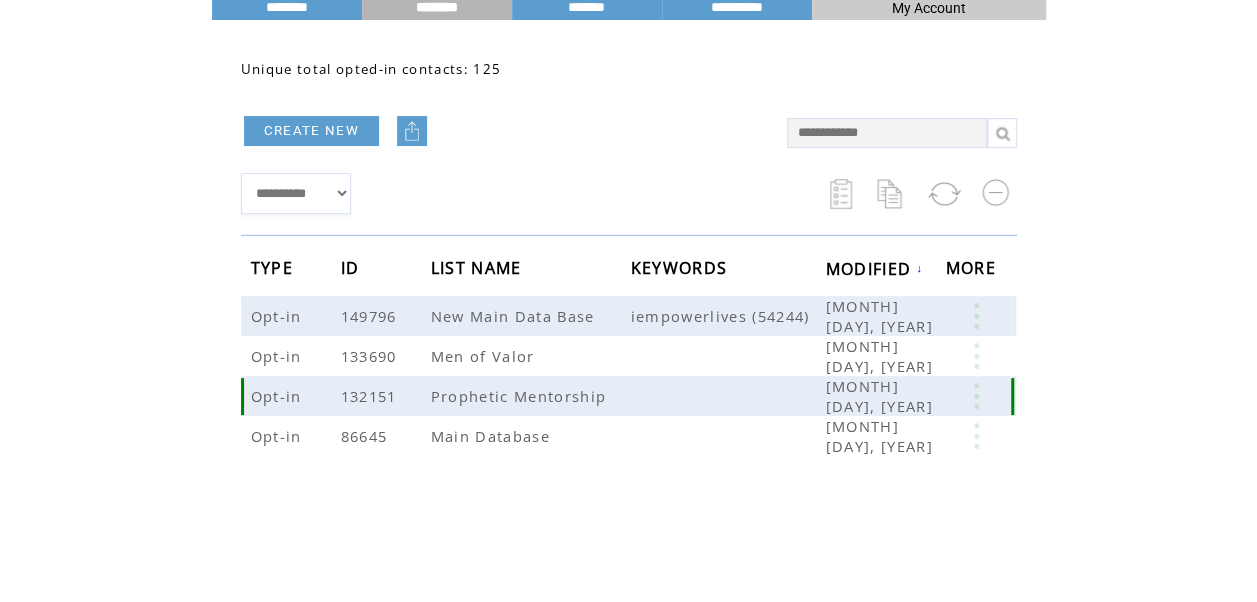 click at bounding box center (976, 396) 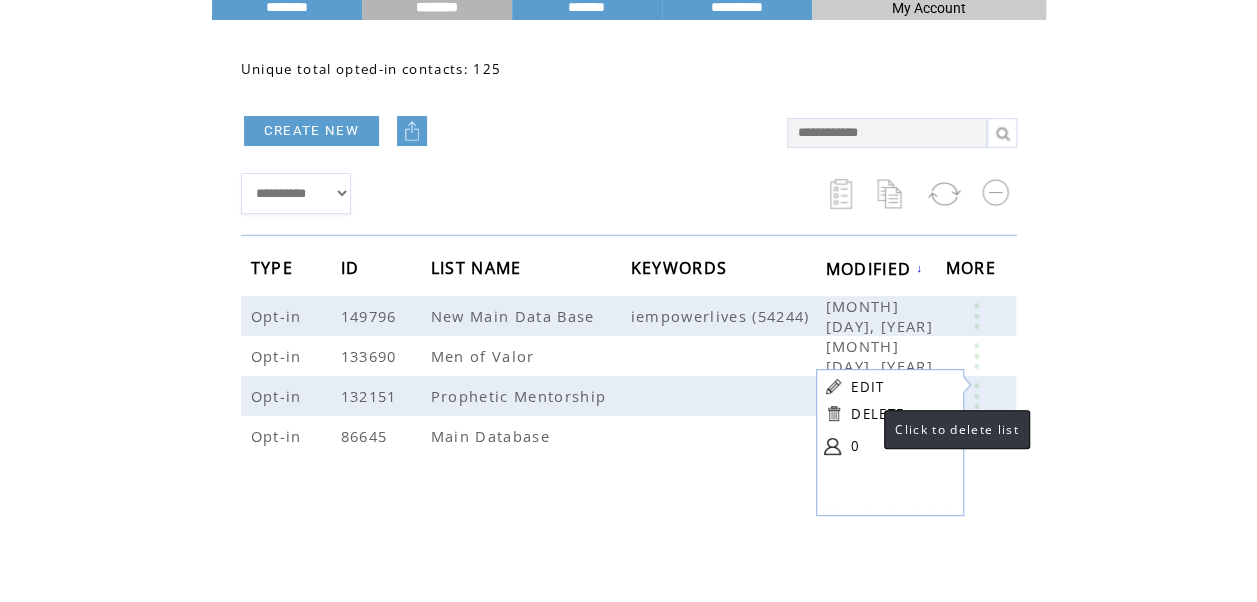 click on "DELETE" at bounding box center [877, 414] 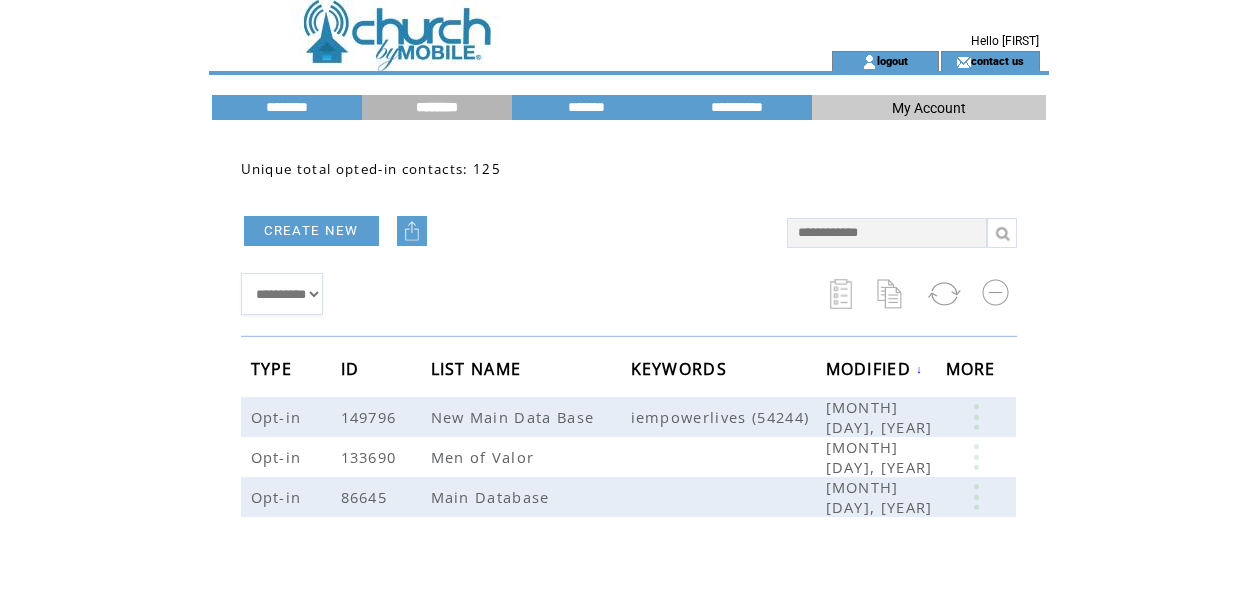 scroll, scrollTop: 0, scrollLeft: 0, axis: both 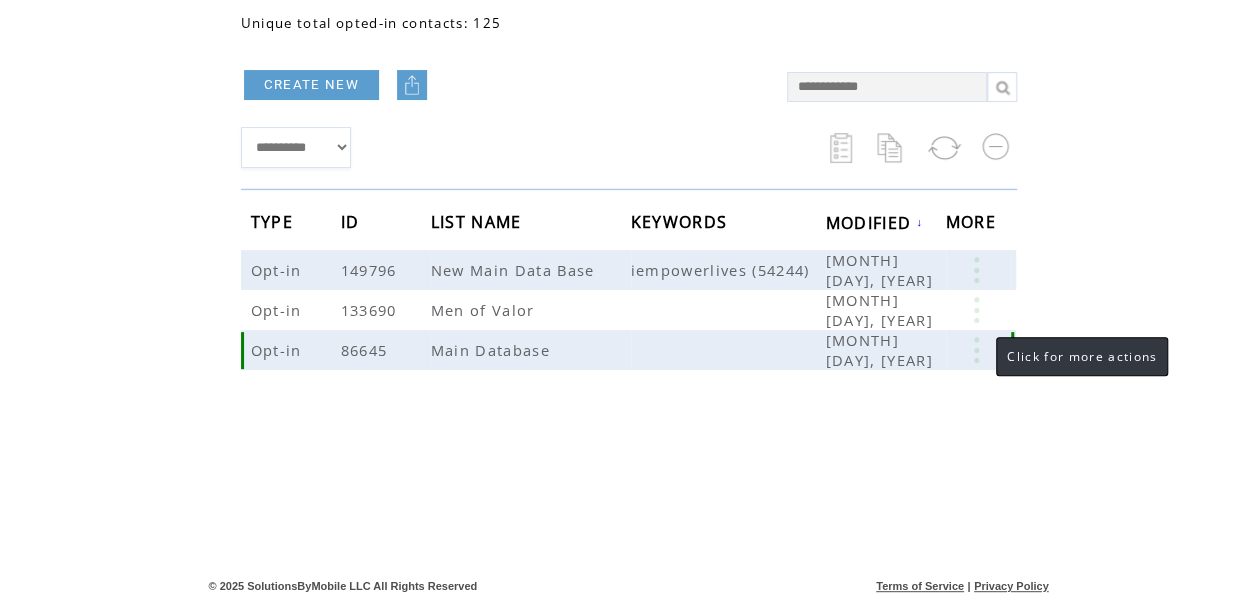 click at bounding box center (976, 350) 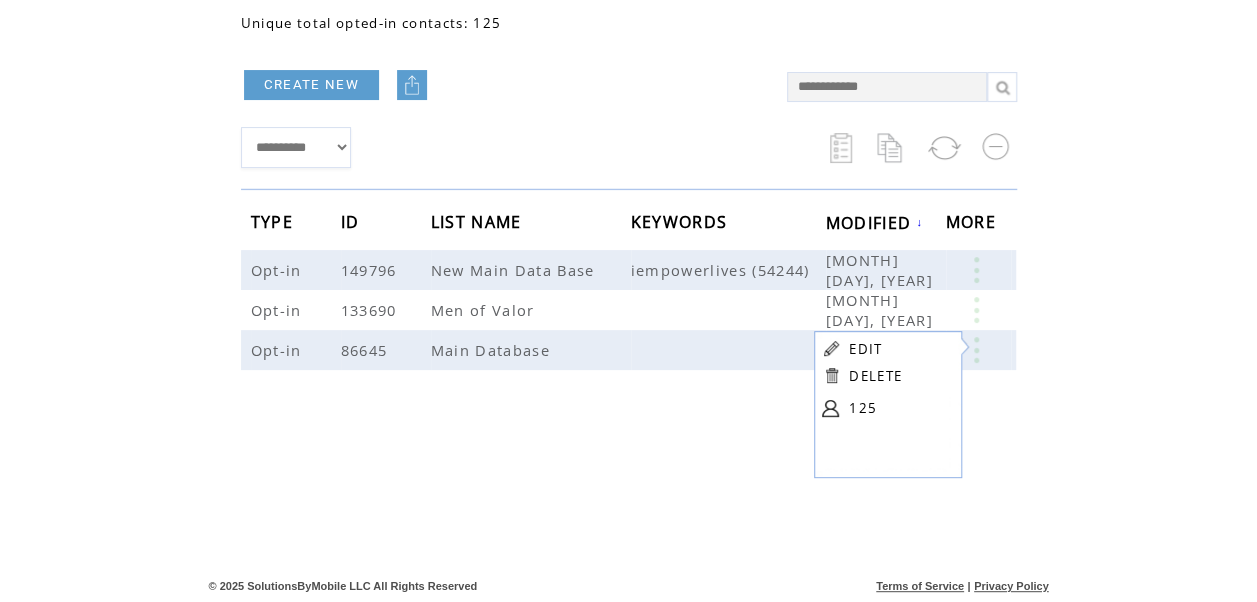 click on "EDIT" at bounding box center (865, 349) 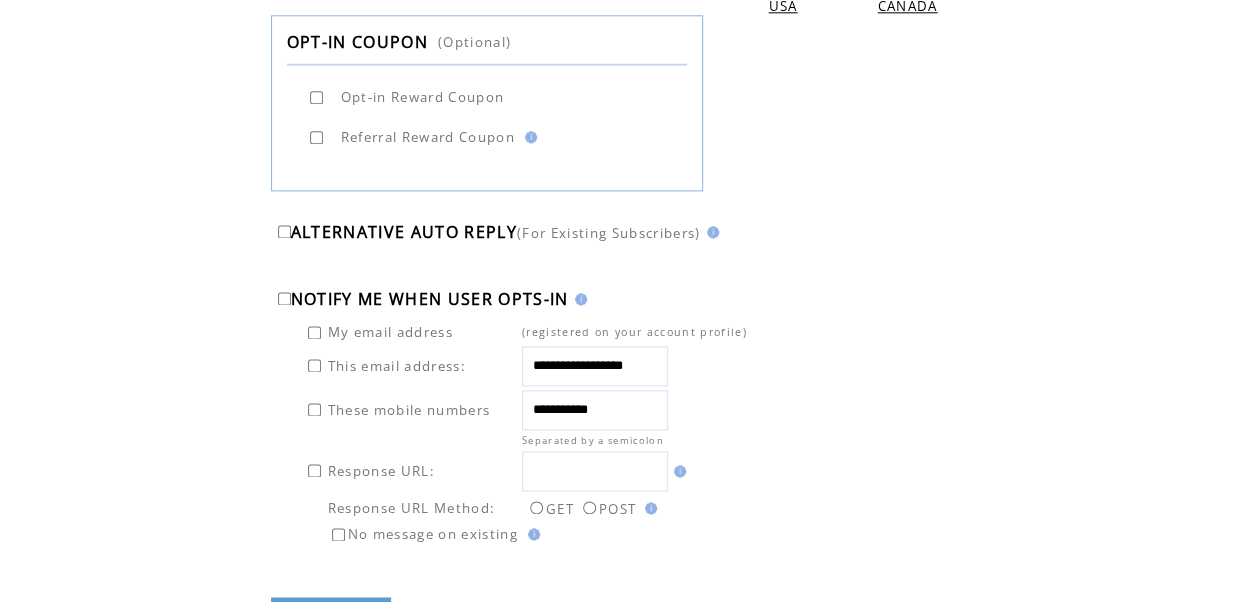 scroll, scrollTop: 1300, scrollLeft: 0, axis: vertical 